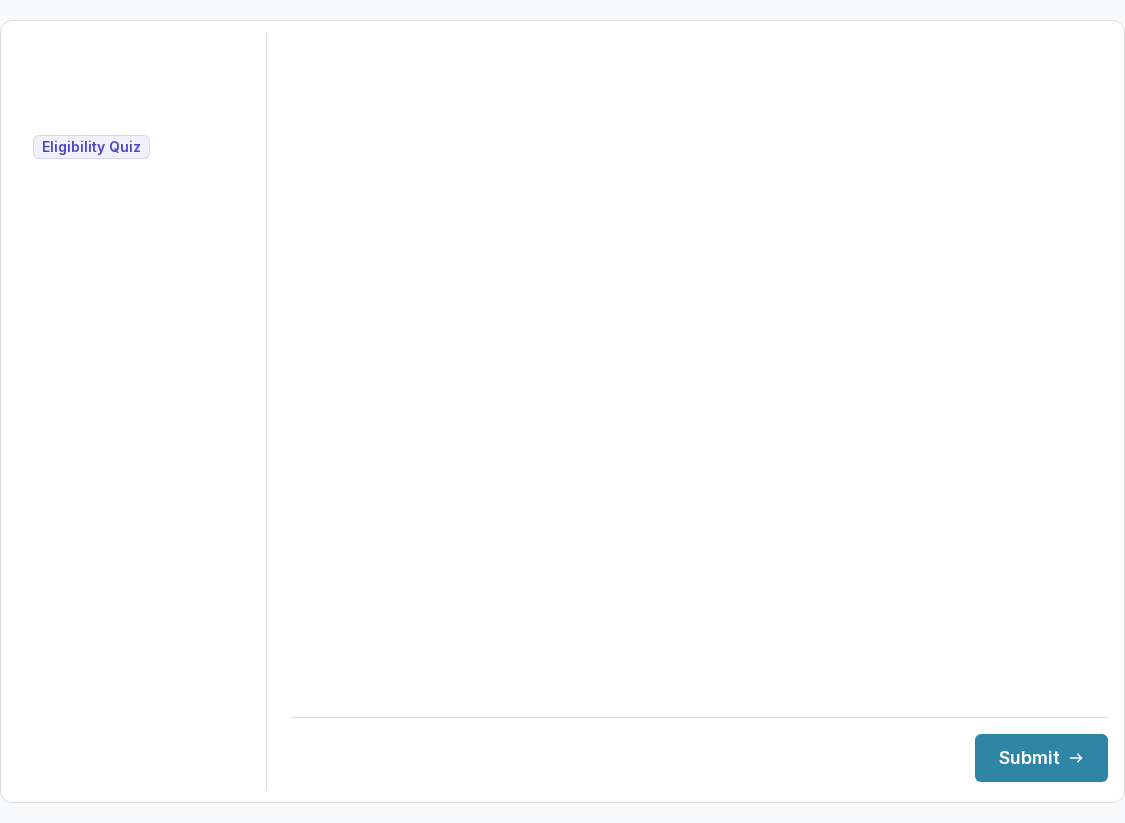 scroll, scrollTop: 0, scrollLeft: 0, axis: both 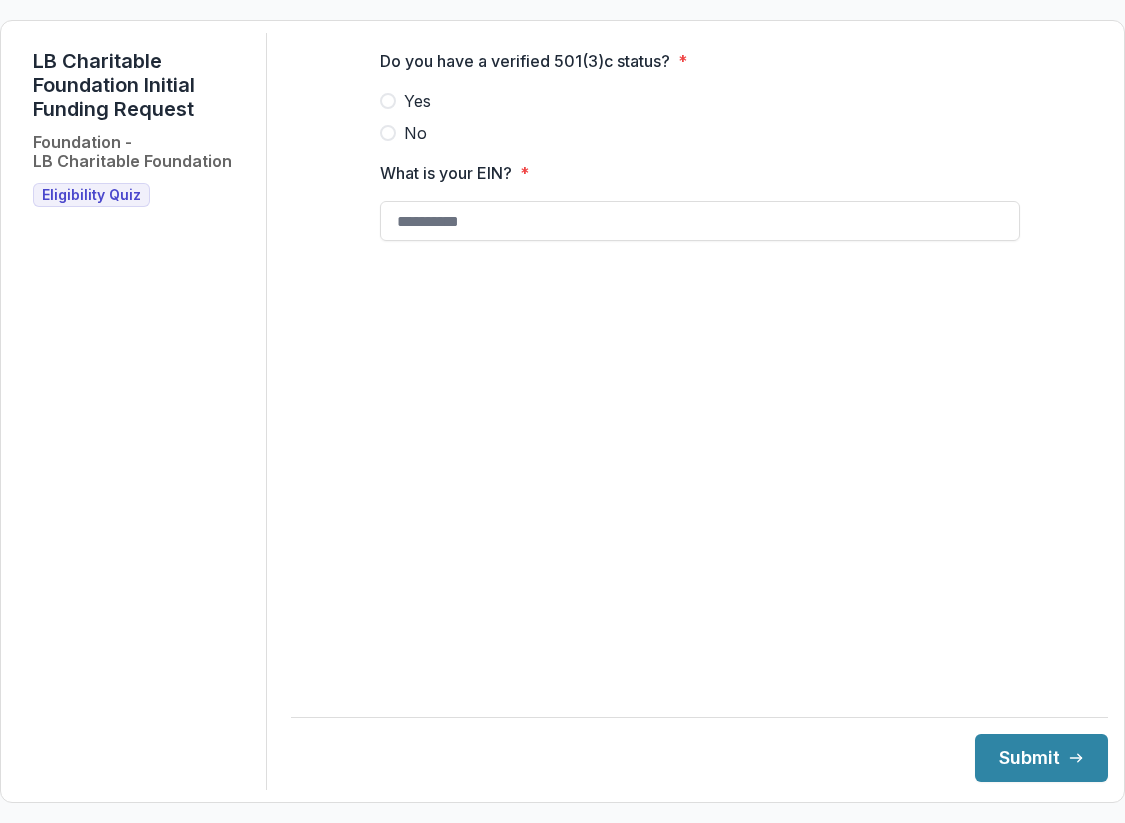click at bounding box center [388, 101] 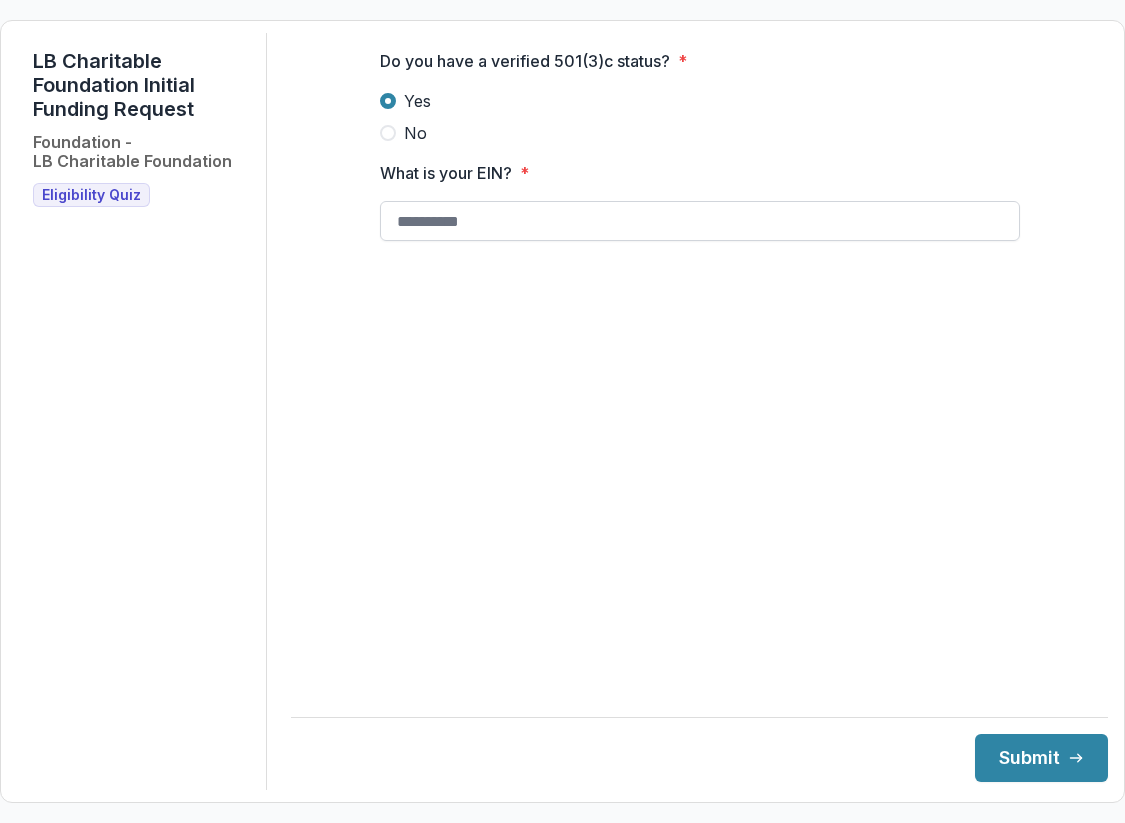 click on "What is your EIN? *" at bounding box center (700, 221) 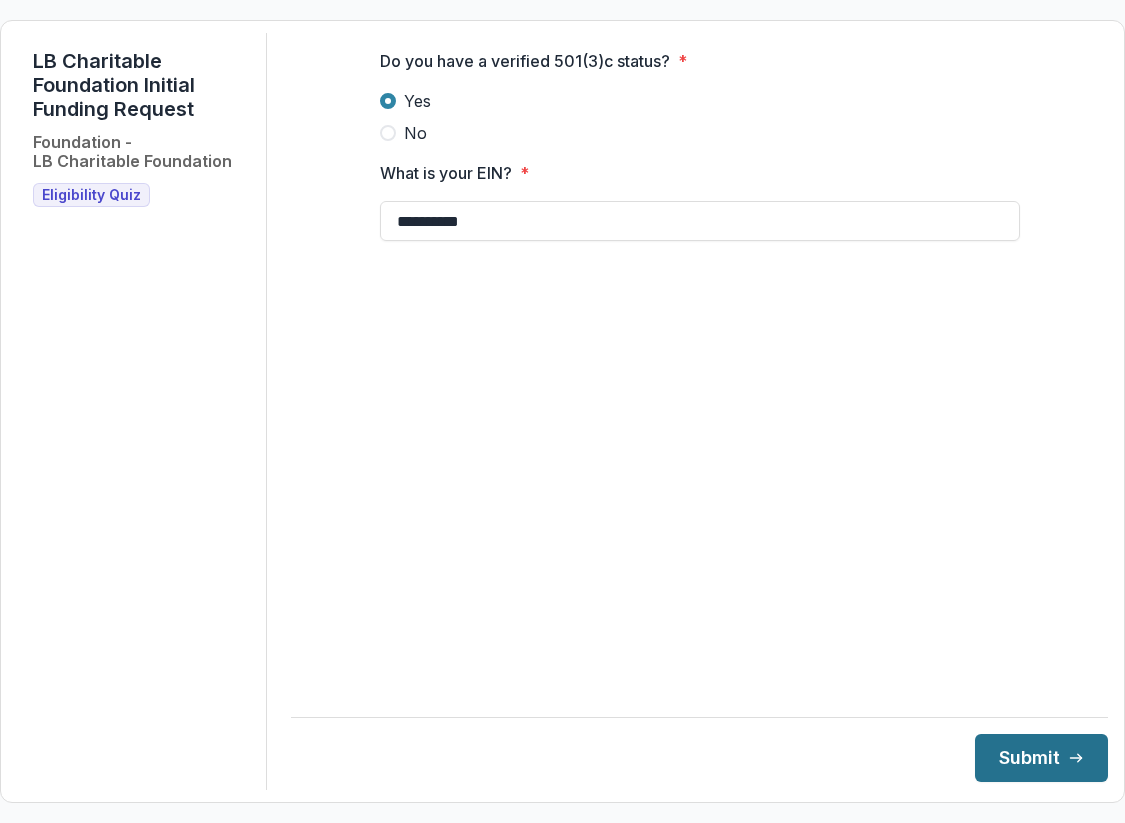 type on "**********" 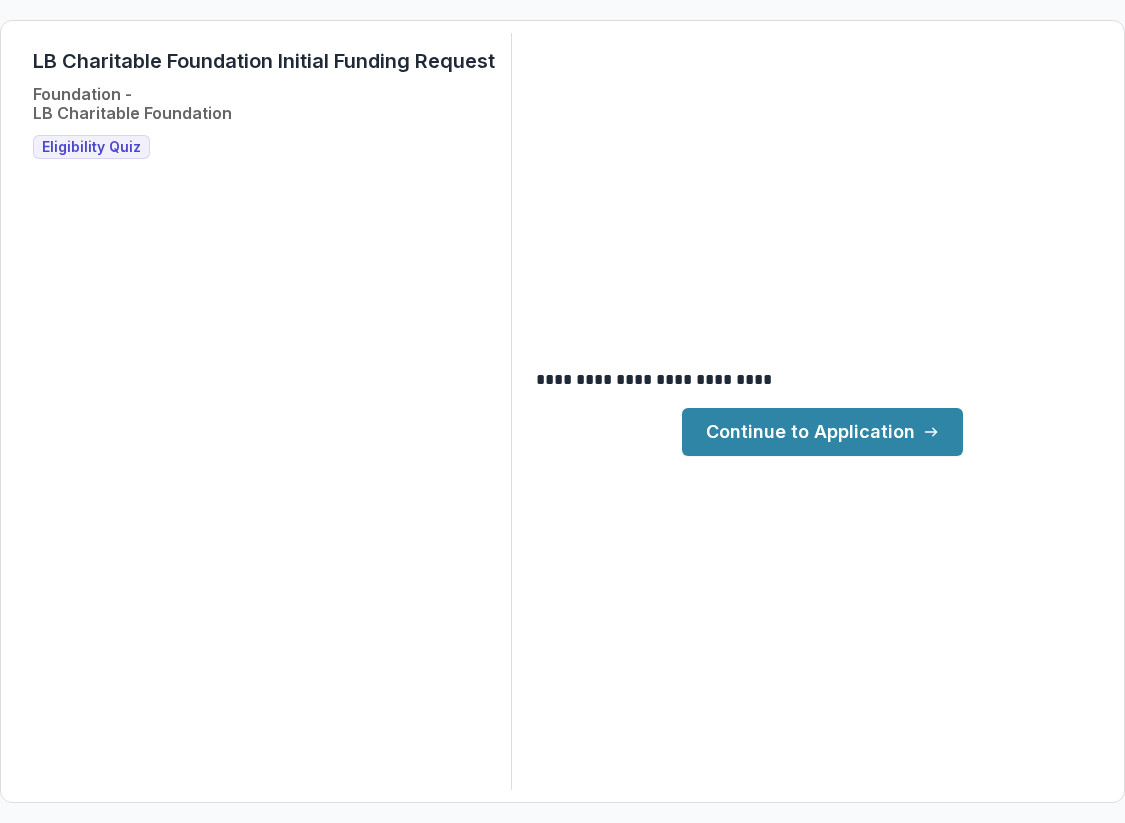 click on "Continue to Application" at bounding box center [822, 432] 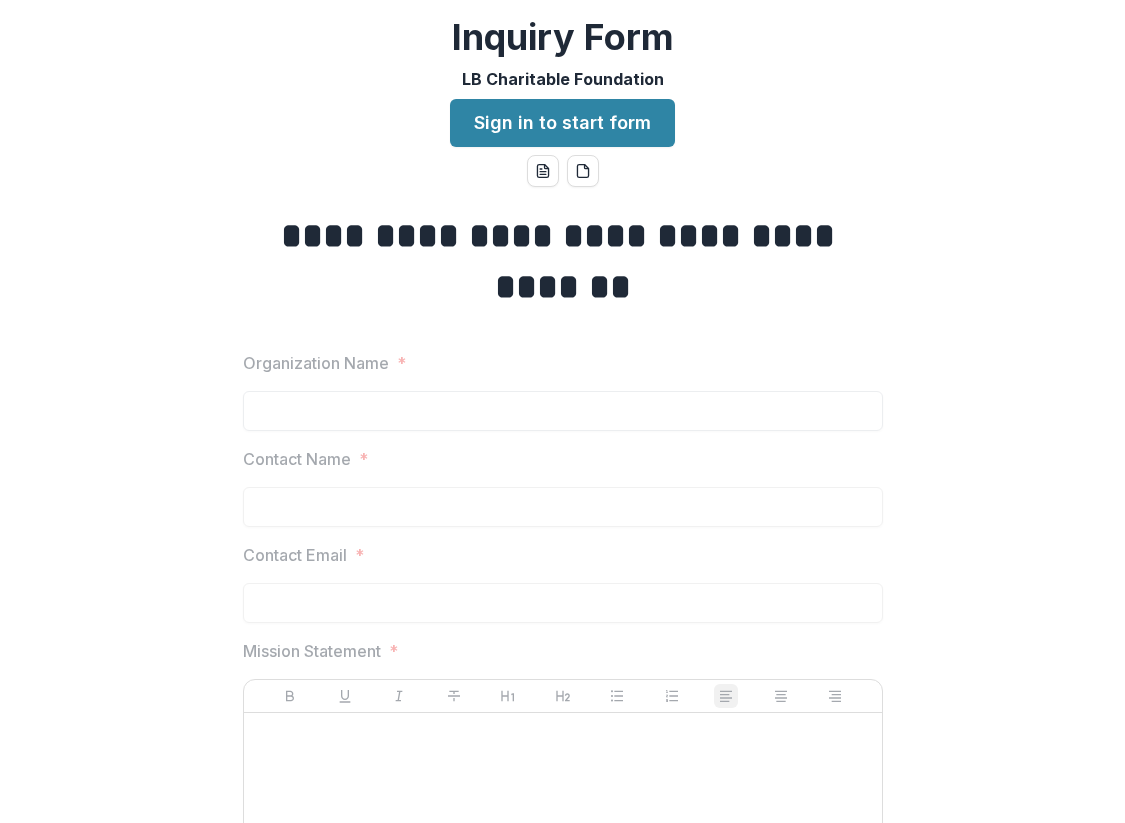 click on "Organization Name *" at bounding box center (563, 411) 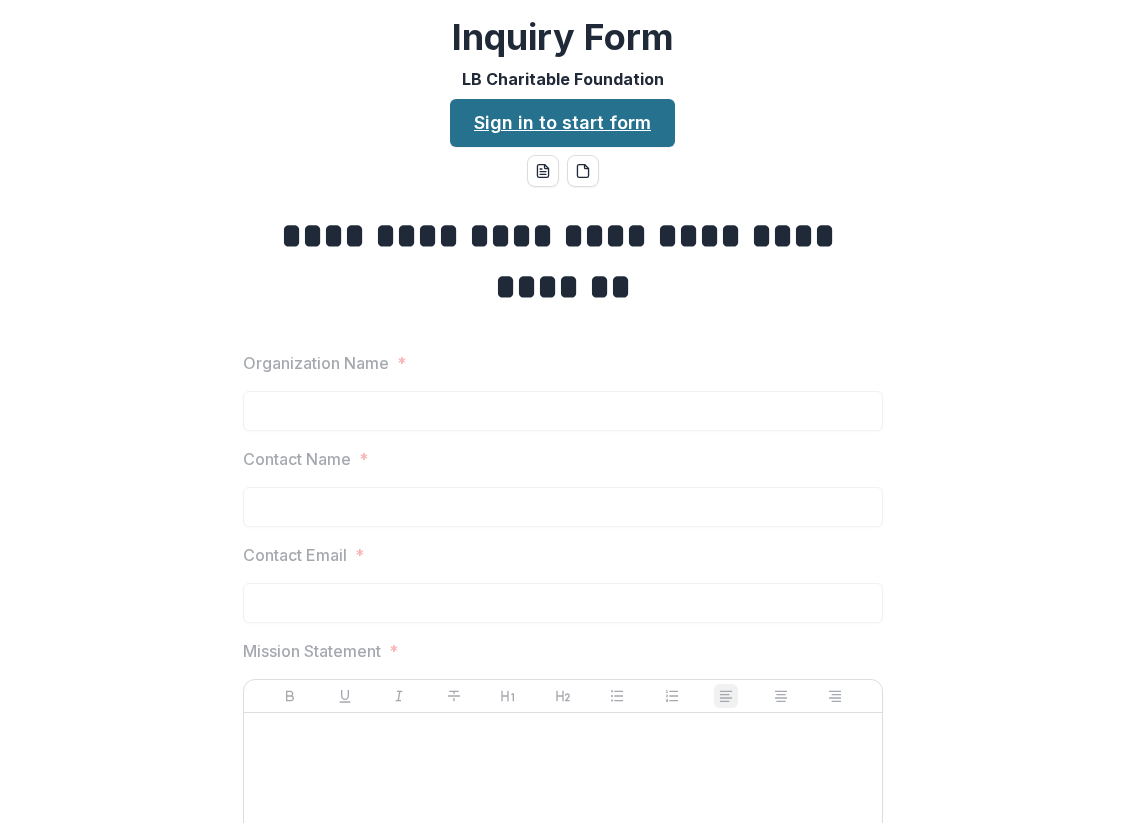 click on "Sign in to start form" at bounding box center [562, 123] 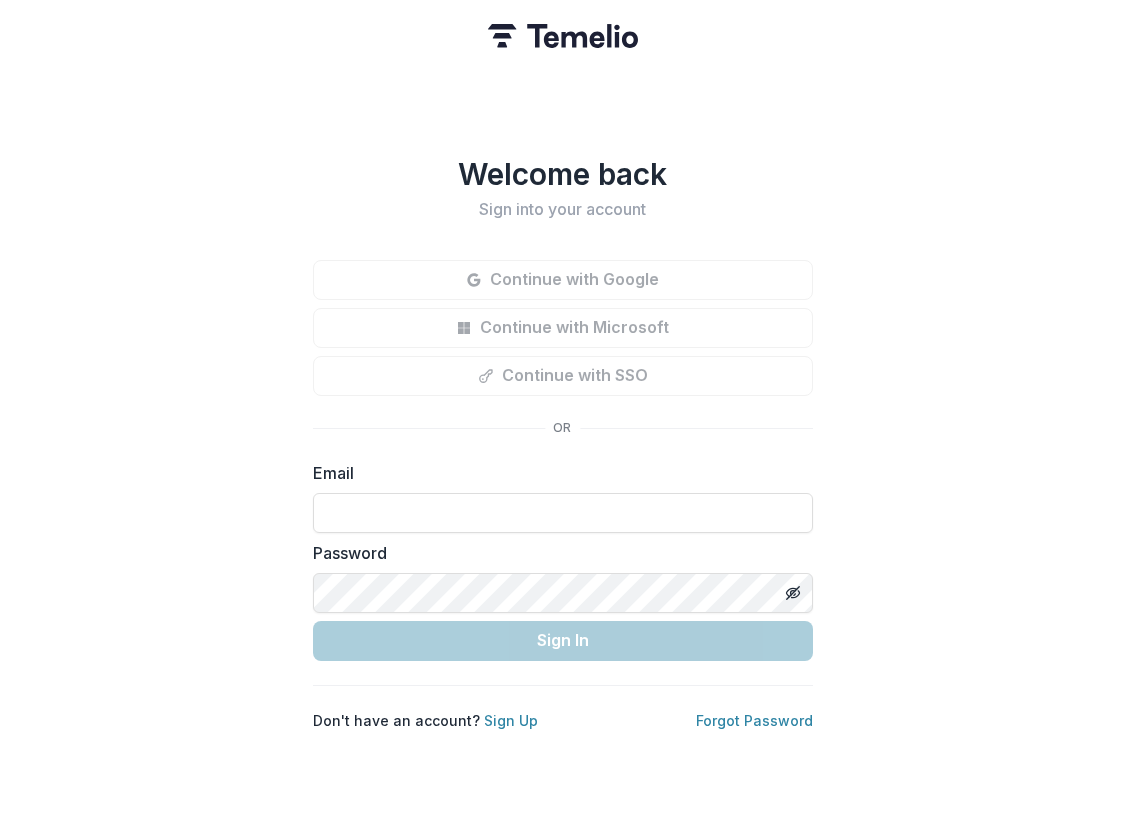 scroll, scrollTop: 0, scrollLeft: 0, axis: both 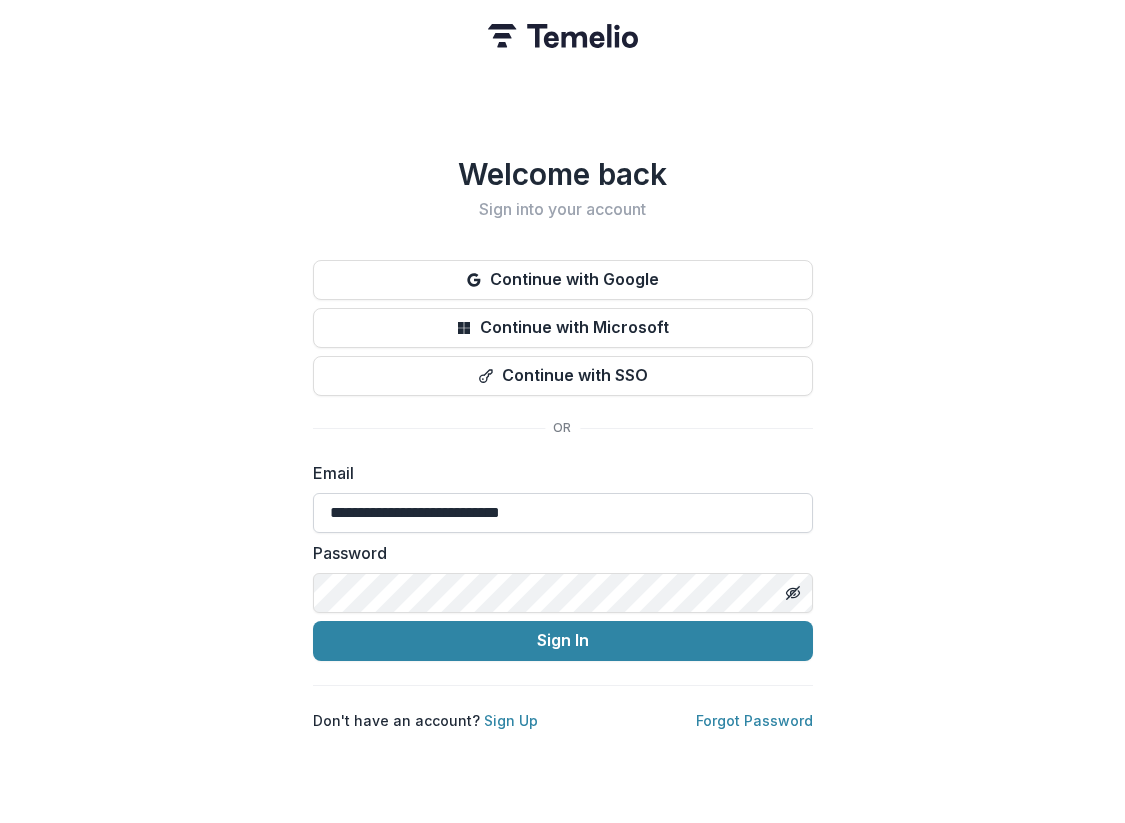 type on "**********" 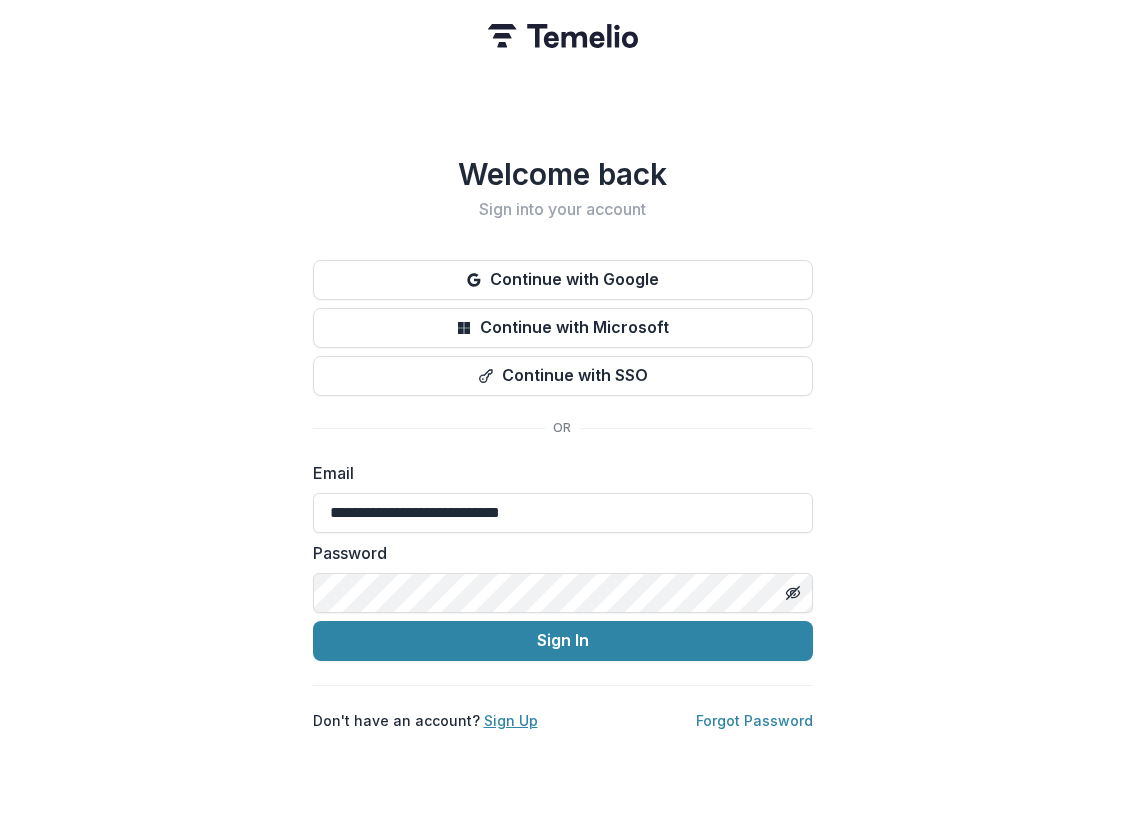 click on "Sign Up" at bounding box center (511, 720) 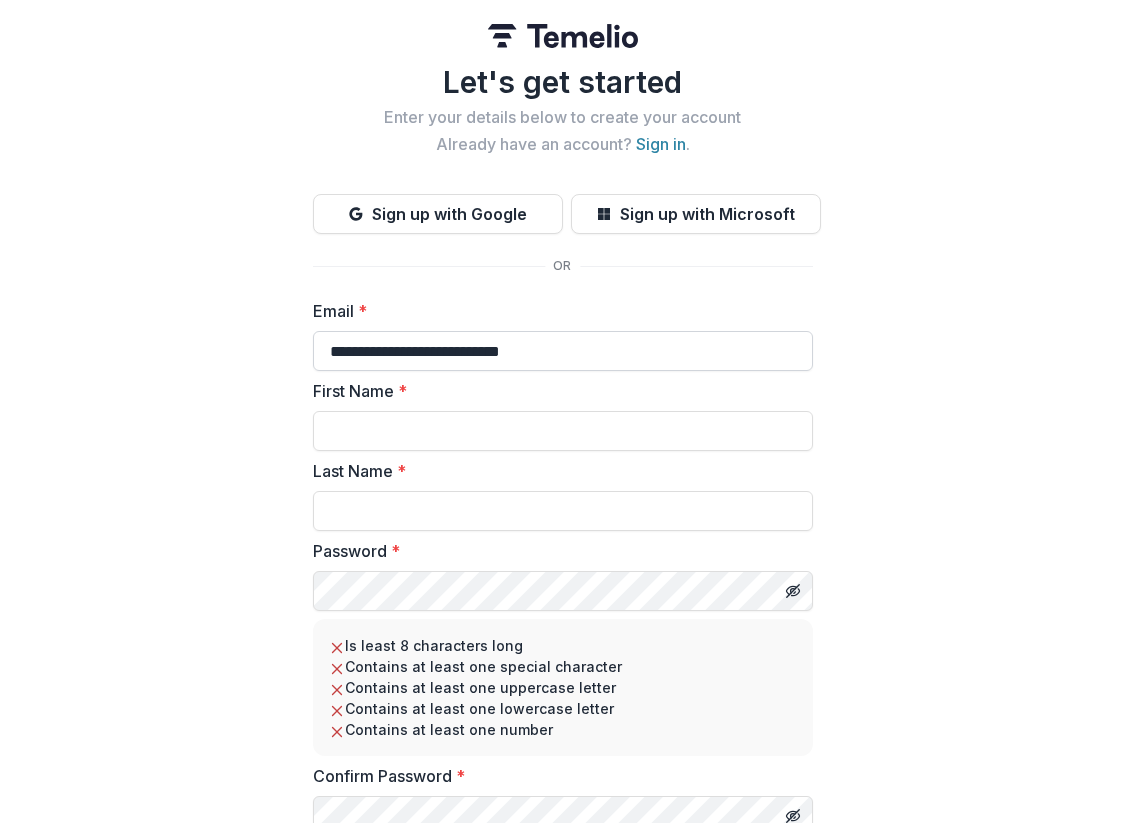 type on "**********" 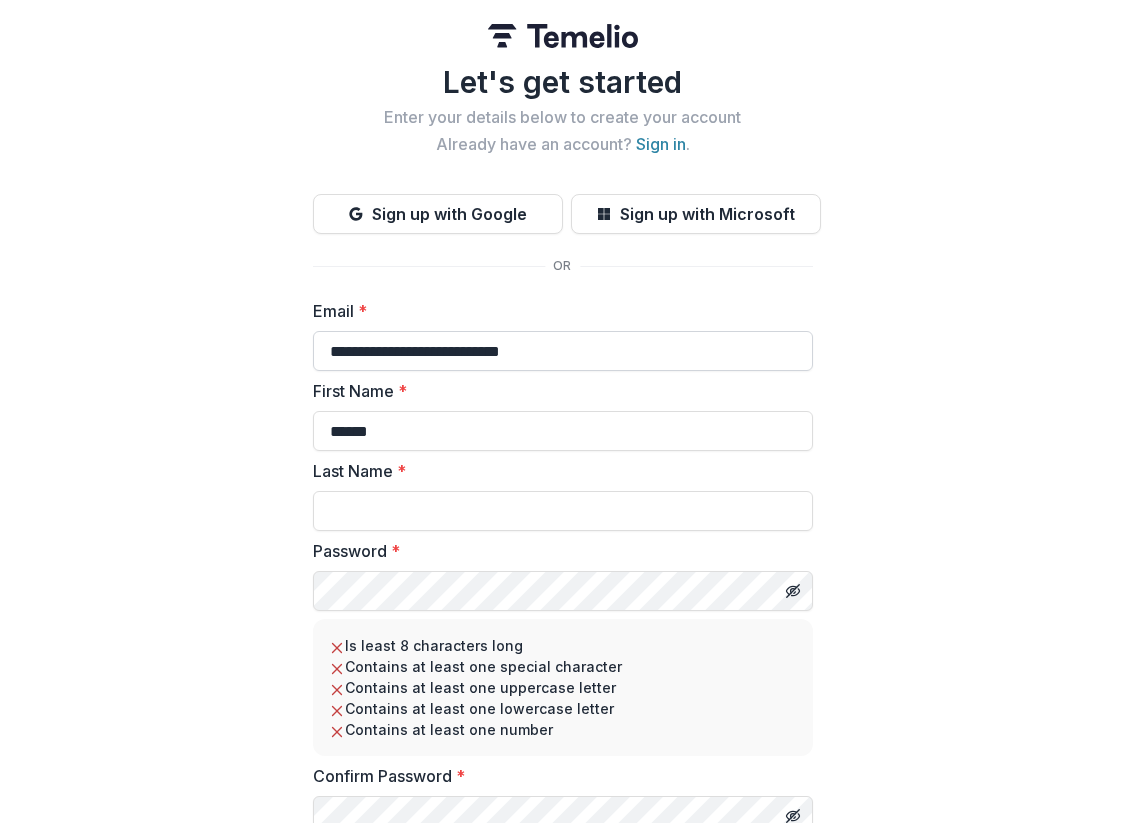 type on "******" 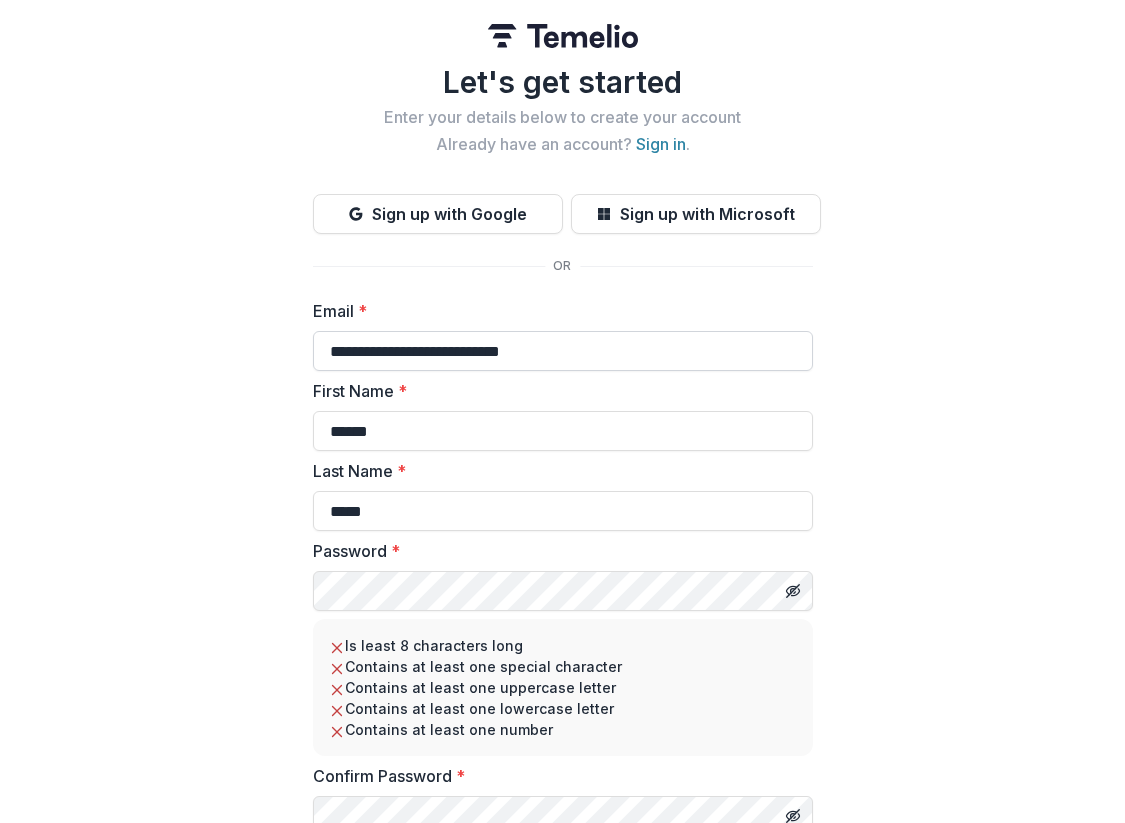 type on "*****" 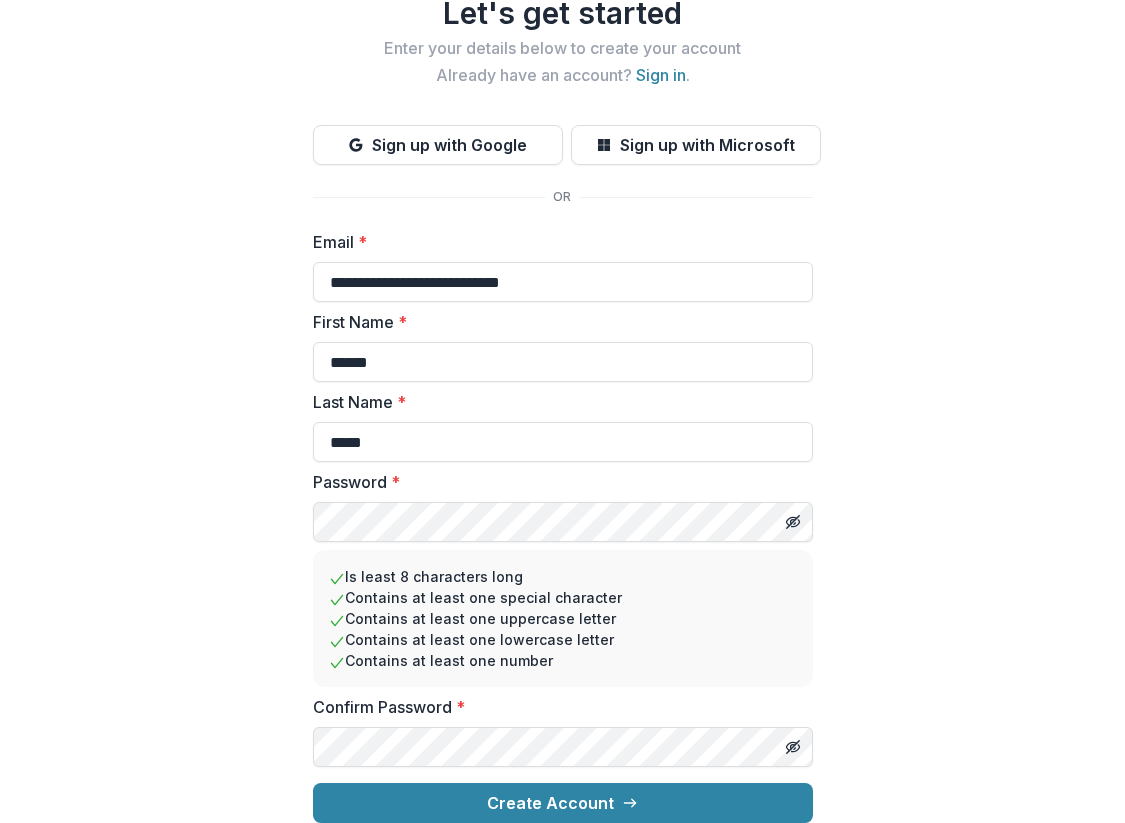 scroll, scrollTop: 85, scrollLeft: 0, axis: vertical 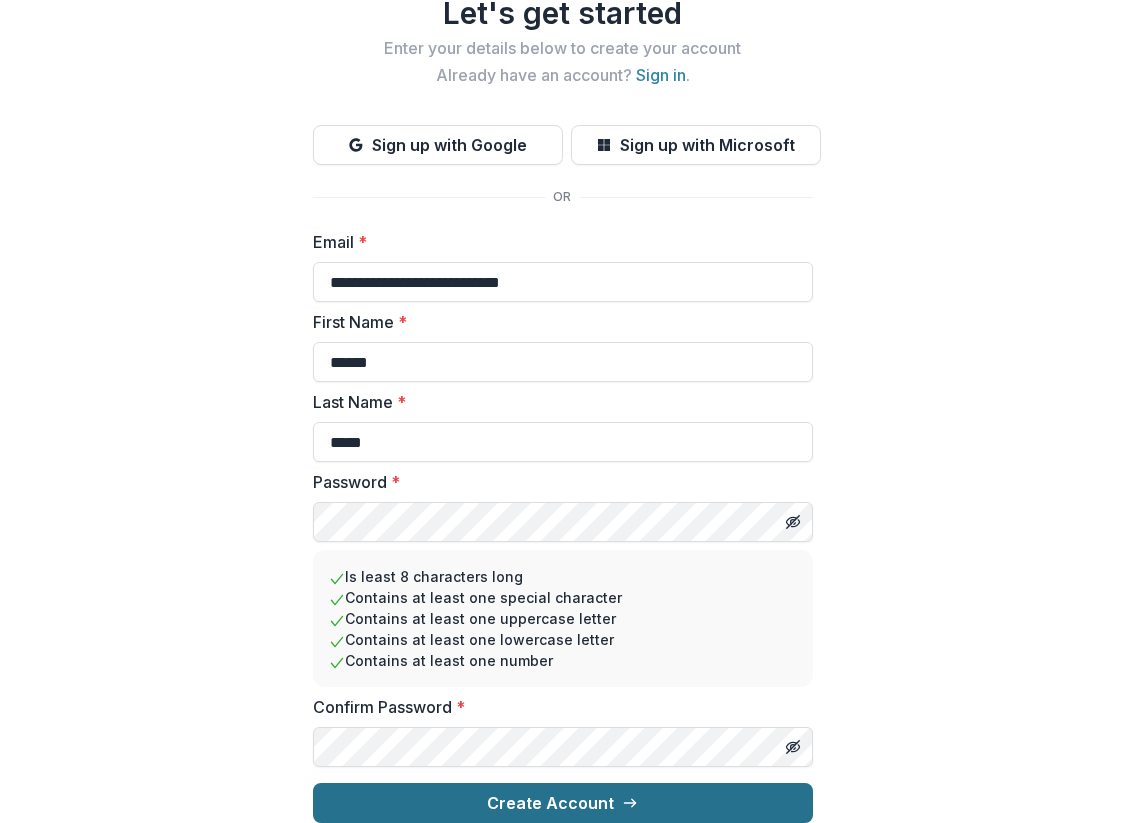 click on "Create Account" at bounding box center [563, 803] 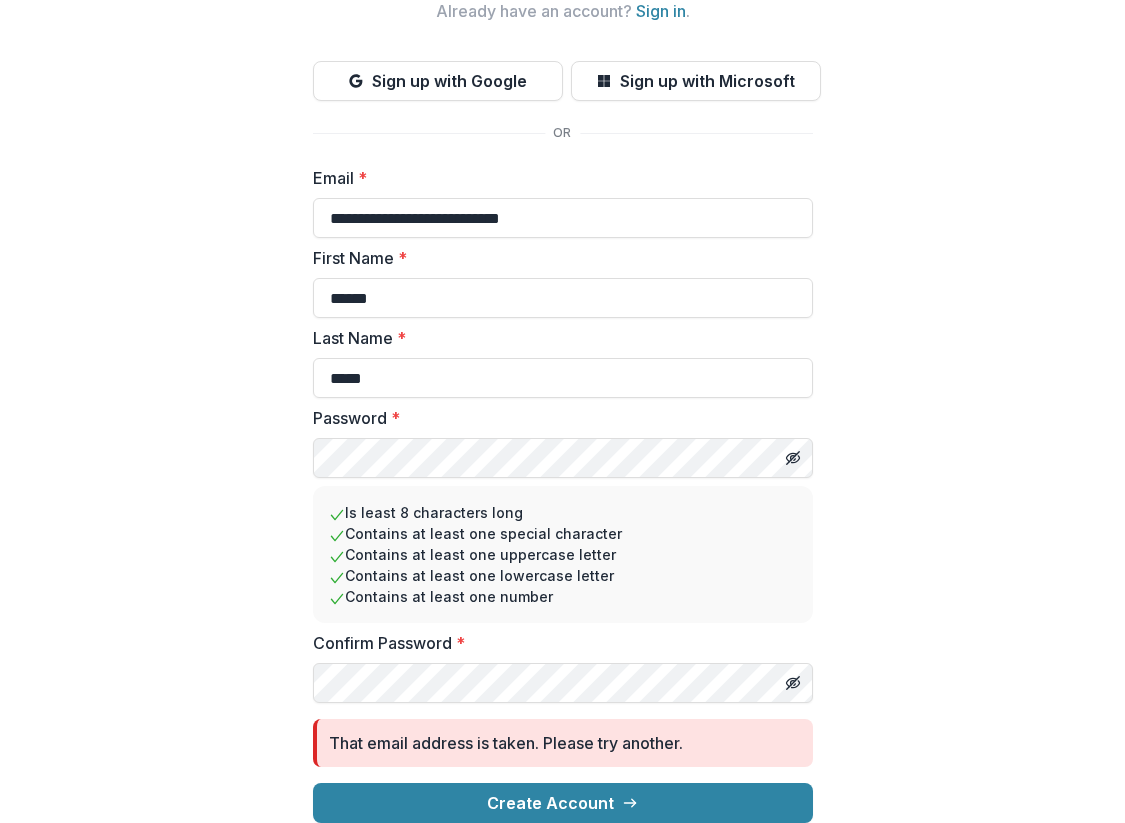 scroll, scrollTop: 149, scrollLeft: 0, axis: vertical 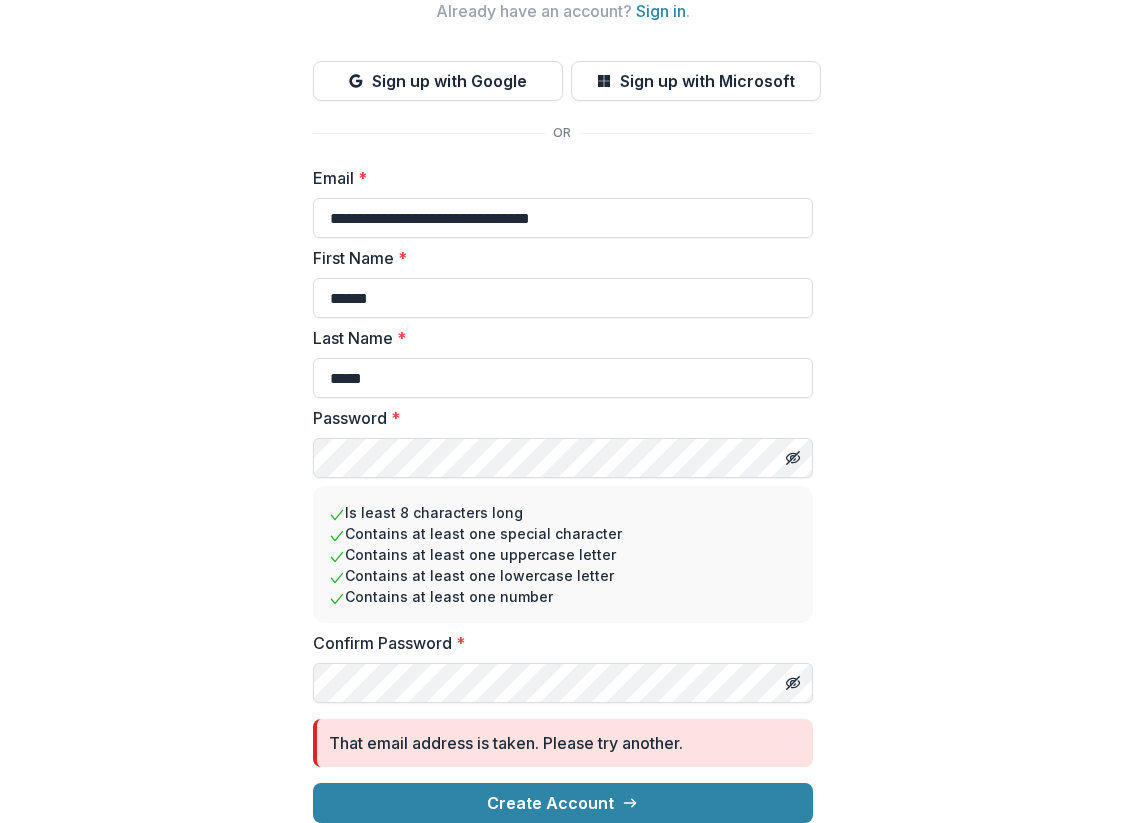 type on "**********" 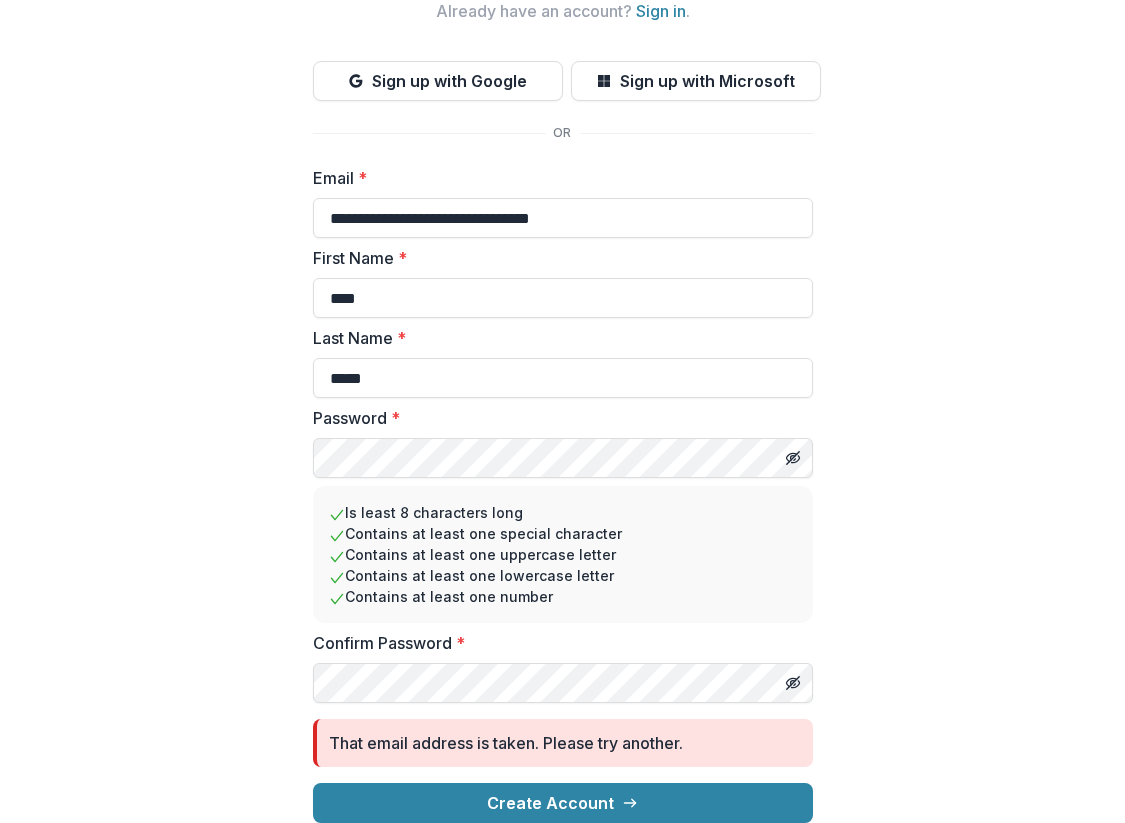 type on "****" 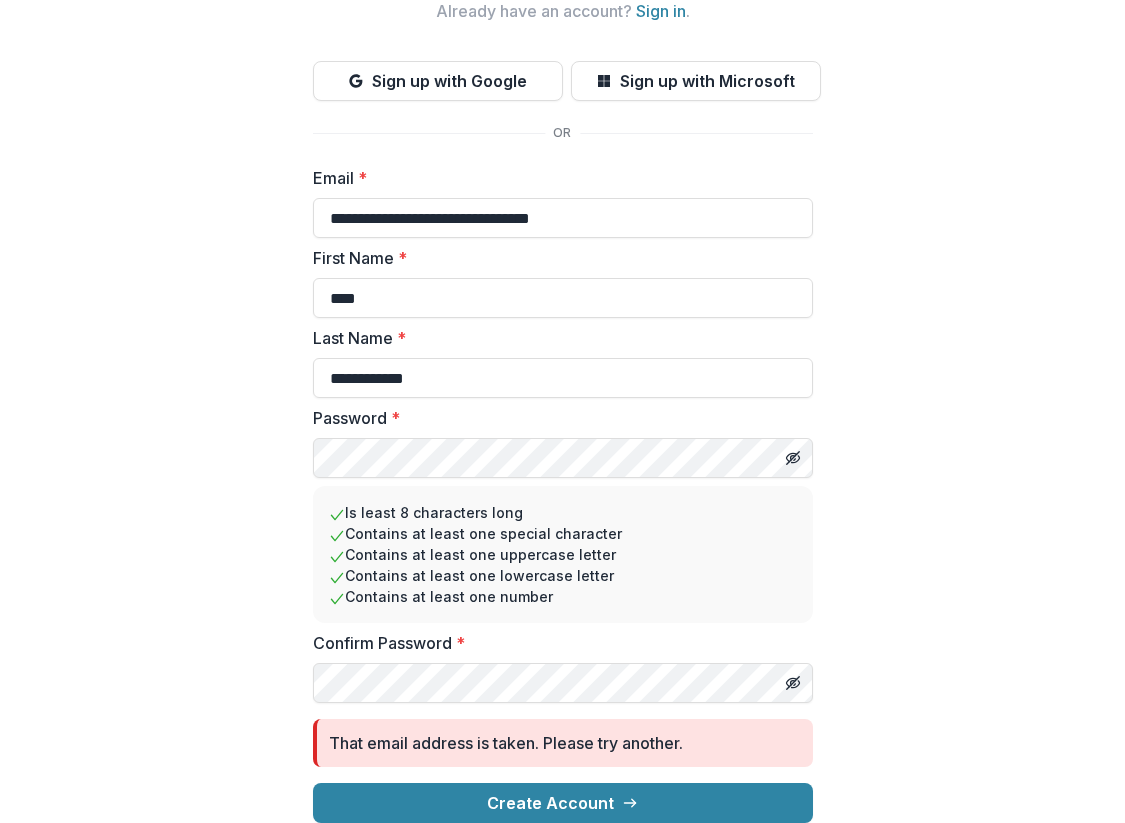 type on "**********" 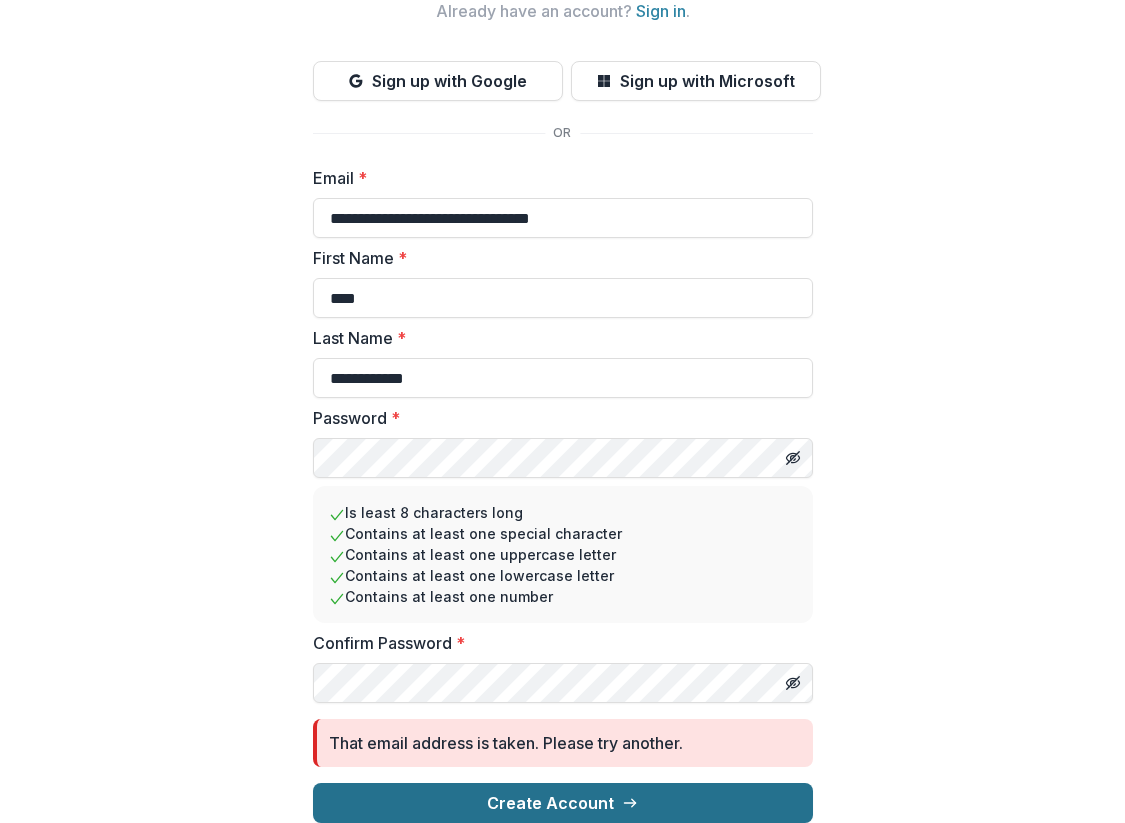 click on "Create Account" at bounding box center [563, 803] 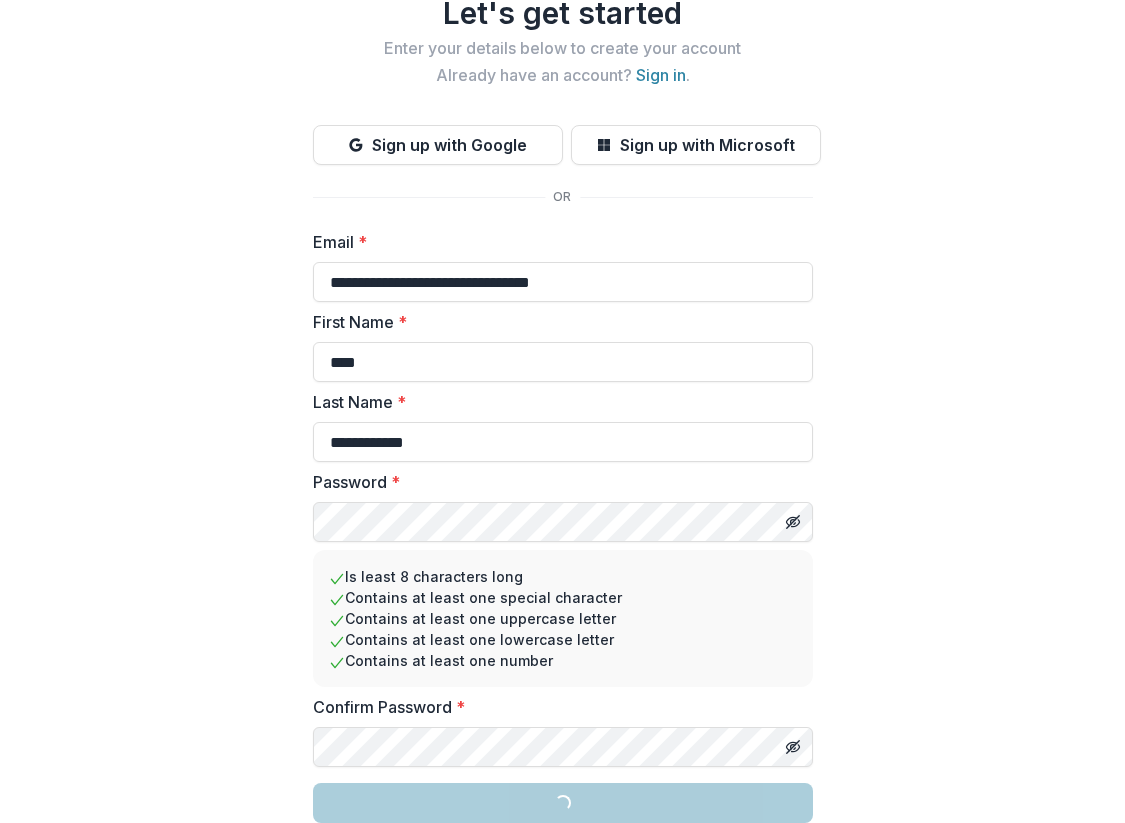 scroll, scrollTop: 85, scrollLeft: 0, axis: vertical 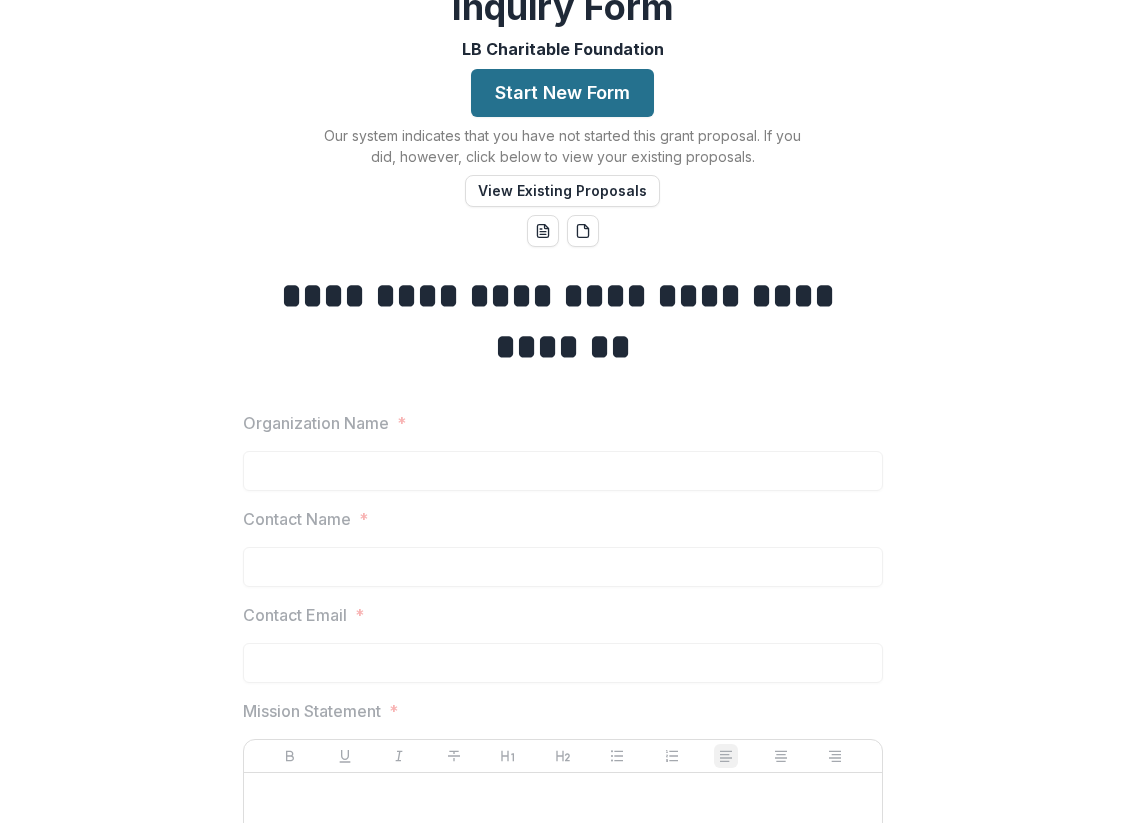 click on "Start New Form" at bounding box center (562, 93) 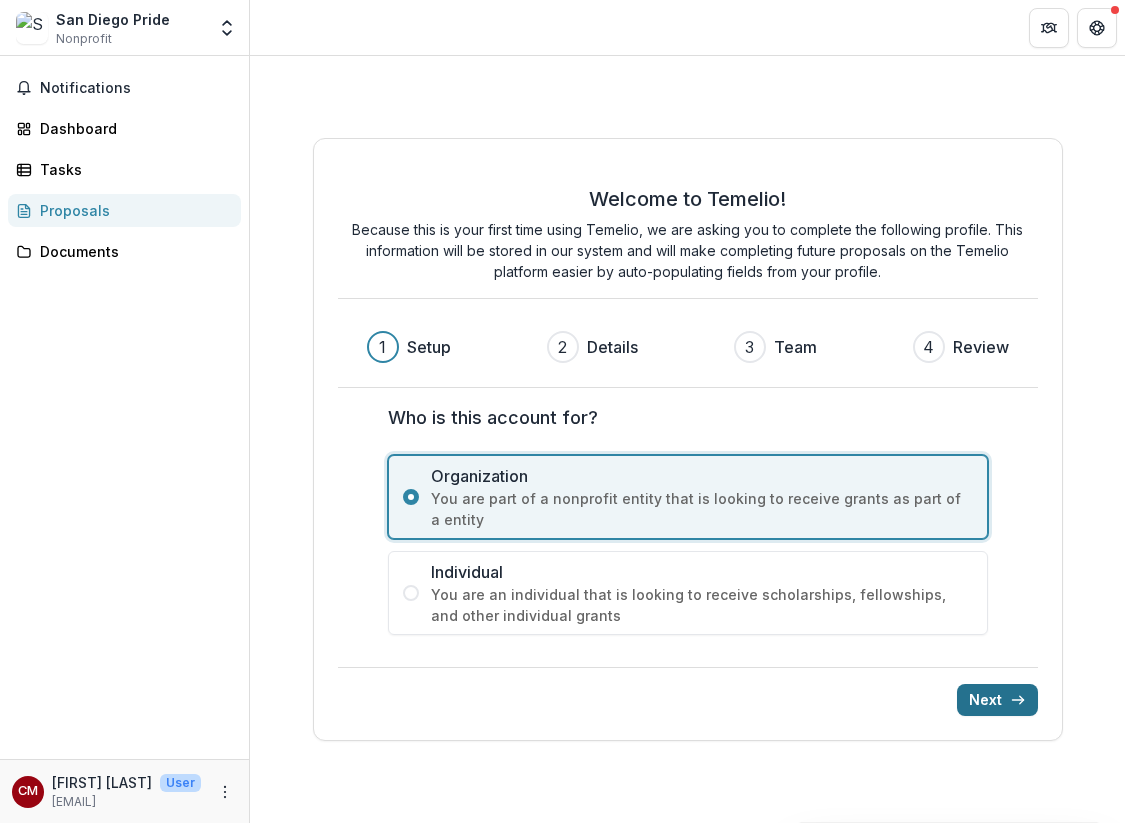 click on "Next" at bounding box center [997, 700] 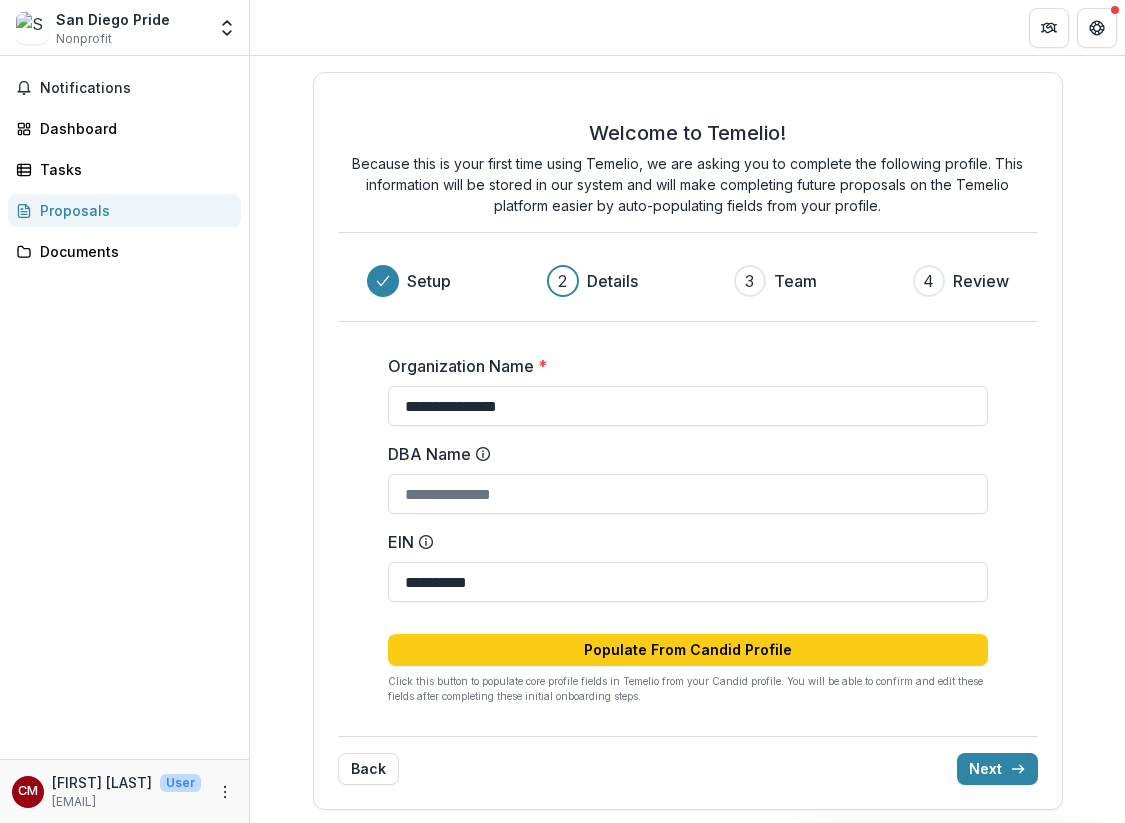 drag, startPoint x: 542, startPoint y: 406, endPoint x: 353, endPoint y: 401, distance: 189.06613 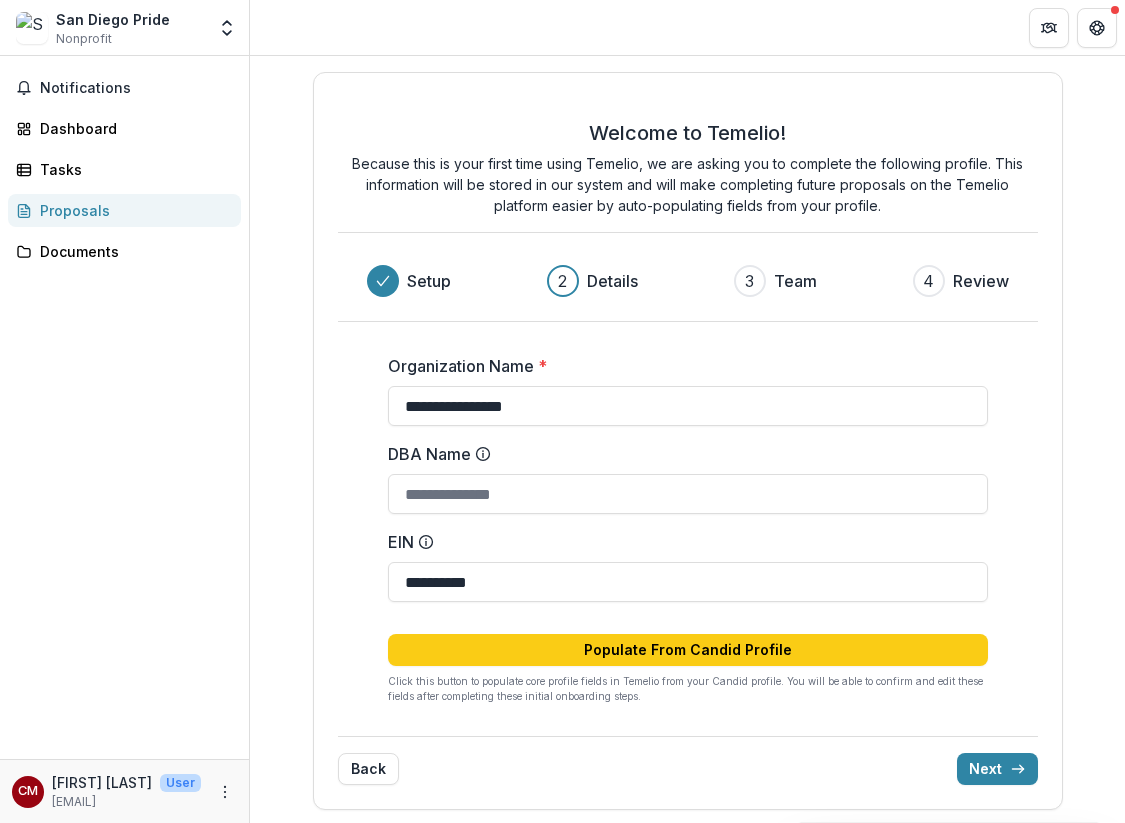 type on "**********" 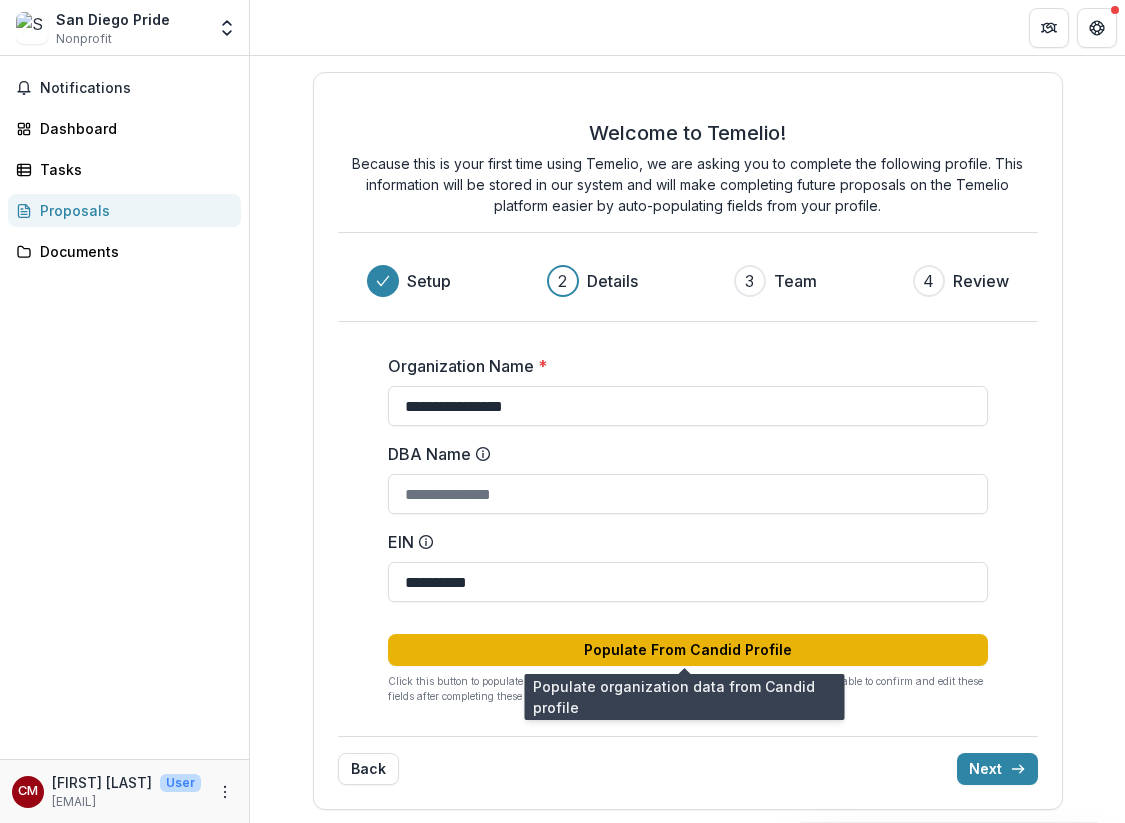 type on "**********" 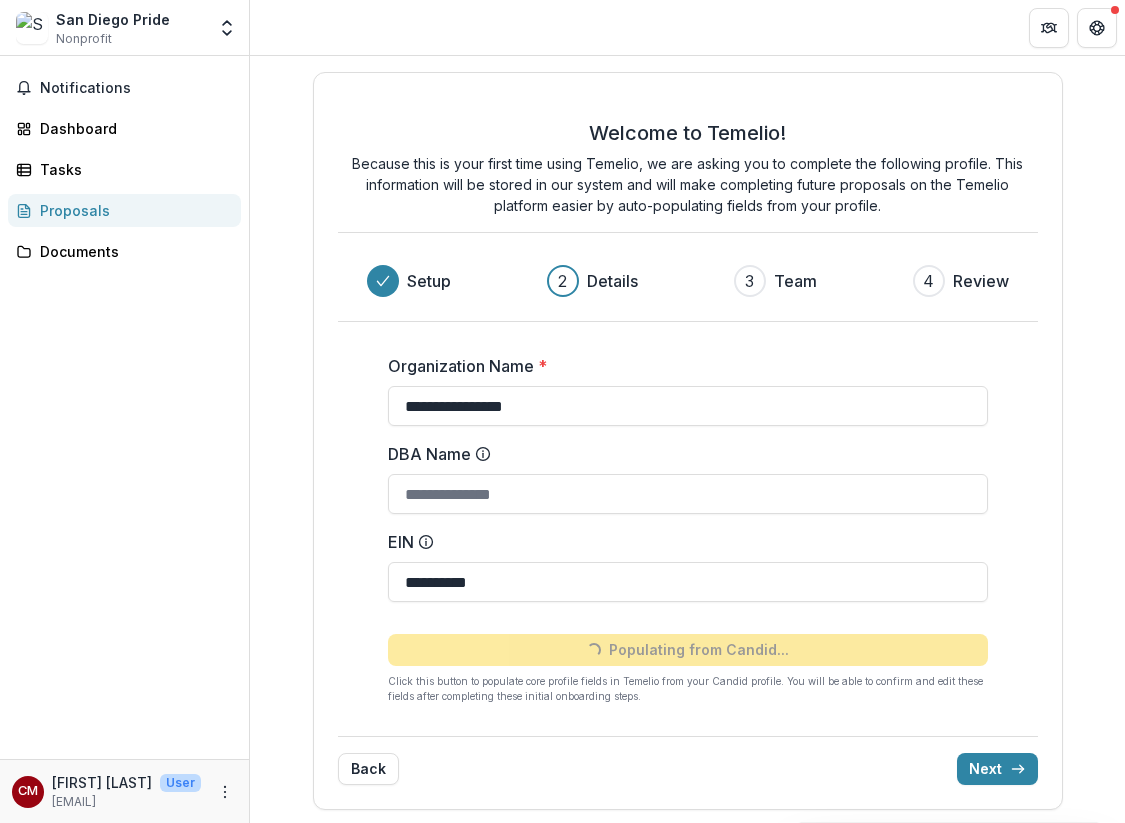 type on "**********" 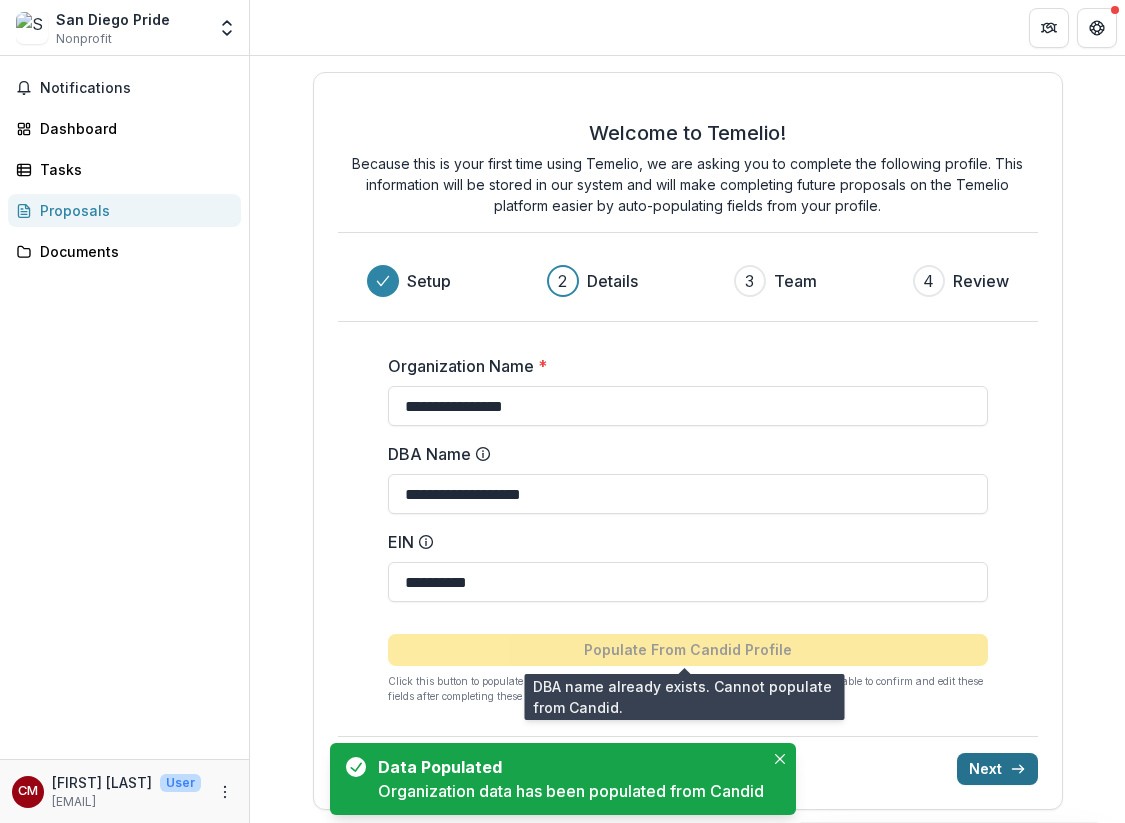 click on "Next" at bounding box center [997, 769] 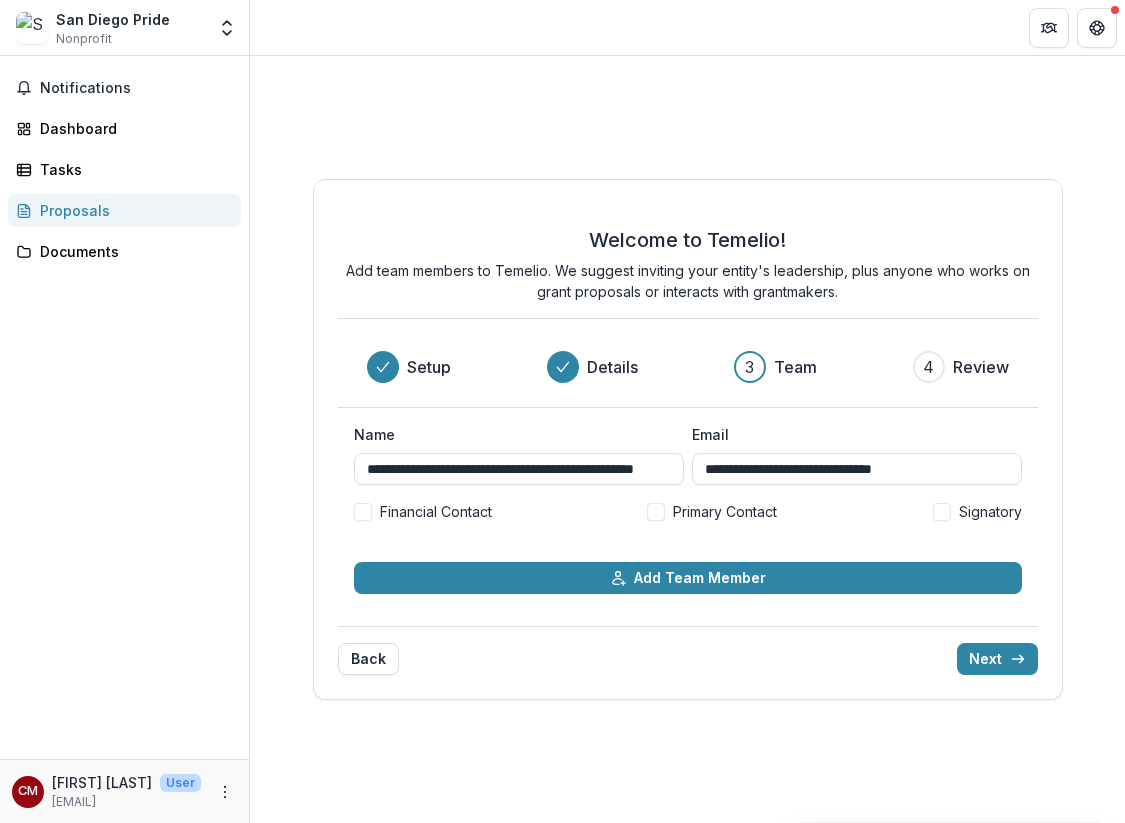 click at bounding box center (363, 512) 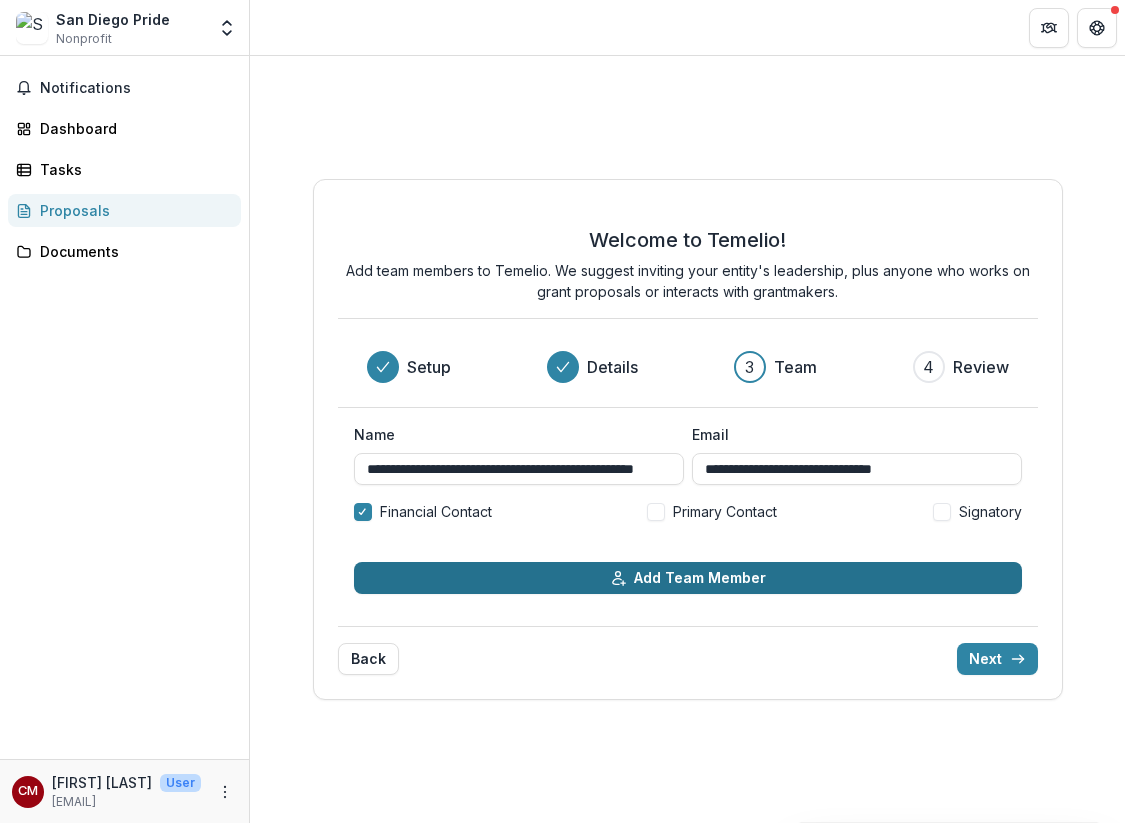 click on "Add Team Member" at bounding box center [688, 578] 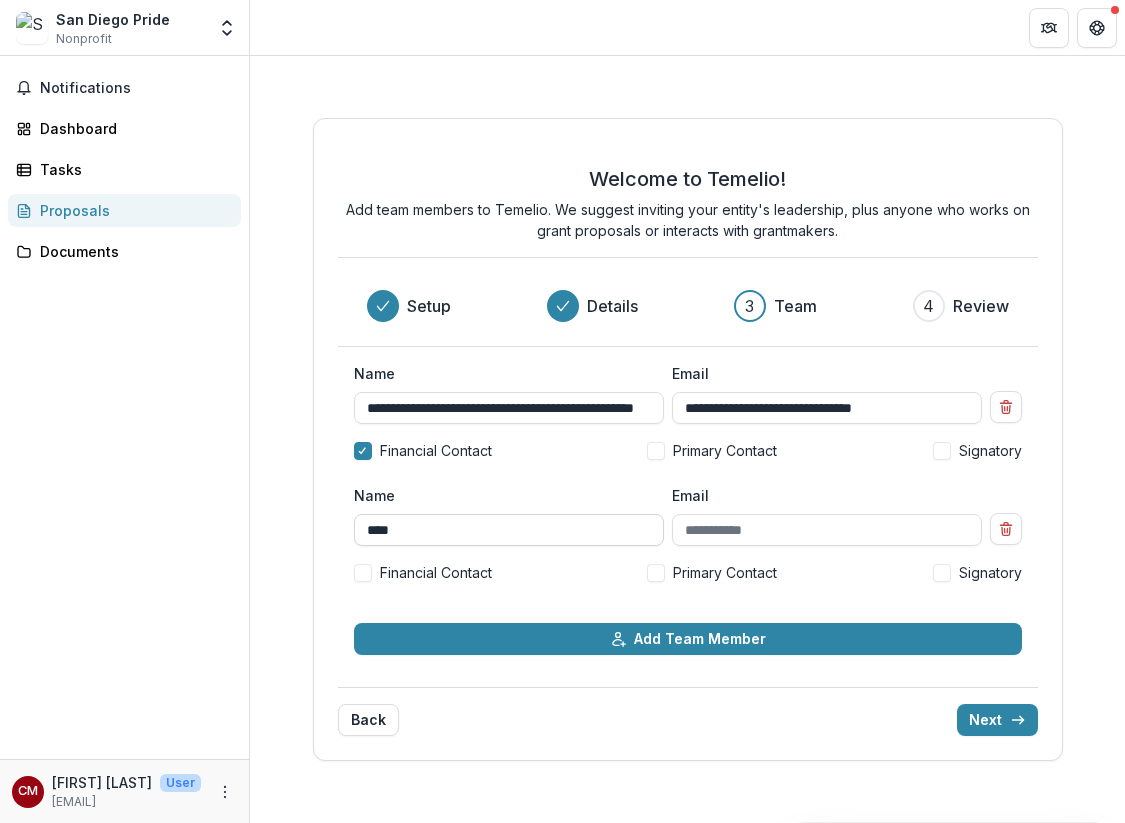 type on "****" 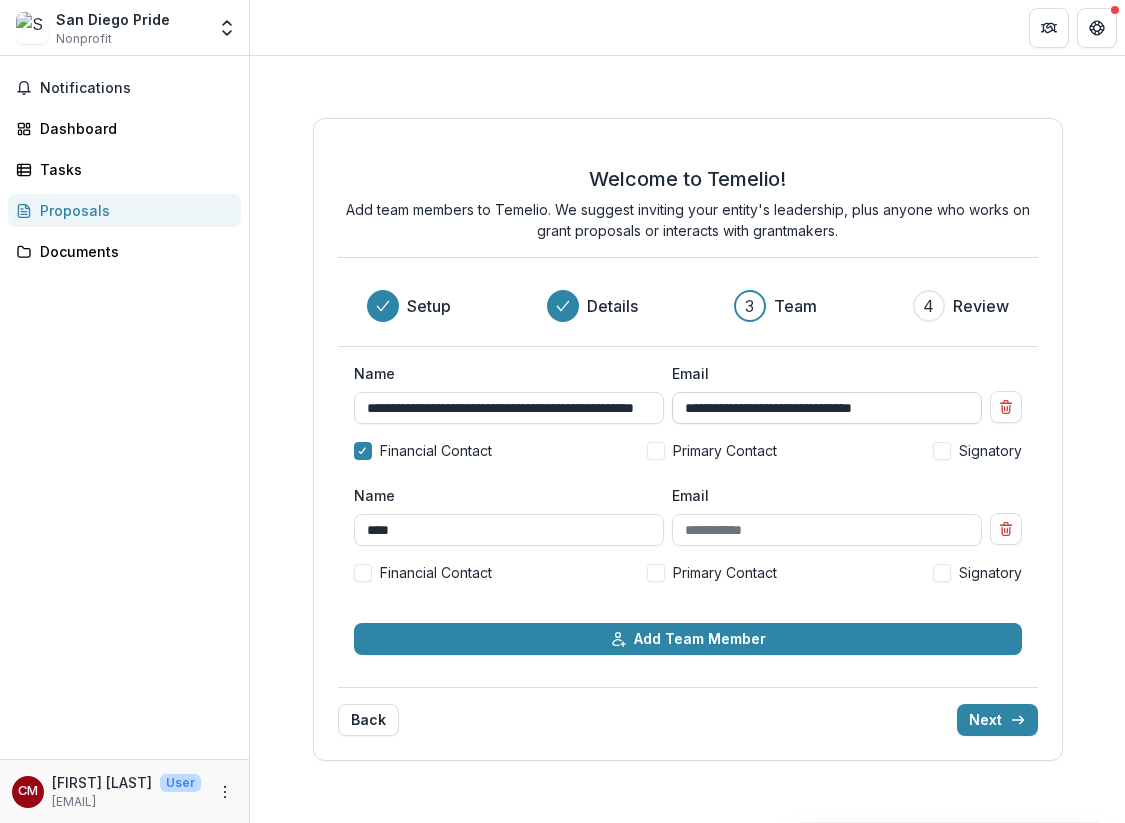 drag, startPoint x: 365, startPoint y: 407, endPoint x: 753, endPoint y: 422, distance: 388.28983 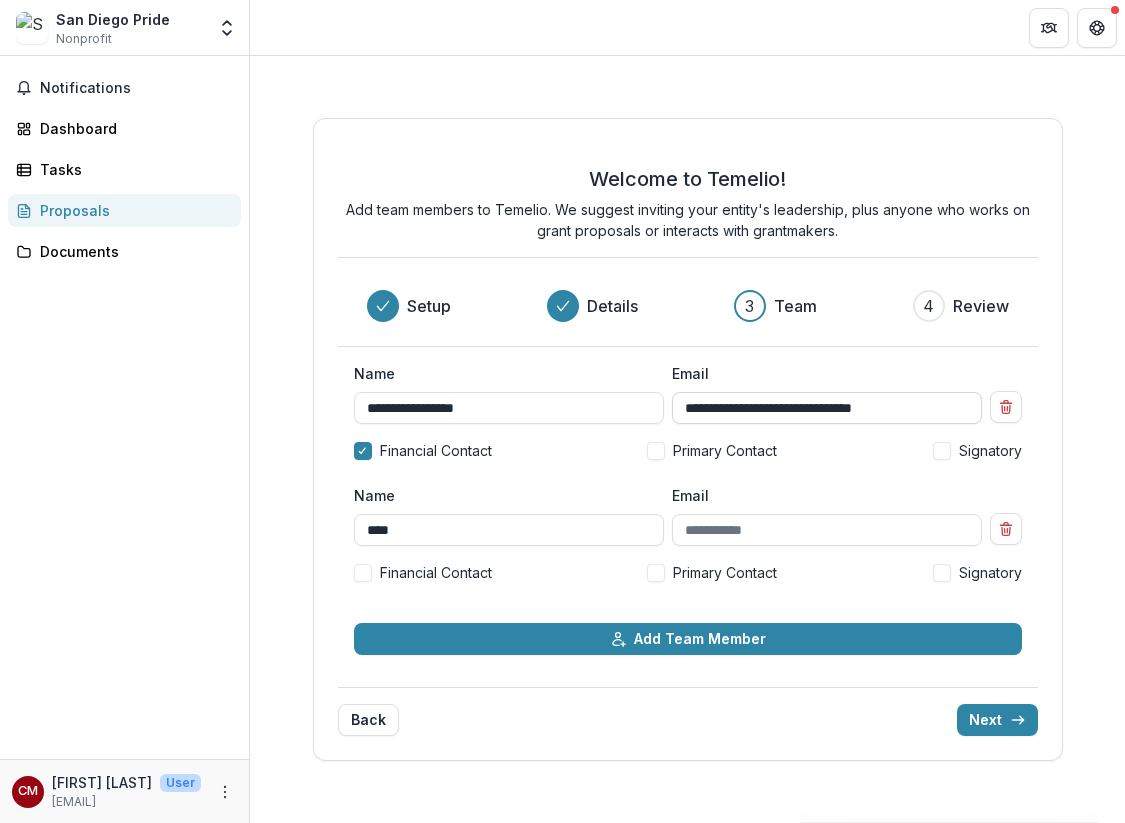 type on "**********" 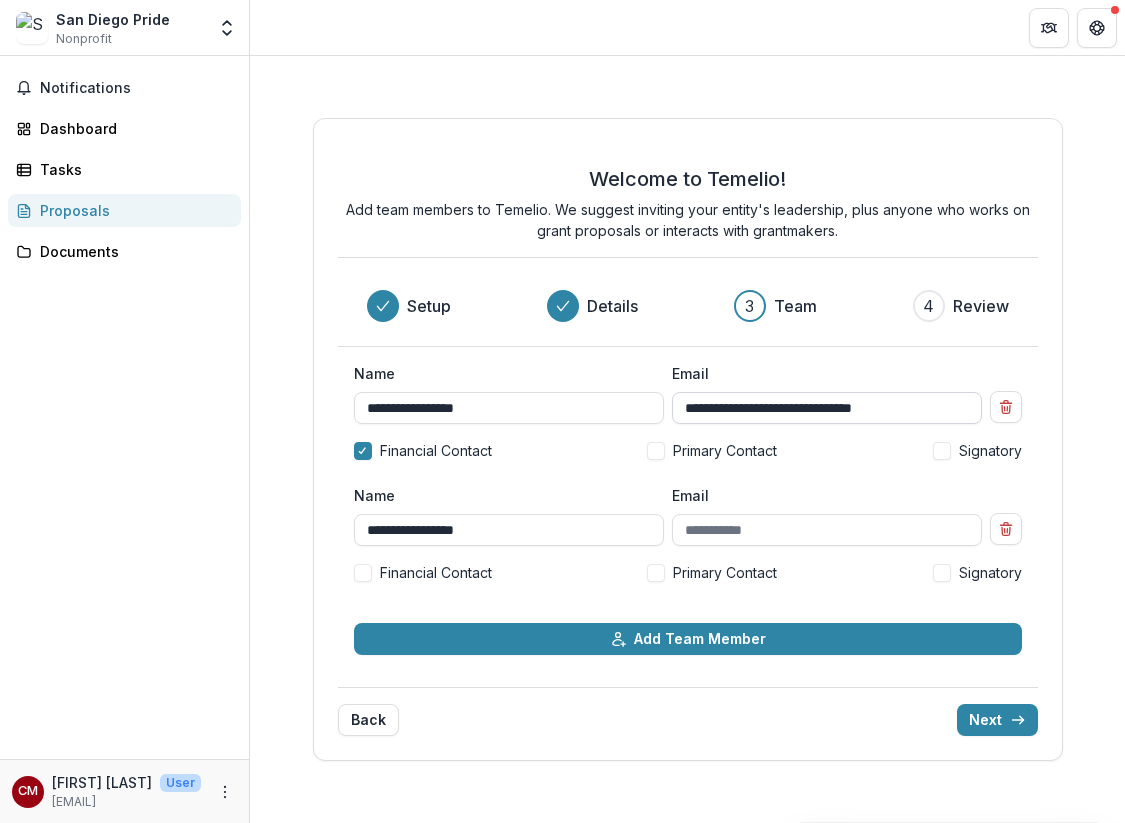 type on "**********" 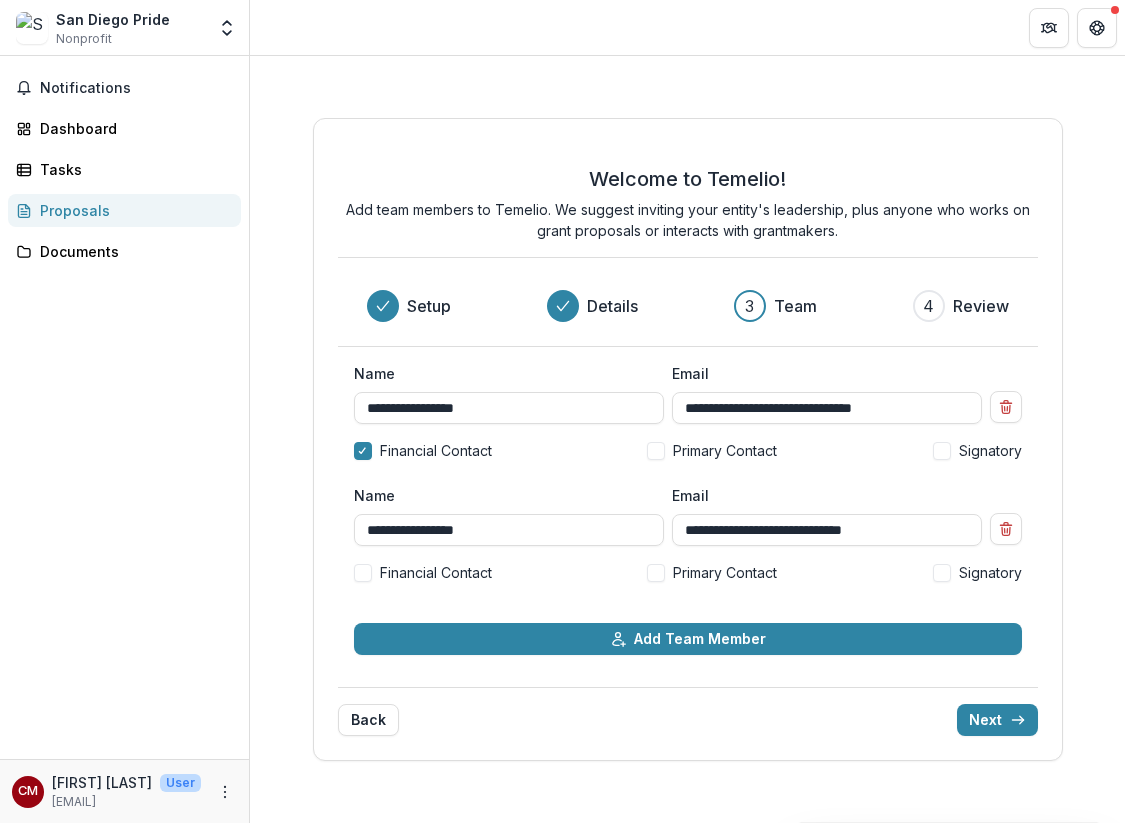 type on "**********" 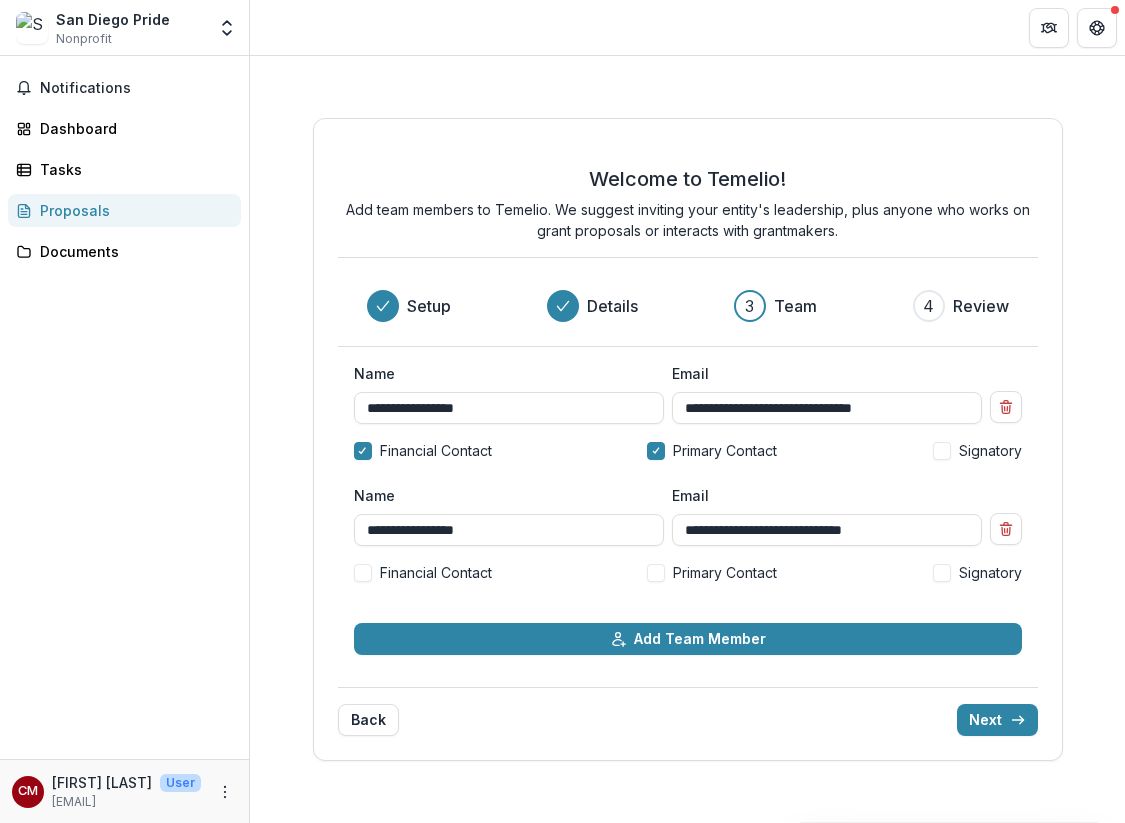click at bounding box center (942, 573) 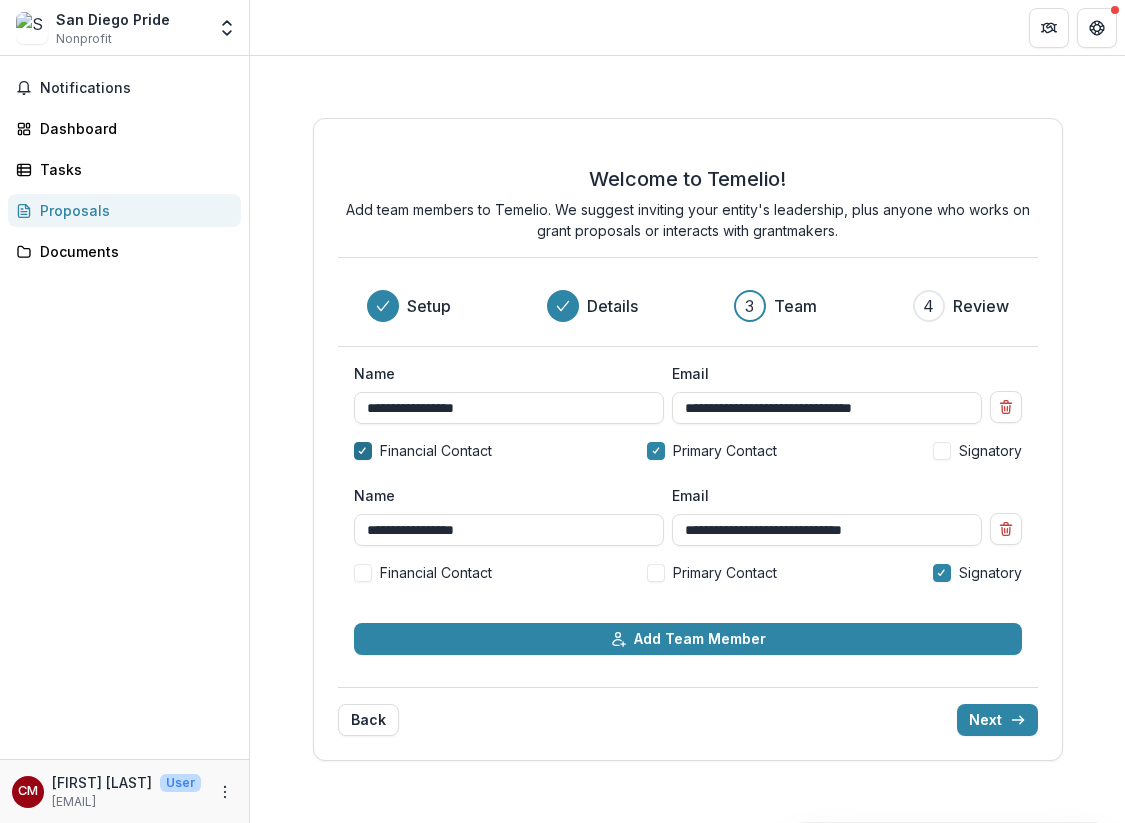 click 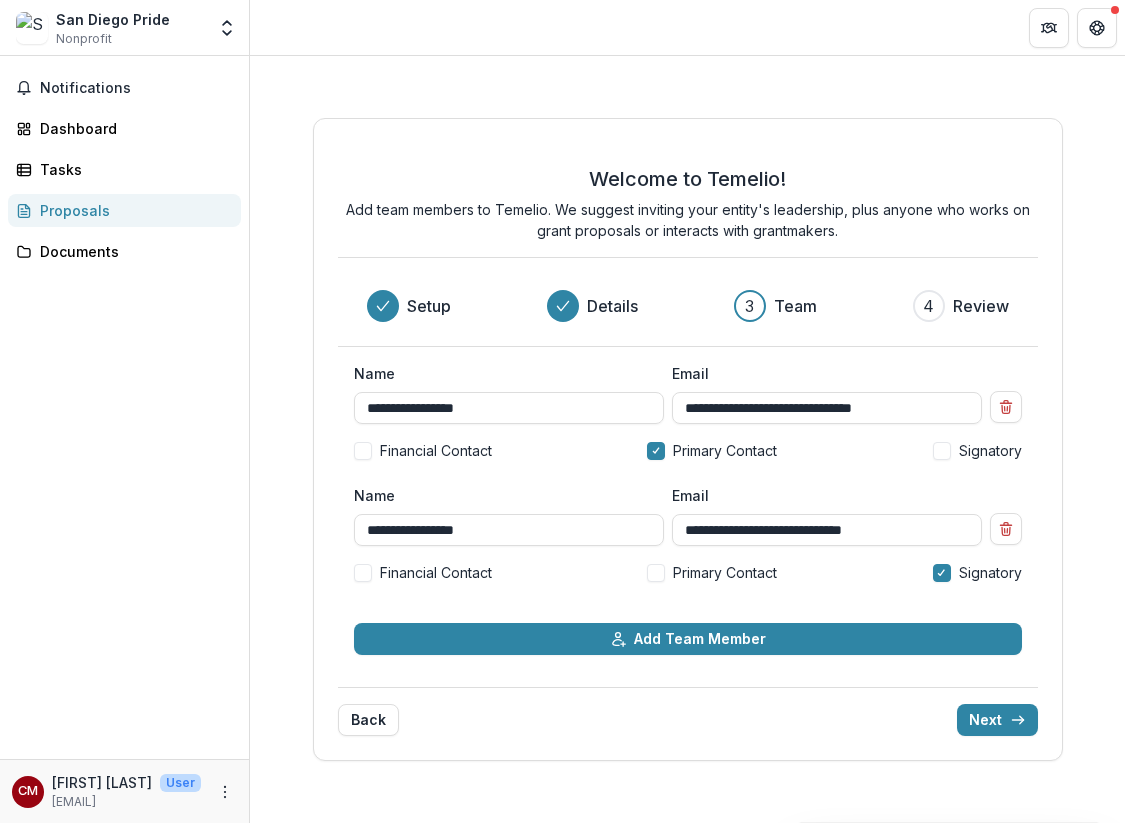 click at bounding box center (363, 573) 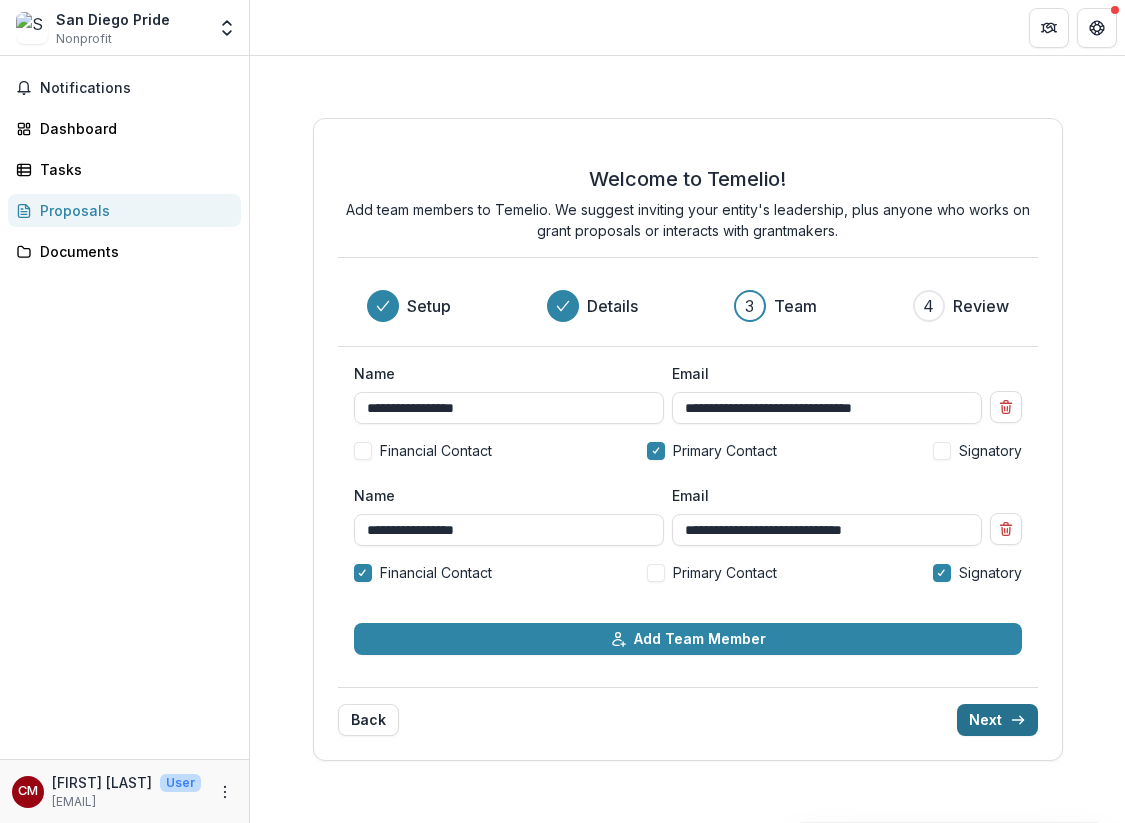click on "Next" at bounding box center (997, 720) 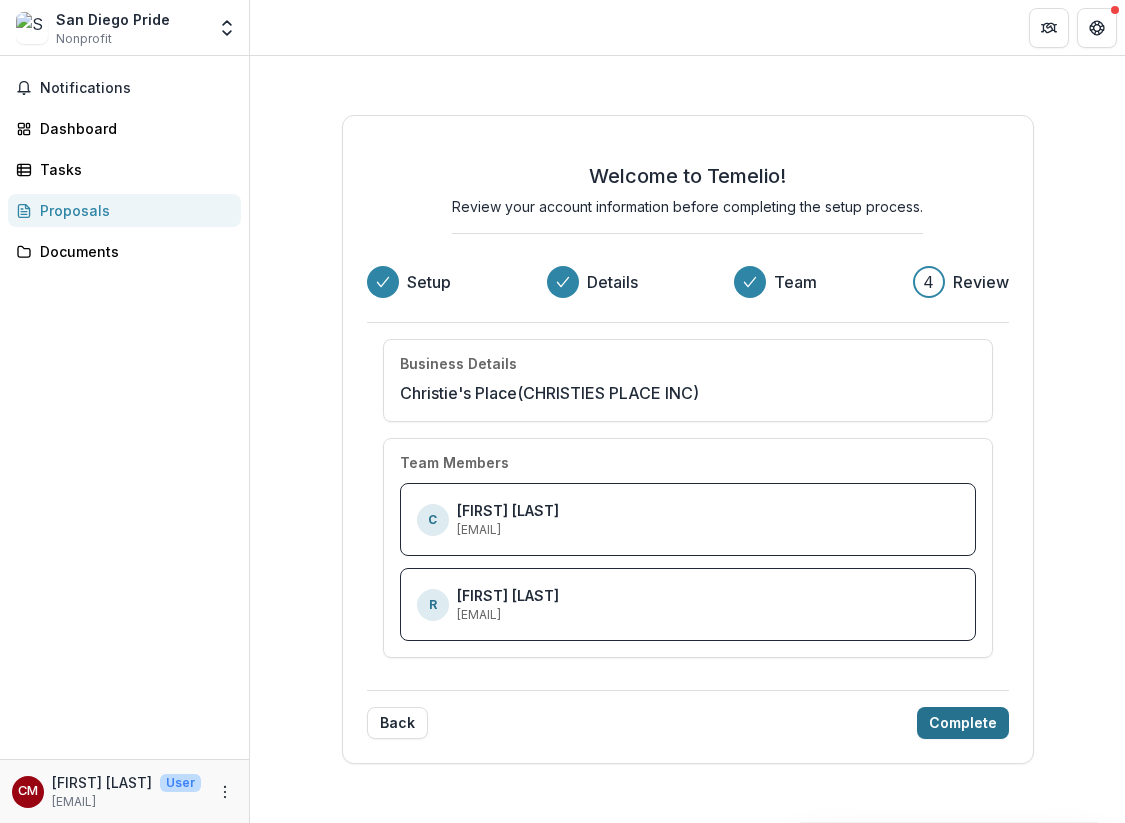 click on "Complete" at bounding box center [963, 723] 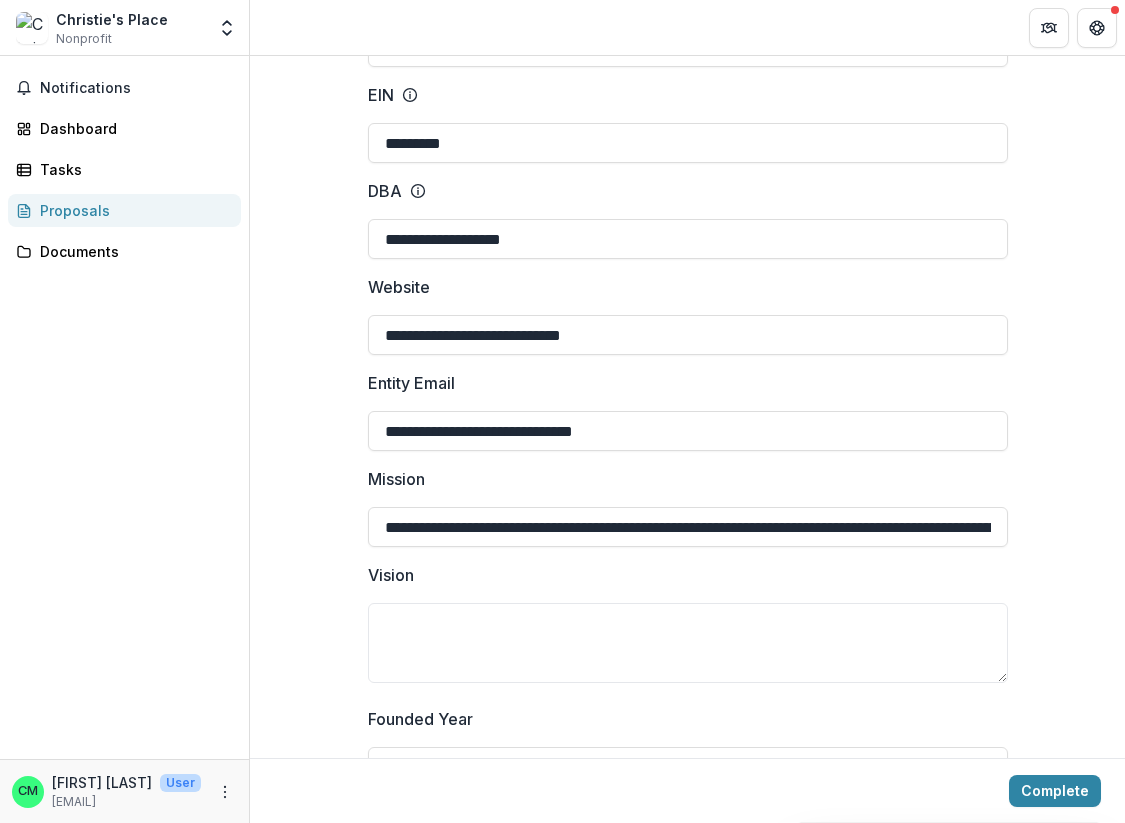 scroll, scrollTop: 260, scrollLeft: 0, axis: vertical 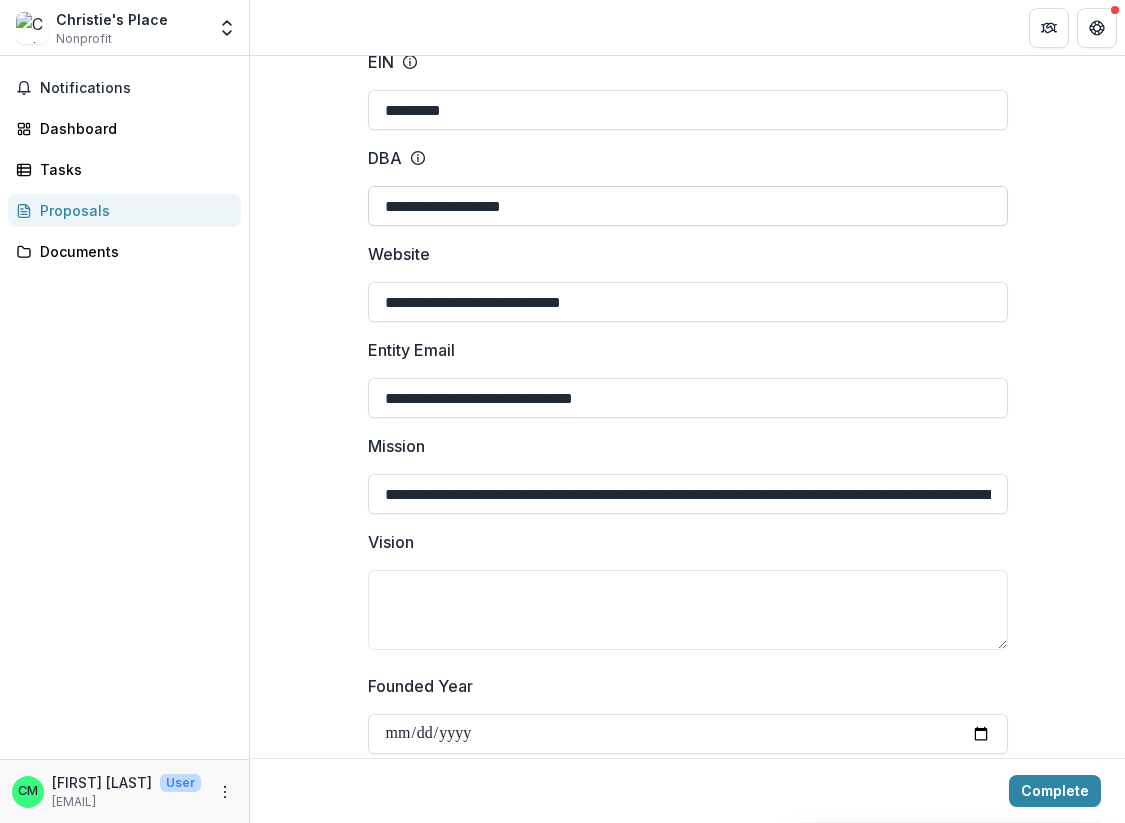 drag, startPoint x: 379, startPoint y: 199, endPoint x: 596, endPoint y: 199, distance: 217 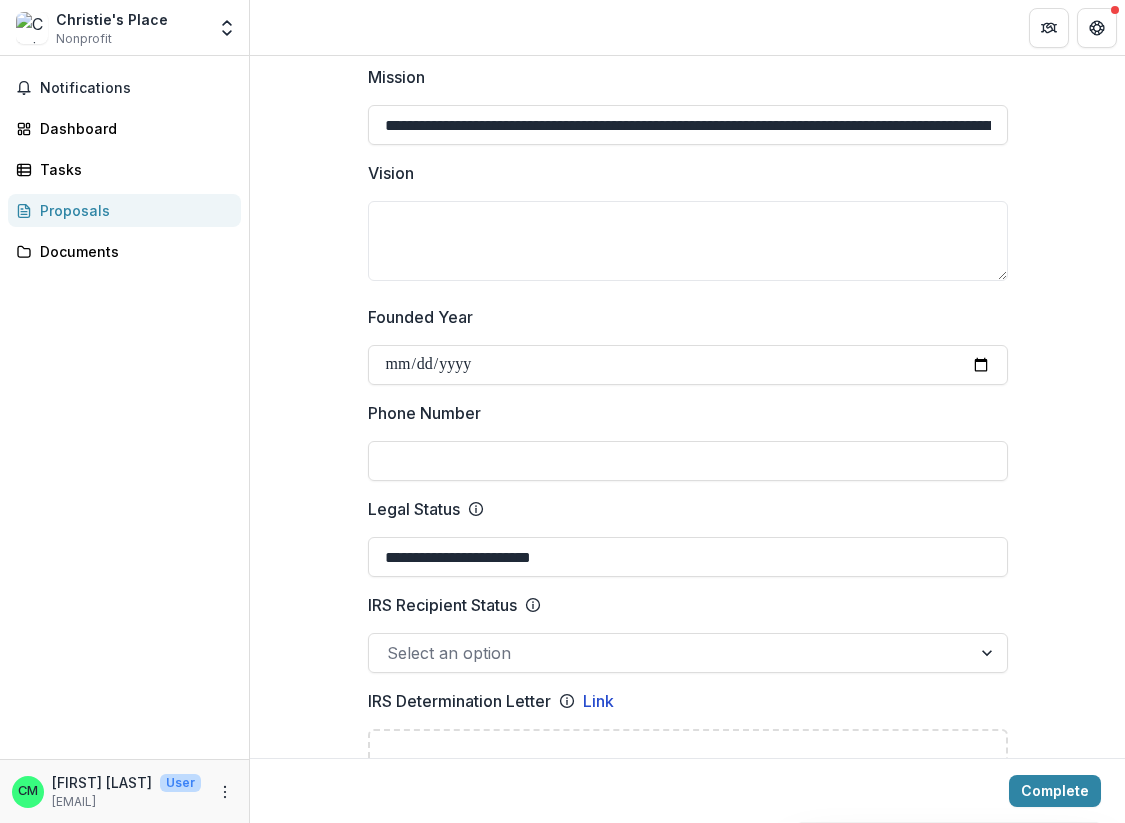 scroll, scrollTop: 630, scrollLeft: 0, axis: vertical 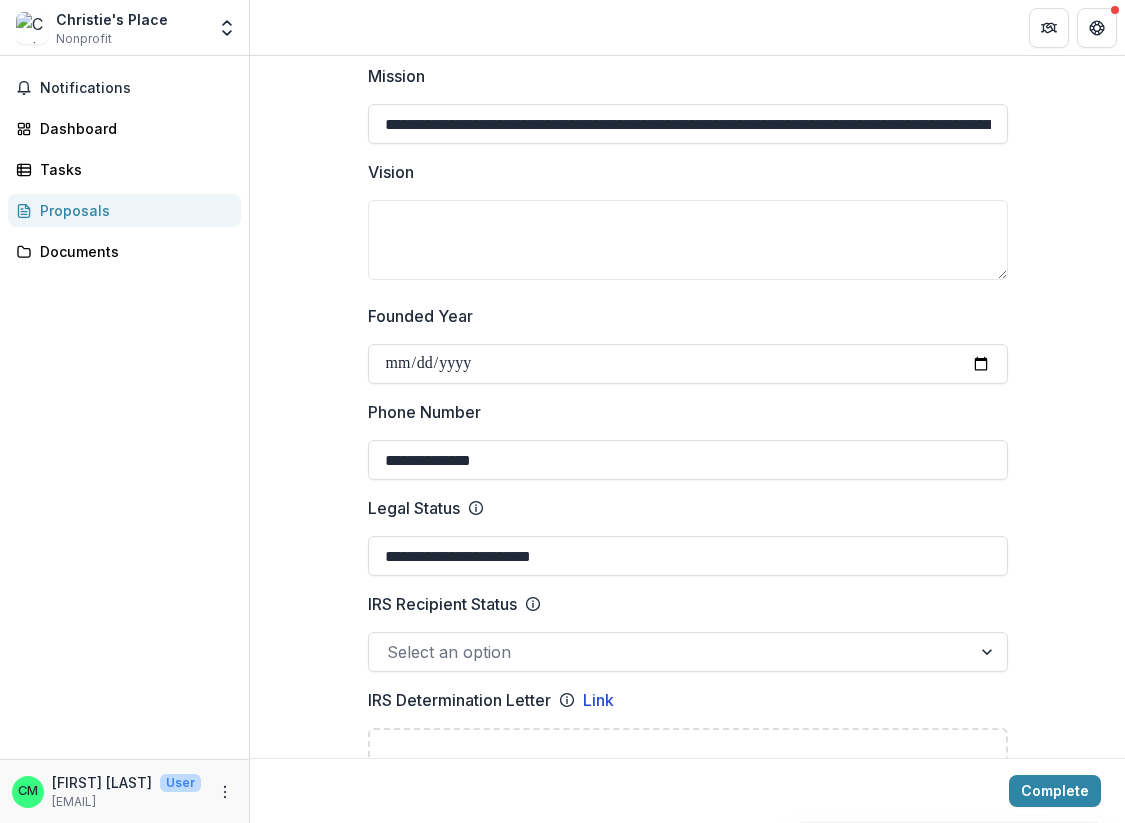 drag, startPoint x: 424, startPoint y: 451, endPoint x: 545, endPoint y: 448, distance: 121.037186 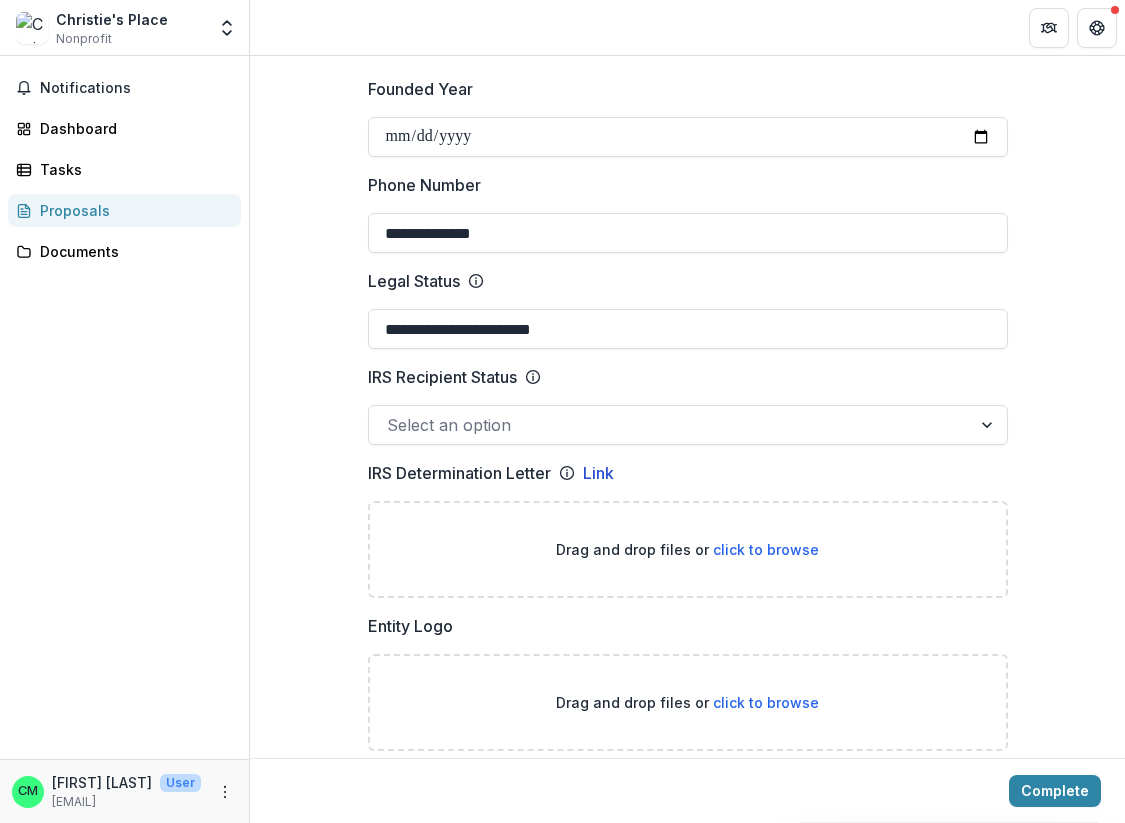 scroll, scrollTop: 859, scrollLeft: 0, axis: vertical 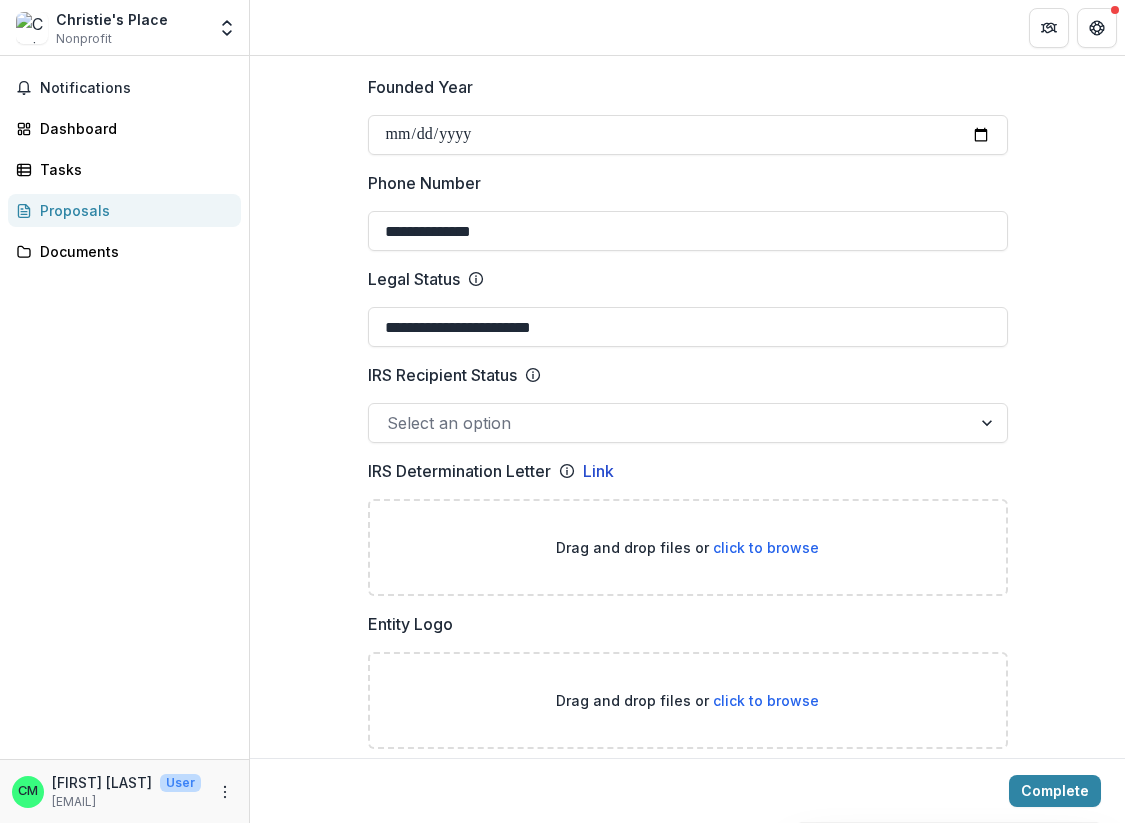 type on "**********" 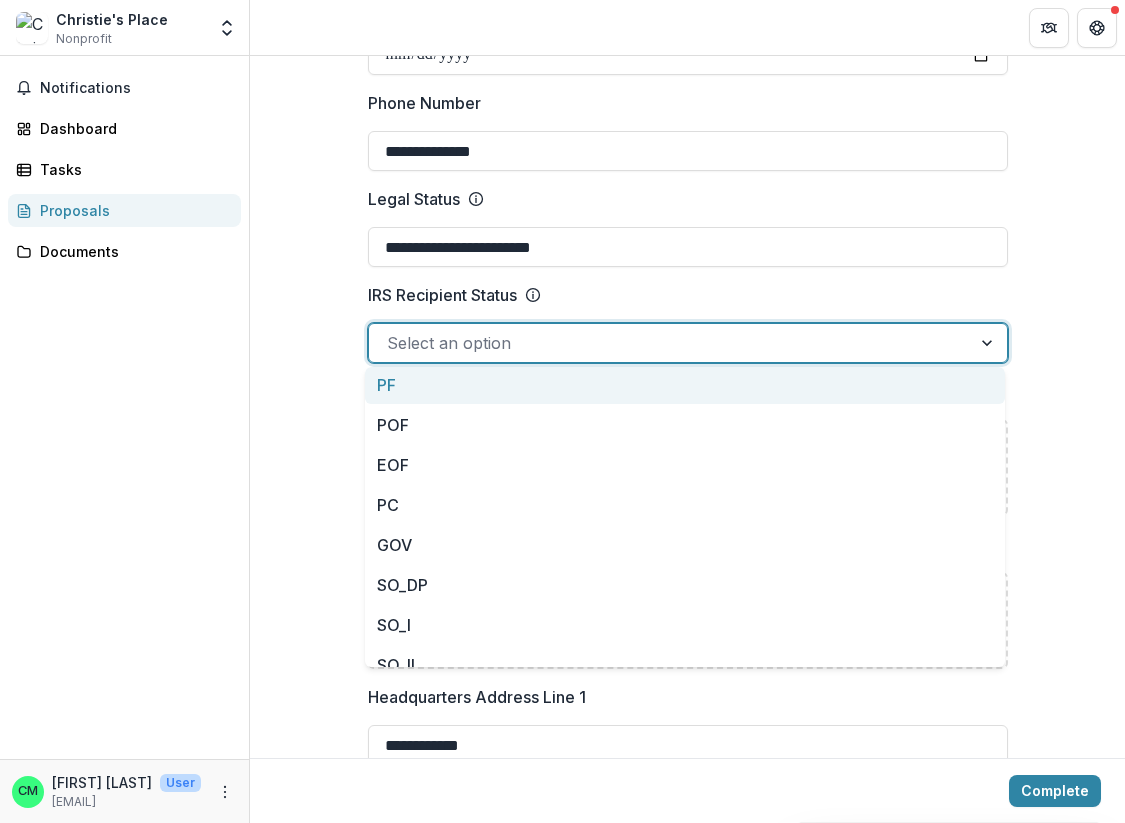 scroll, scrollTop: 973, scrollLeft: 0, axis: vertical 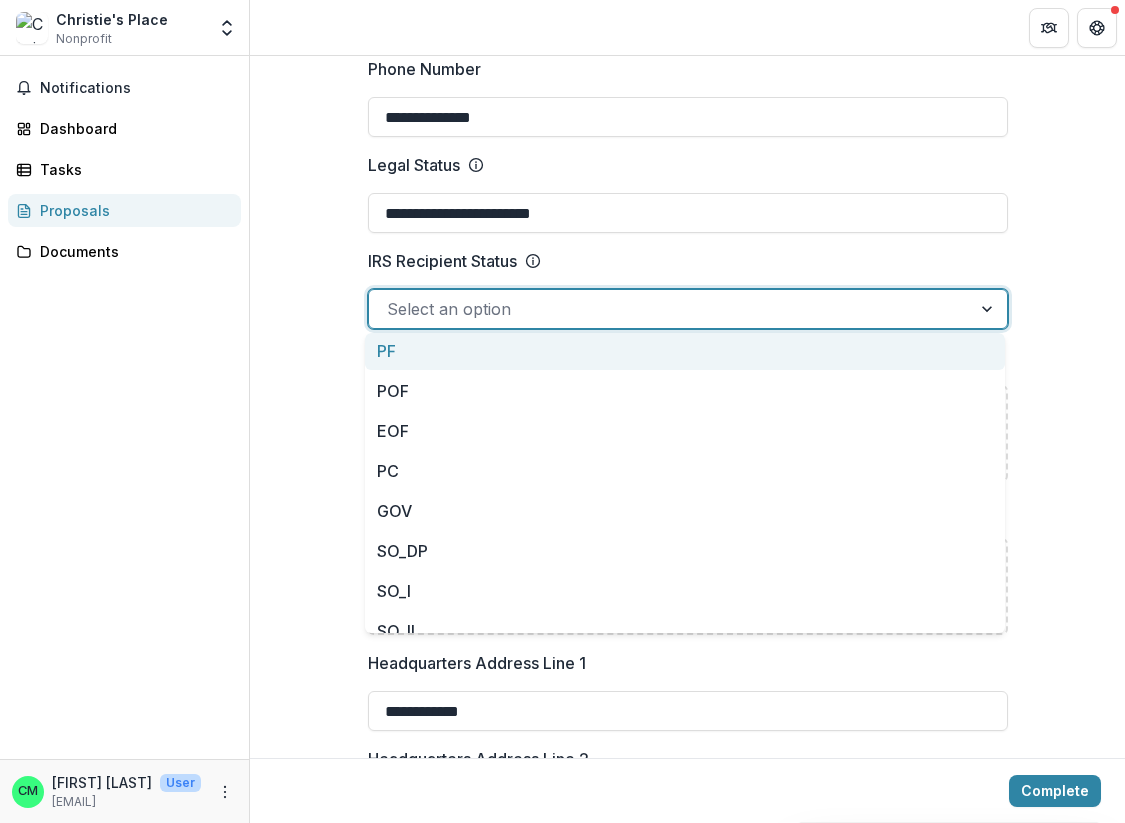 click on "**********" at bounding box center (687, 858) 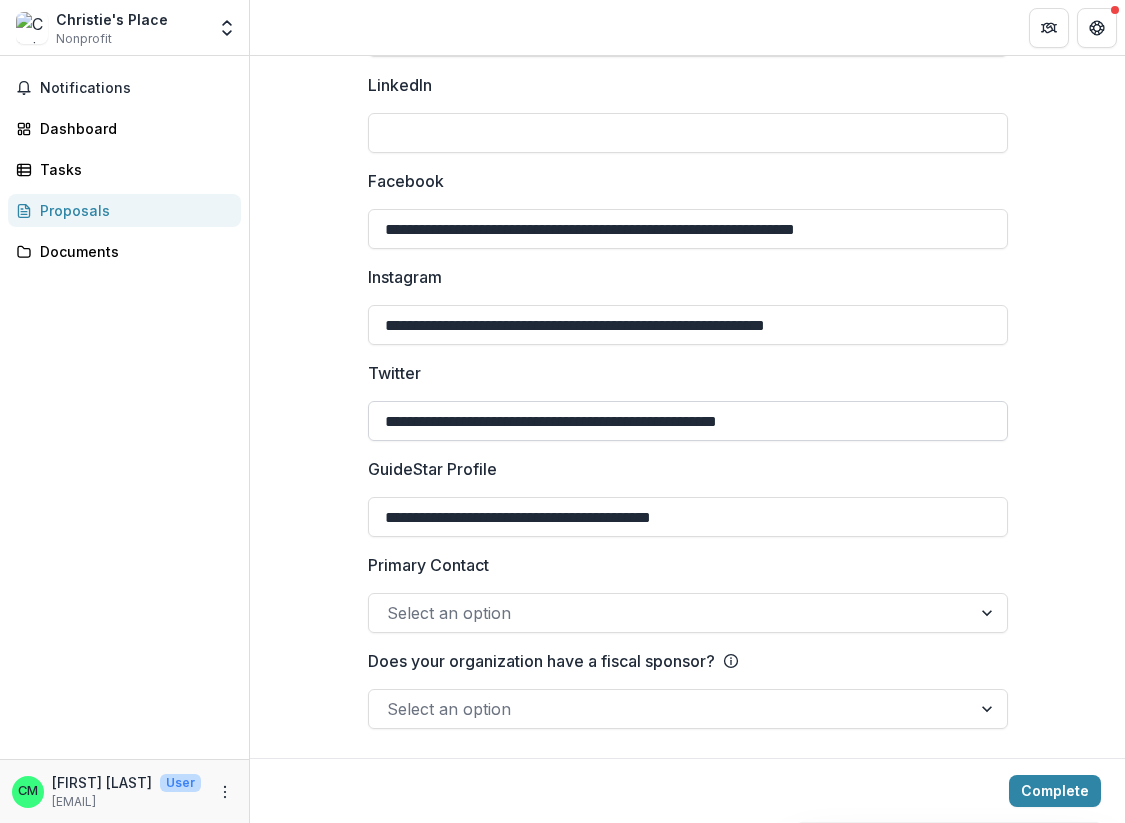 scroll, scrollTop: 2866, scrollLeft: 0, axis: vertical 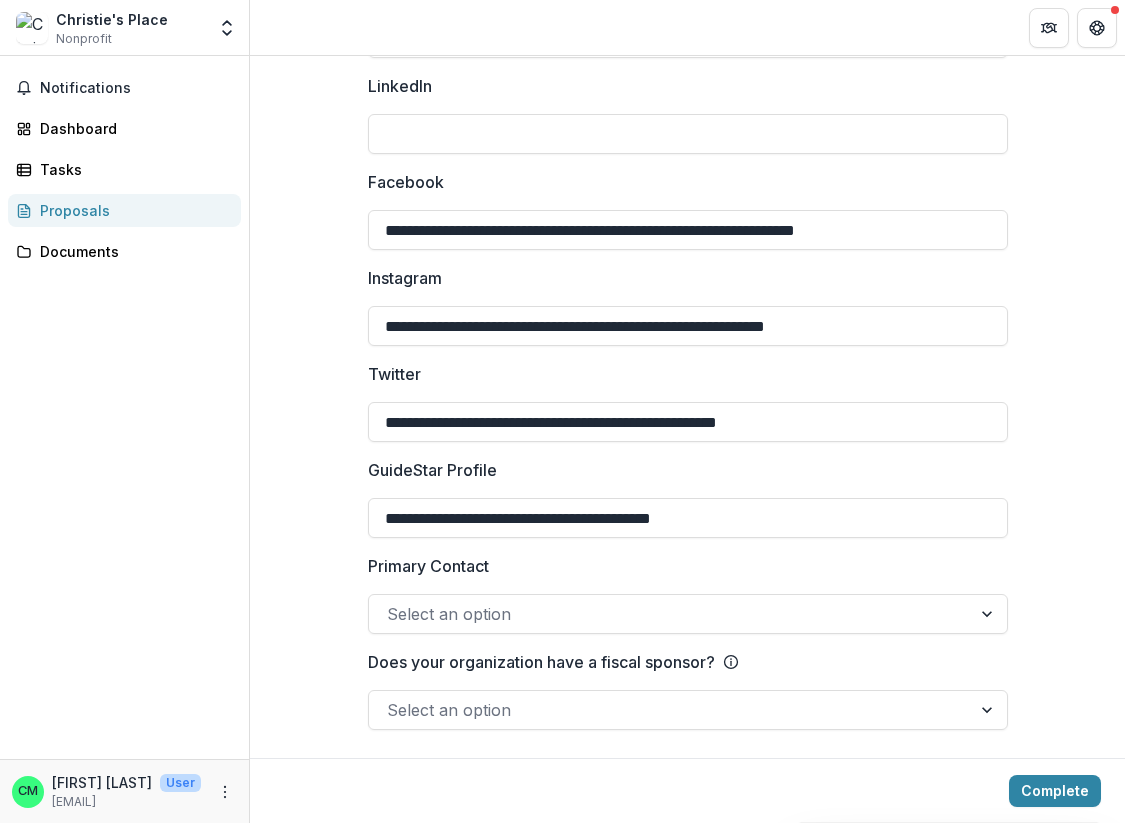 click on "Select an option" at bounding box center [670, 614] 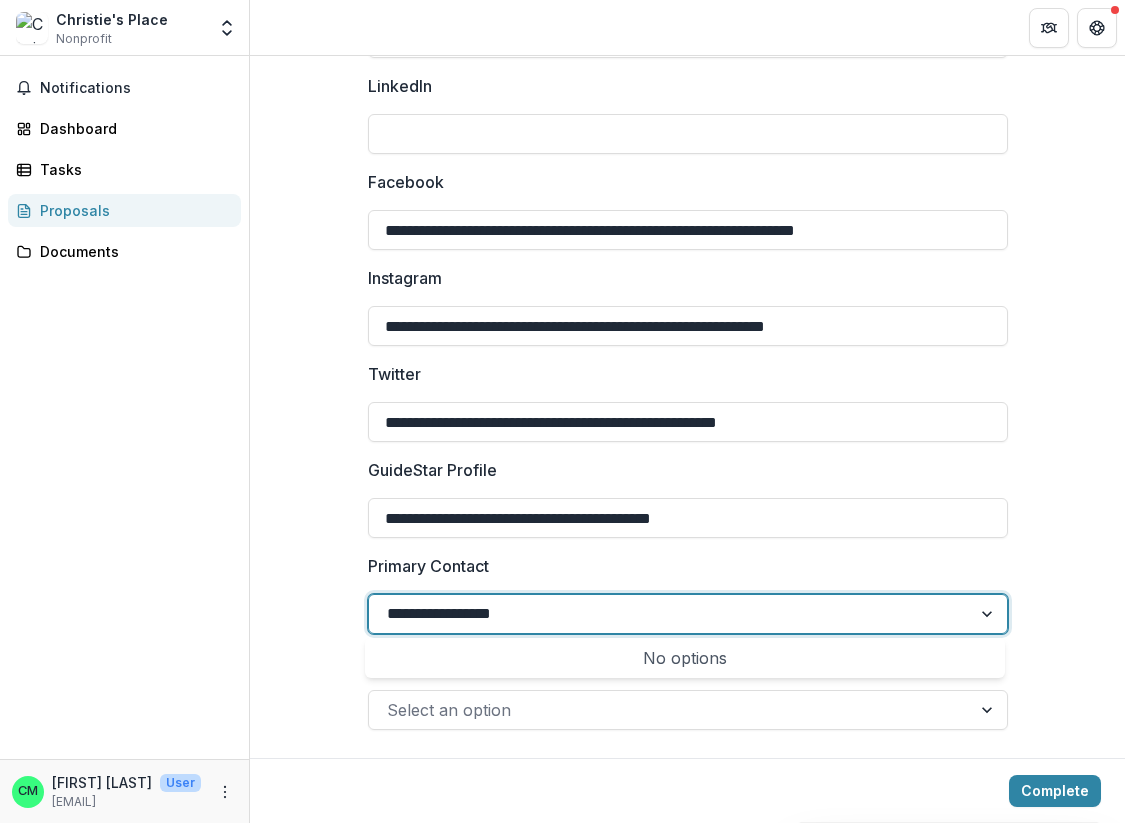 type on "**********" 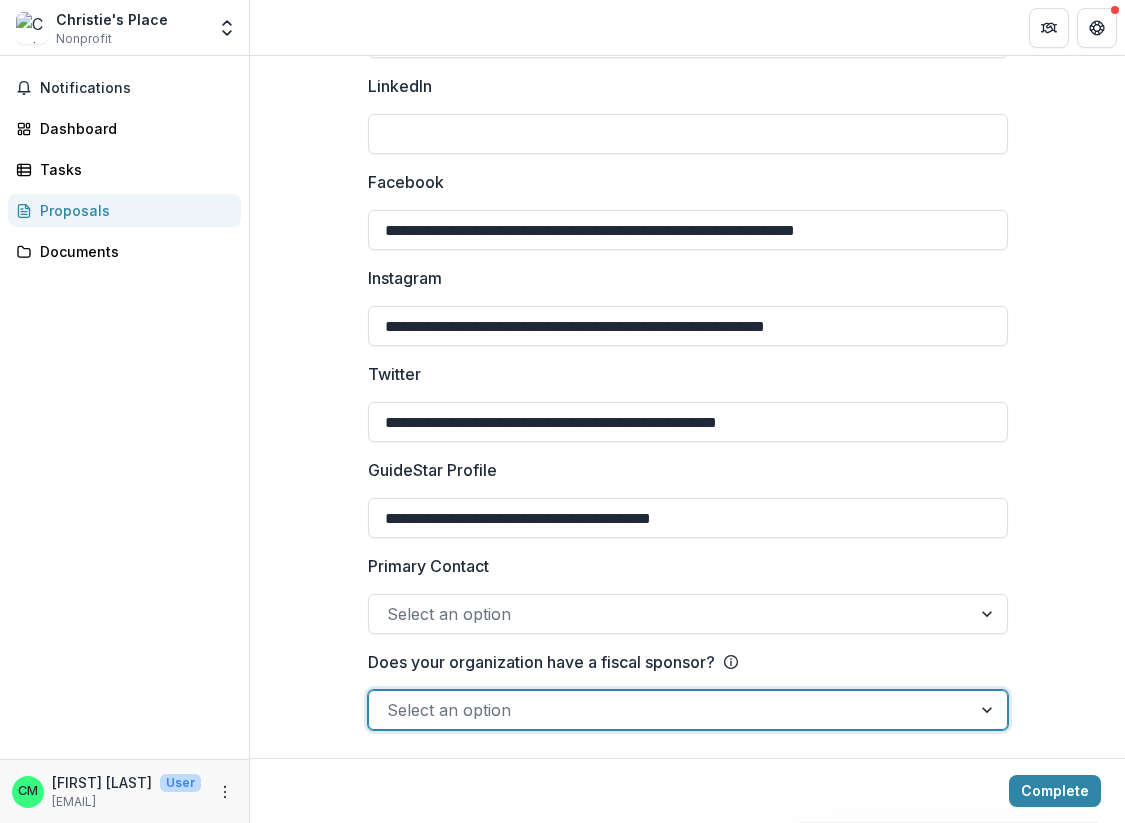 click at bounding box center [989, 614] 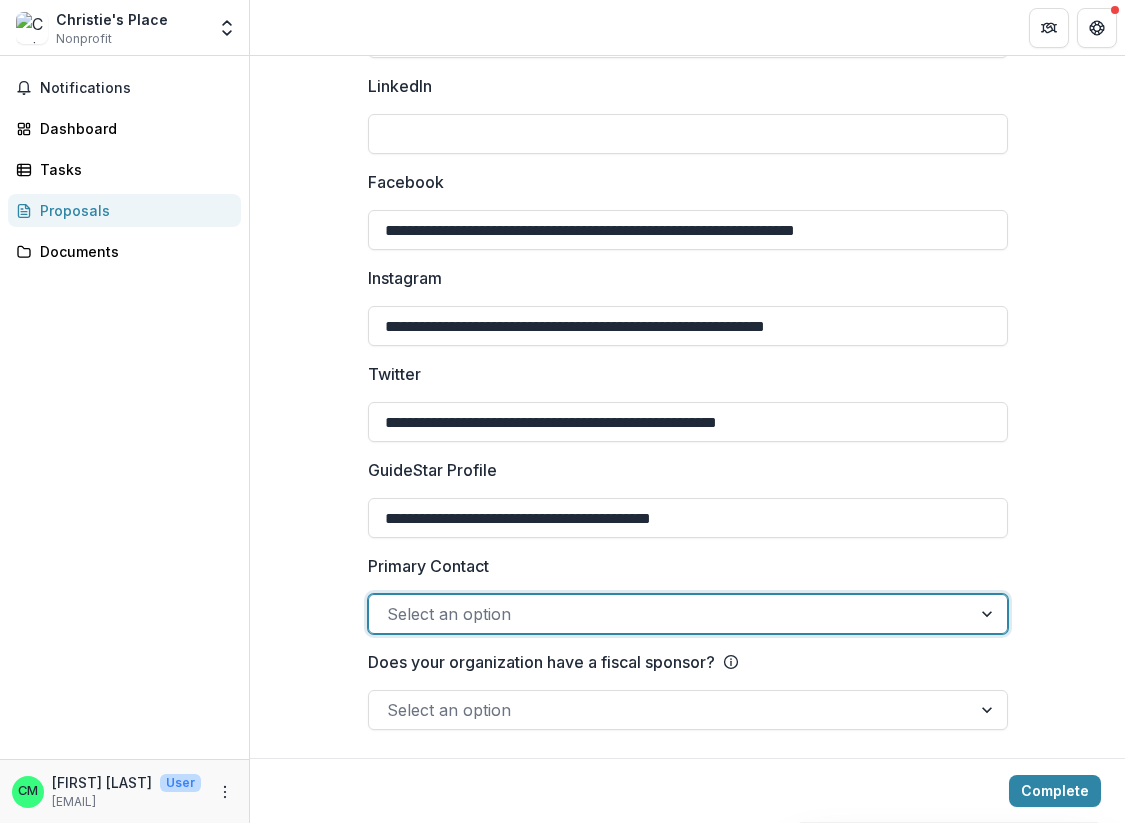 click at bounding box center (989, 614) 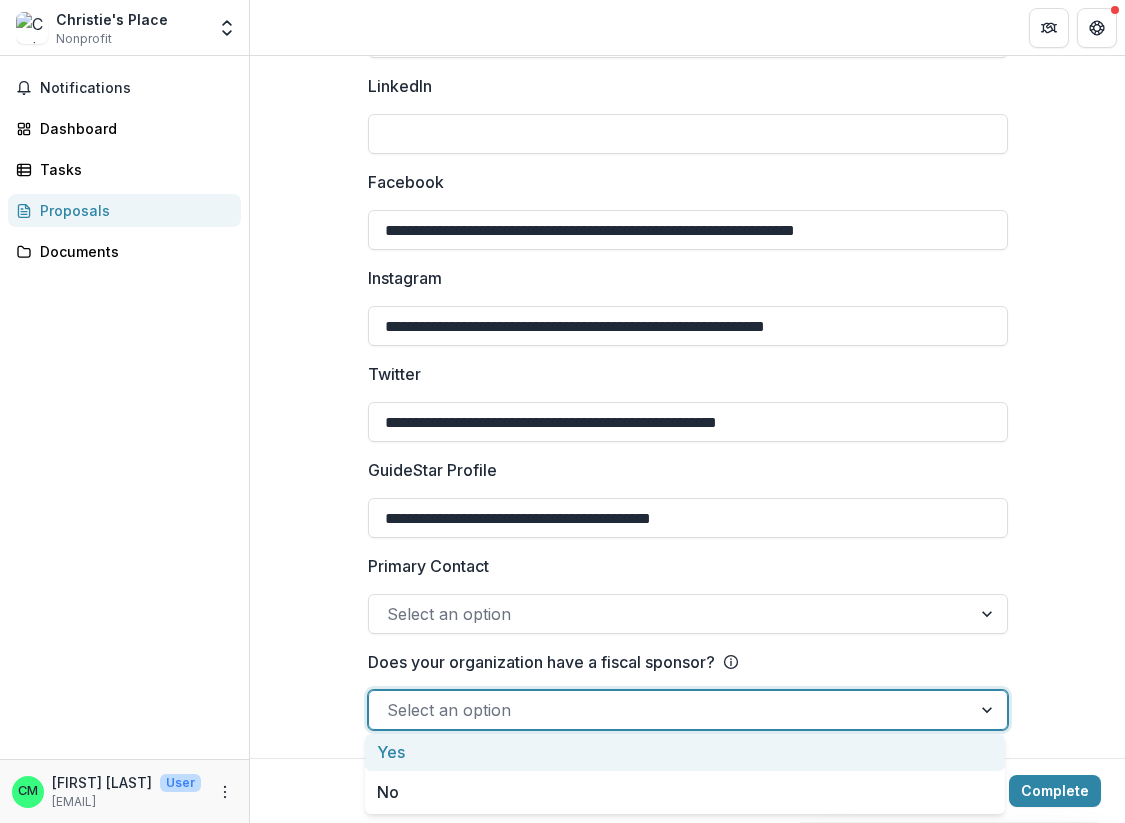 click at bounding box center [670, 710] 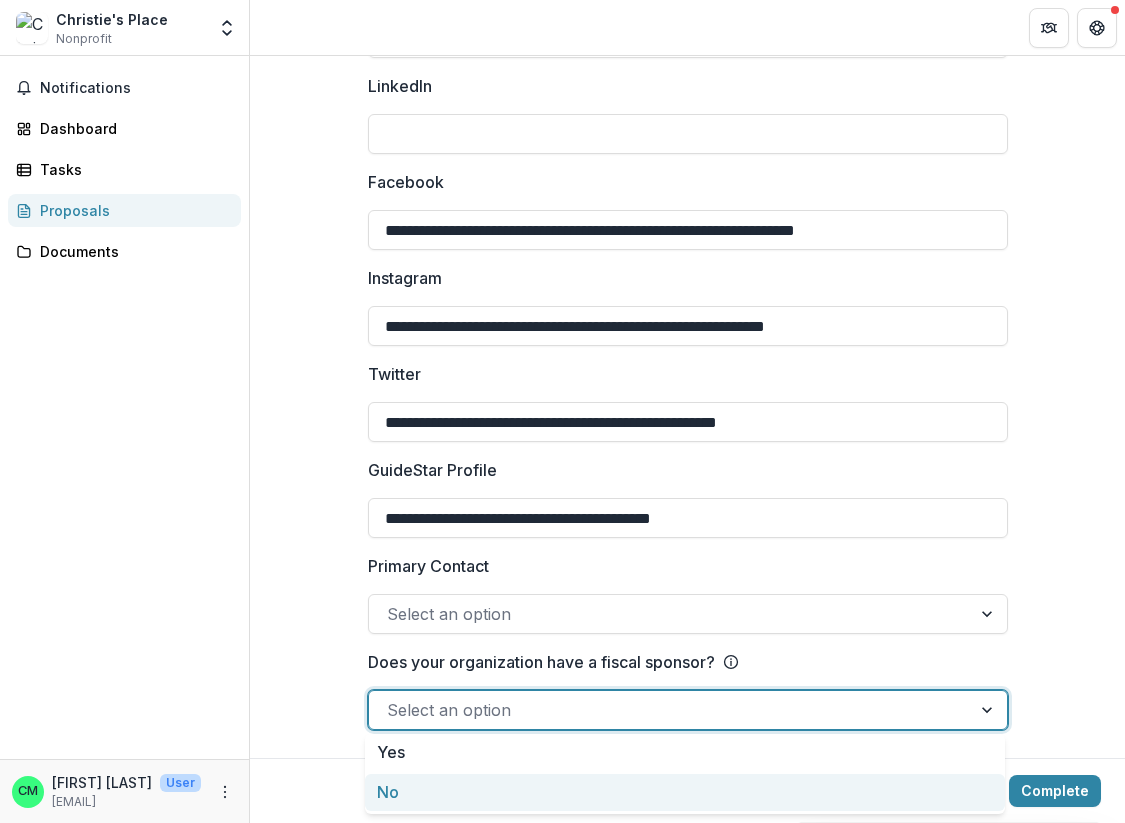 click on "No" at bounding box center [685, 792] 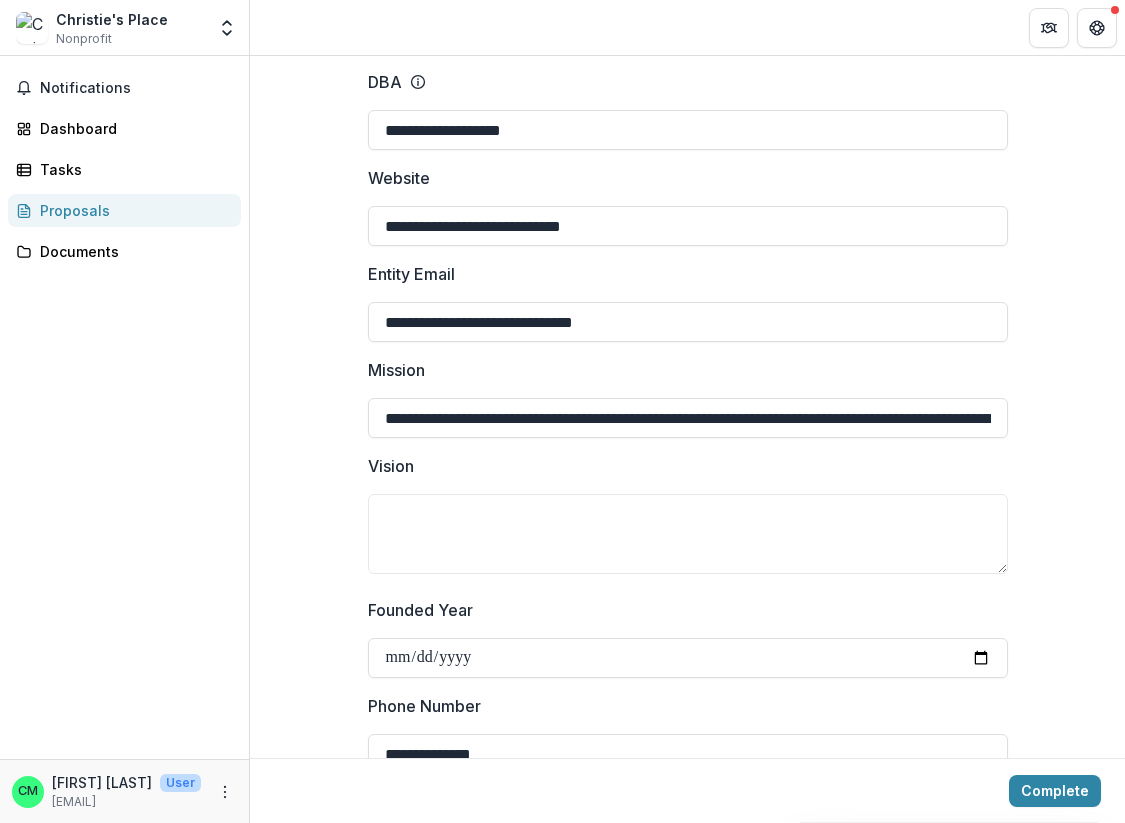 scroll, scrollTop: 337, scrollLeft: 0, axis: vertical 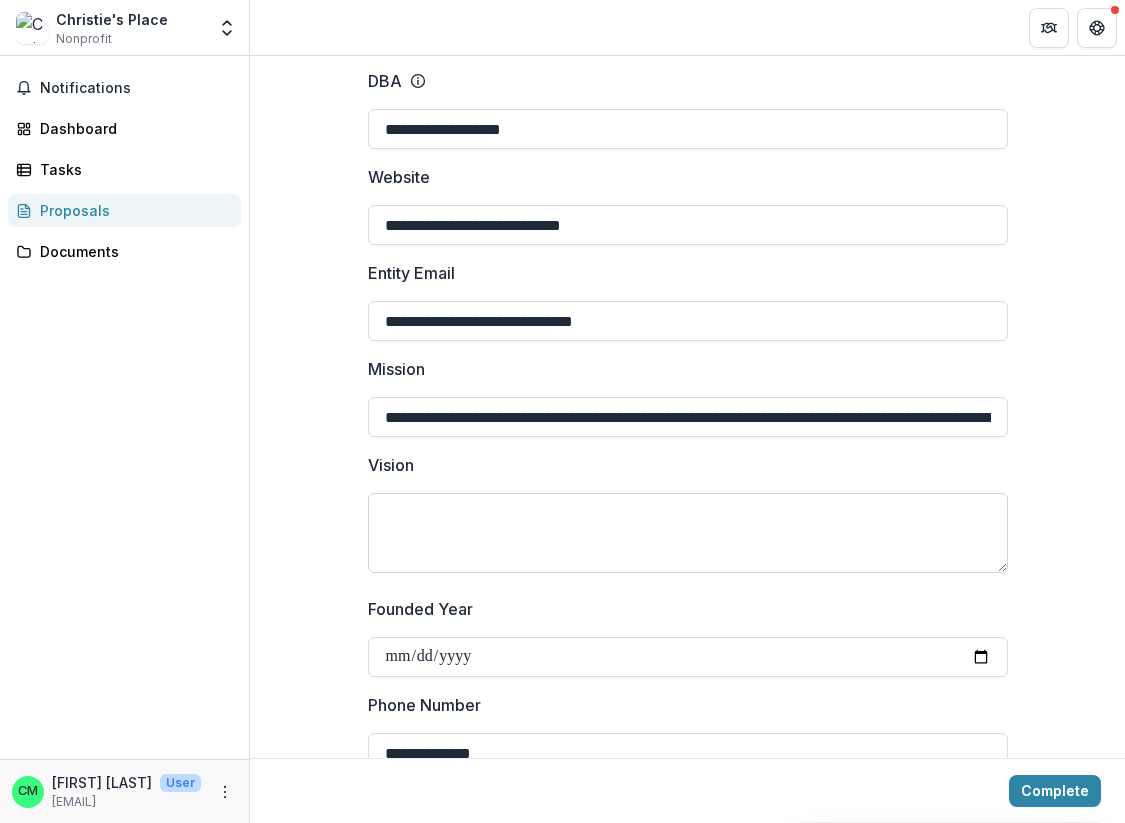 click on "Vision" at bounding box center [688, 533] 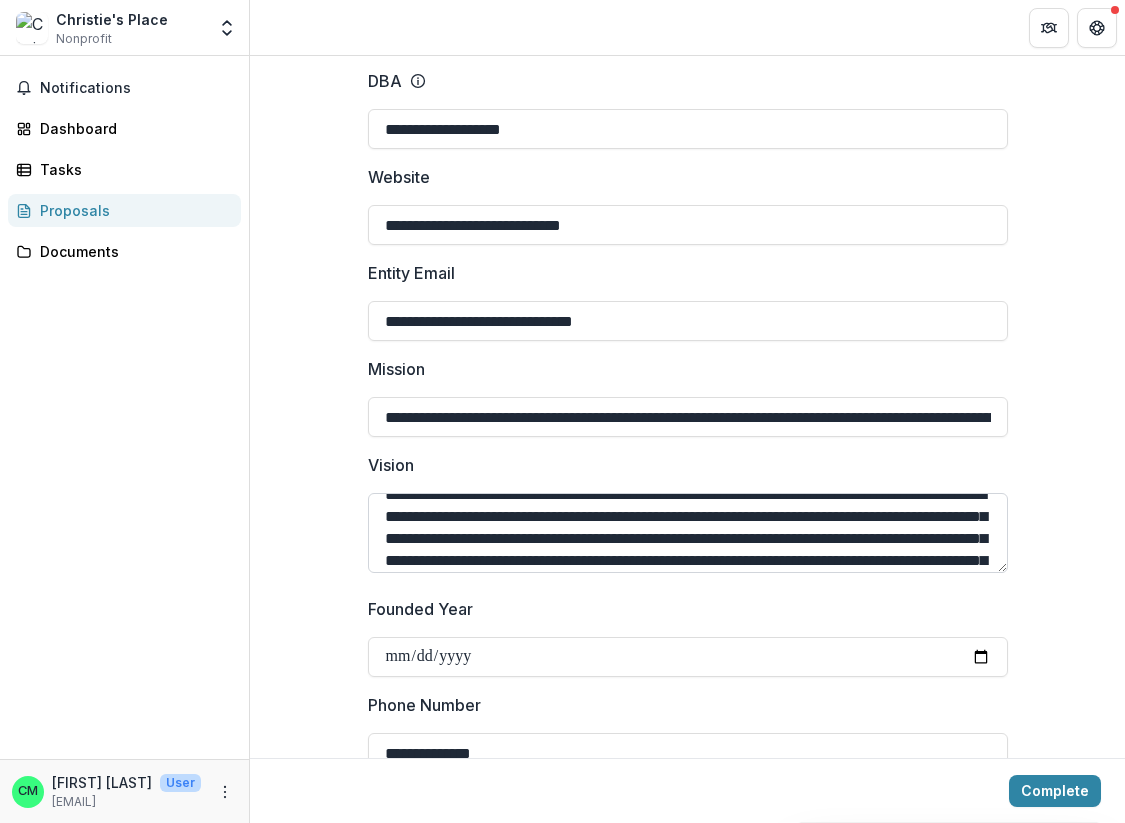 scroll, scrollTop: 511, scrollLeft: 0, axis: vertical 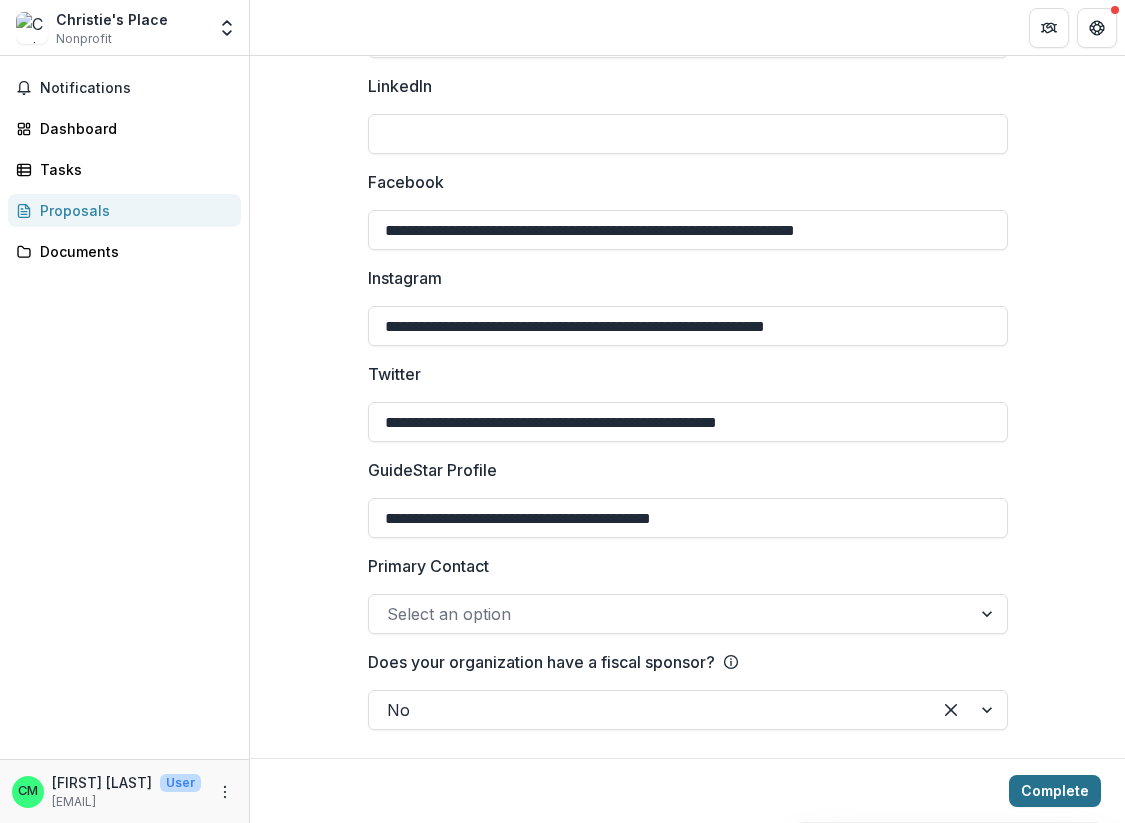 type on "**********" 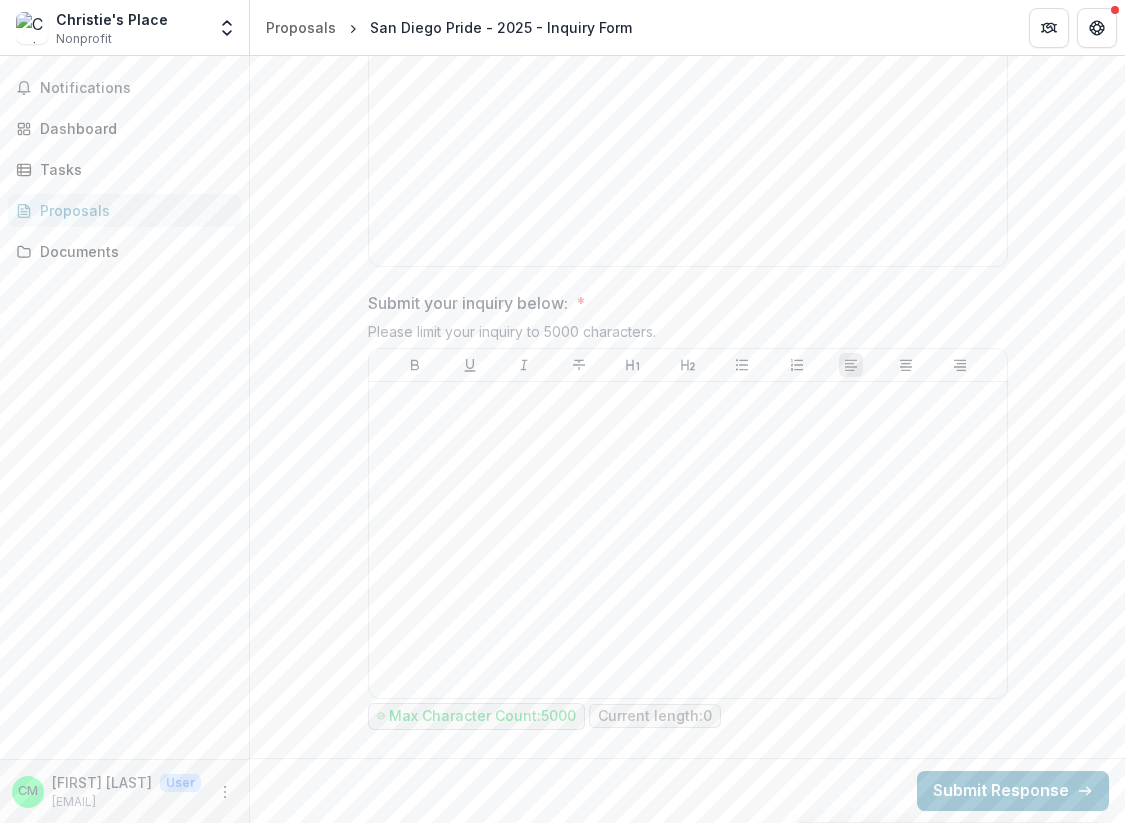 scroll, scrollTop: 244, scrollLeft: 0, axis: vertical 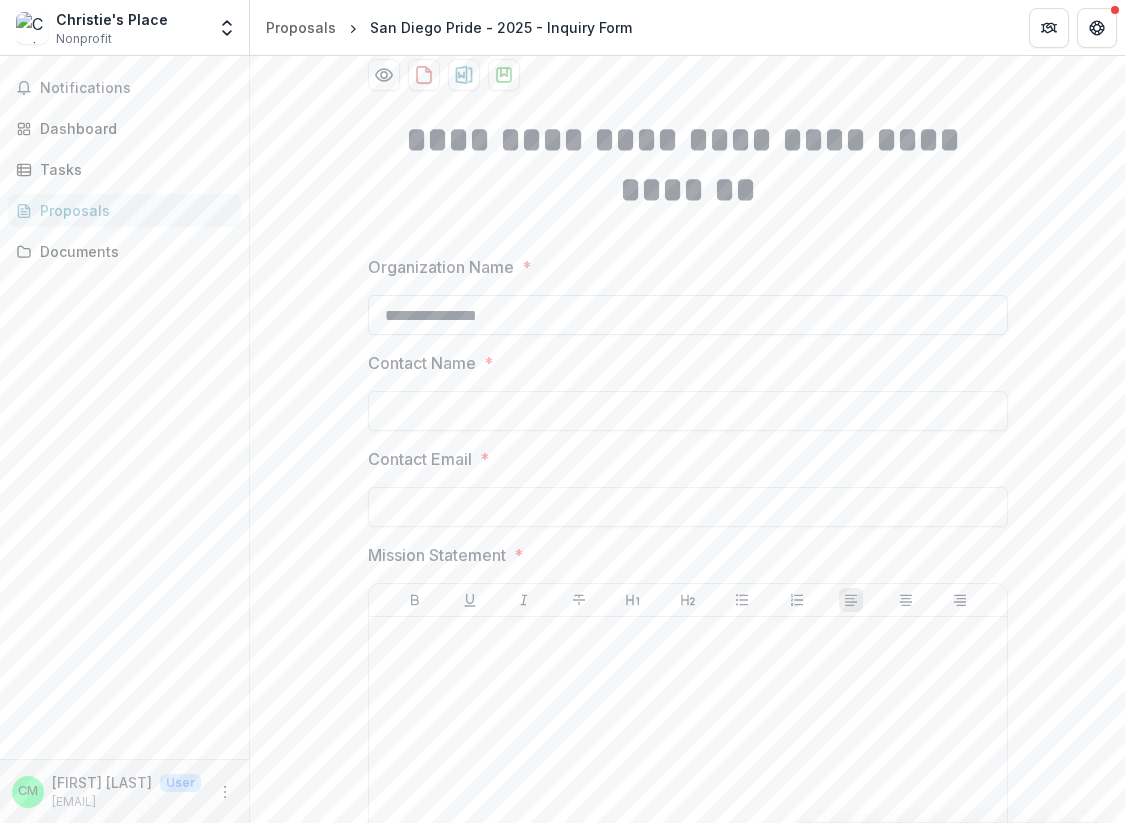 drag, startPoint x: 383, startPoint y: 315, endPoint x: 542, endPoint y: 324, distance: 159.25452 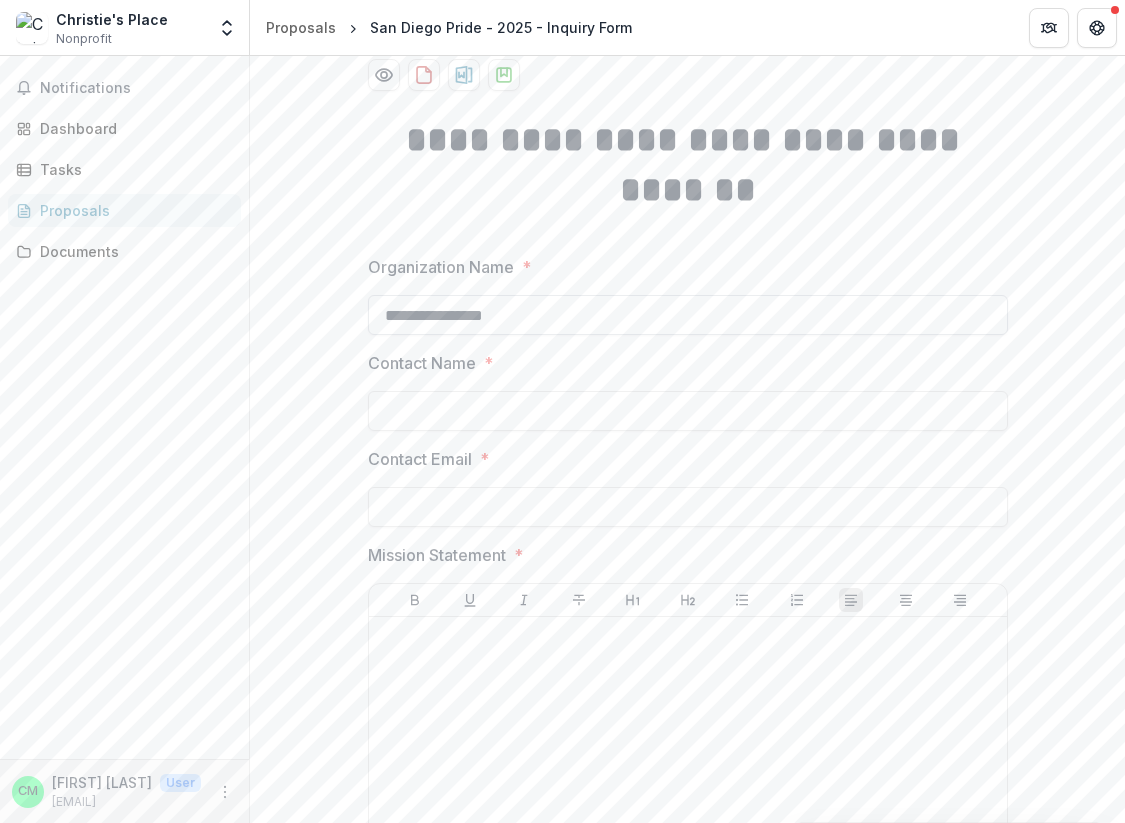 type on "**********" 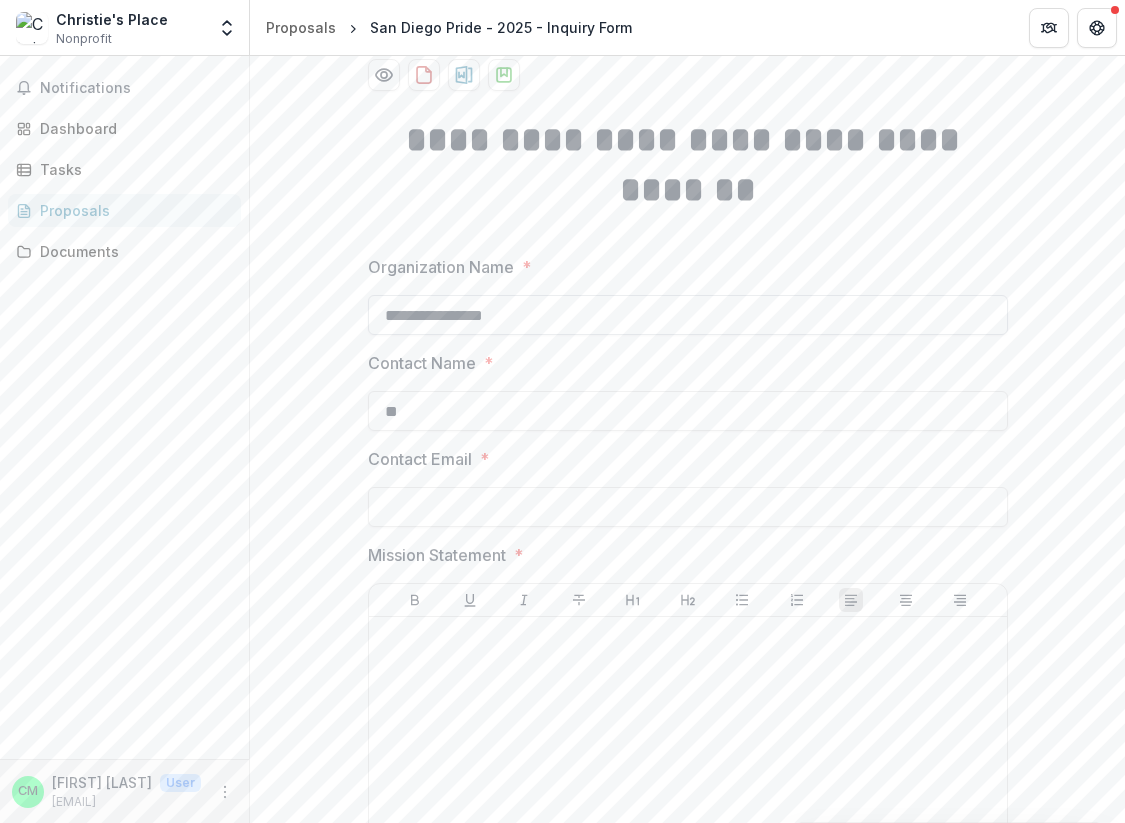type on "*" 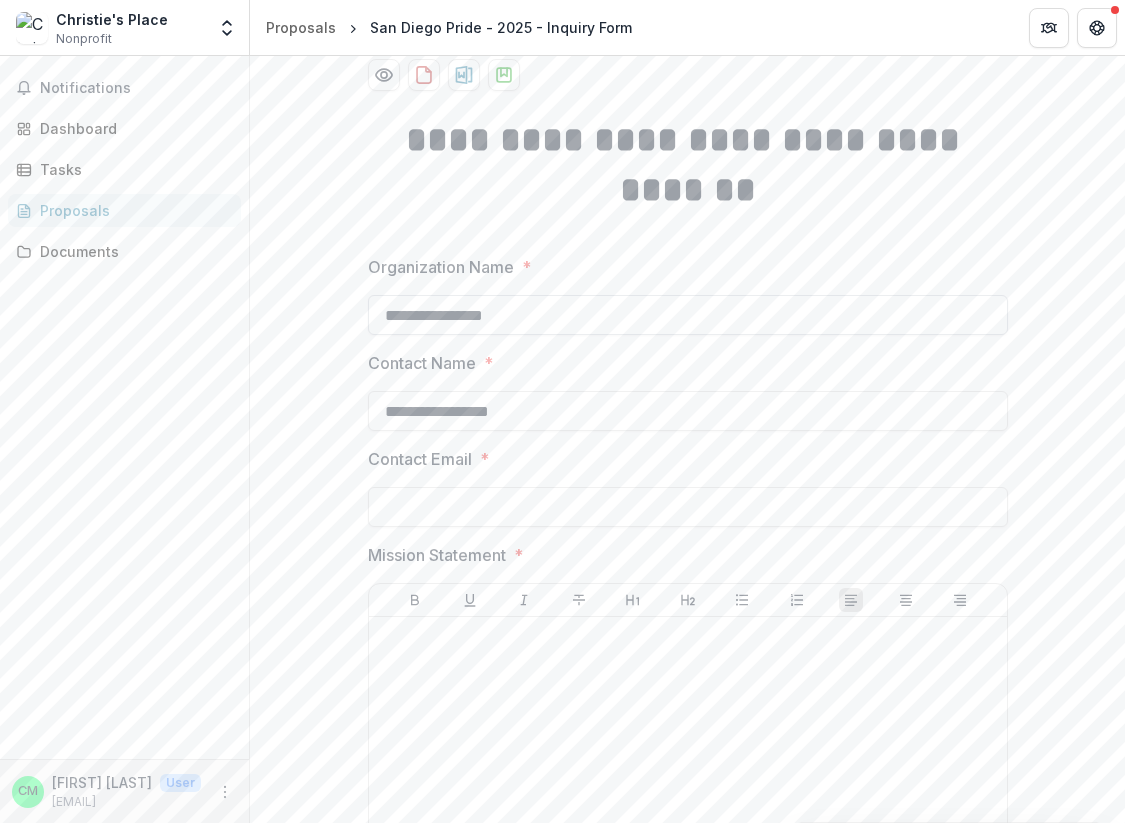 type on "**********" 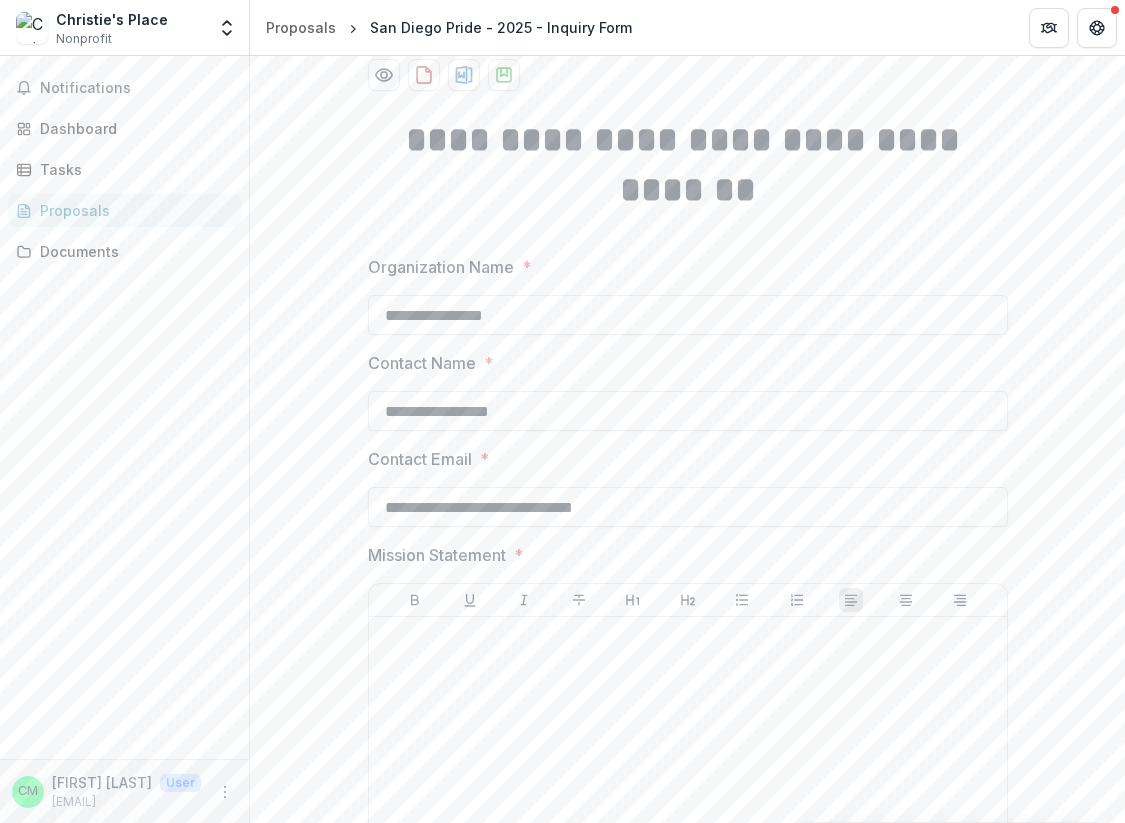 type on "**********" 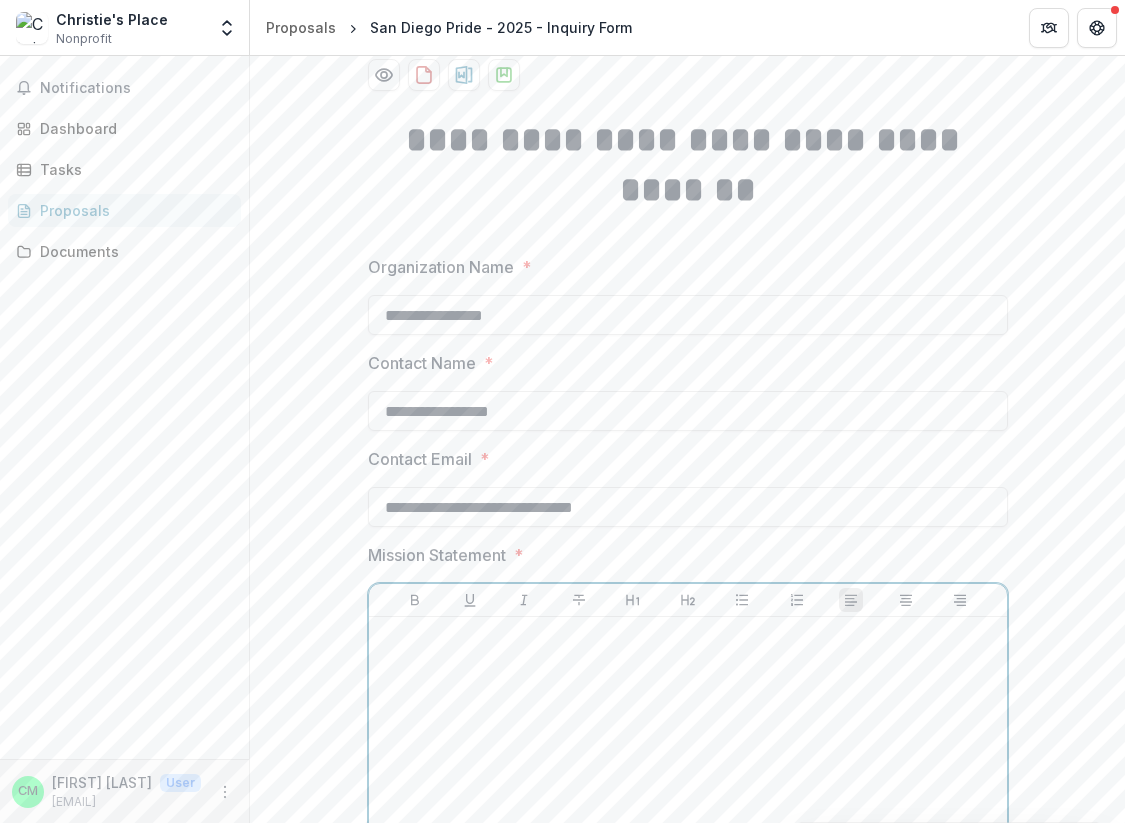 click at bounding box center [688, 775] 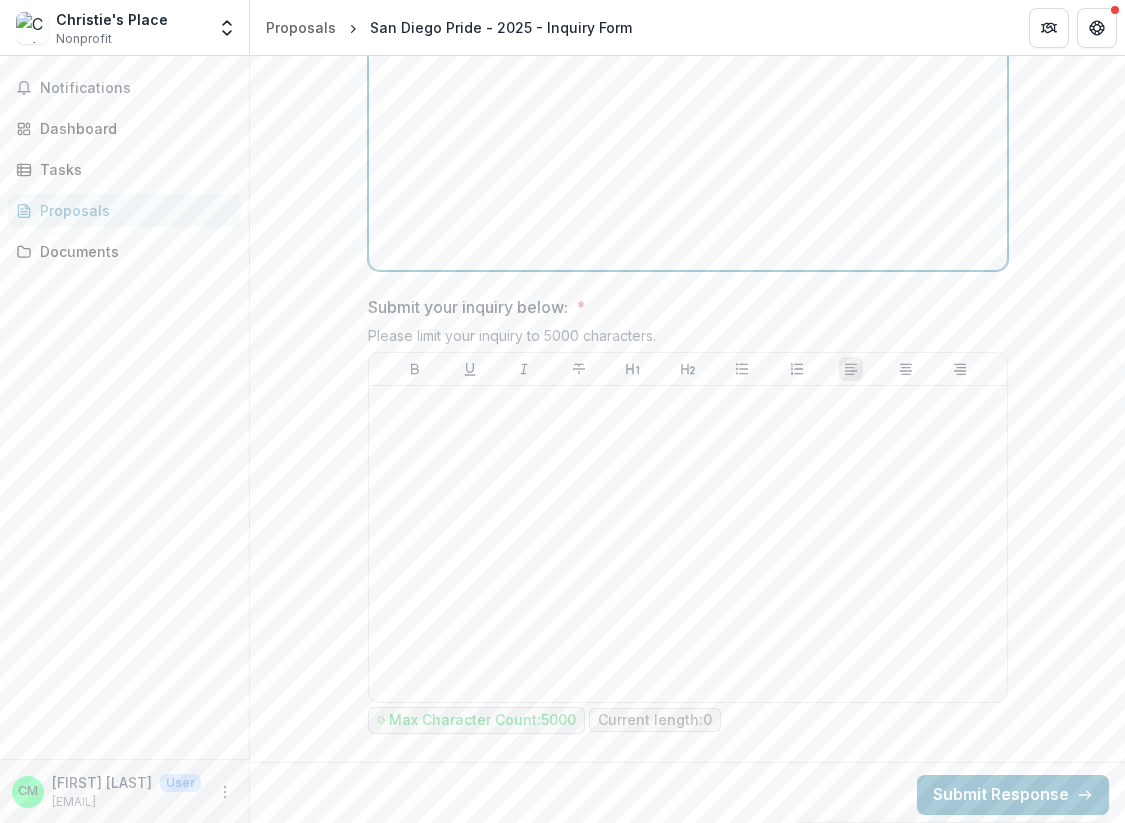 scroll, scrollTop: 906, scrollLeft: 0, axis: vertical 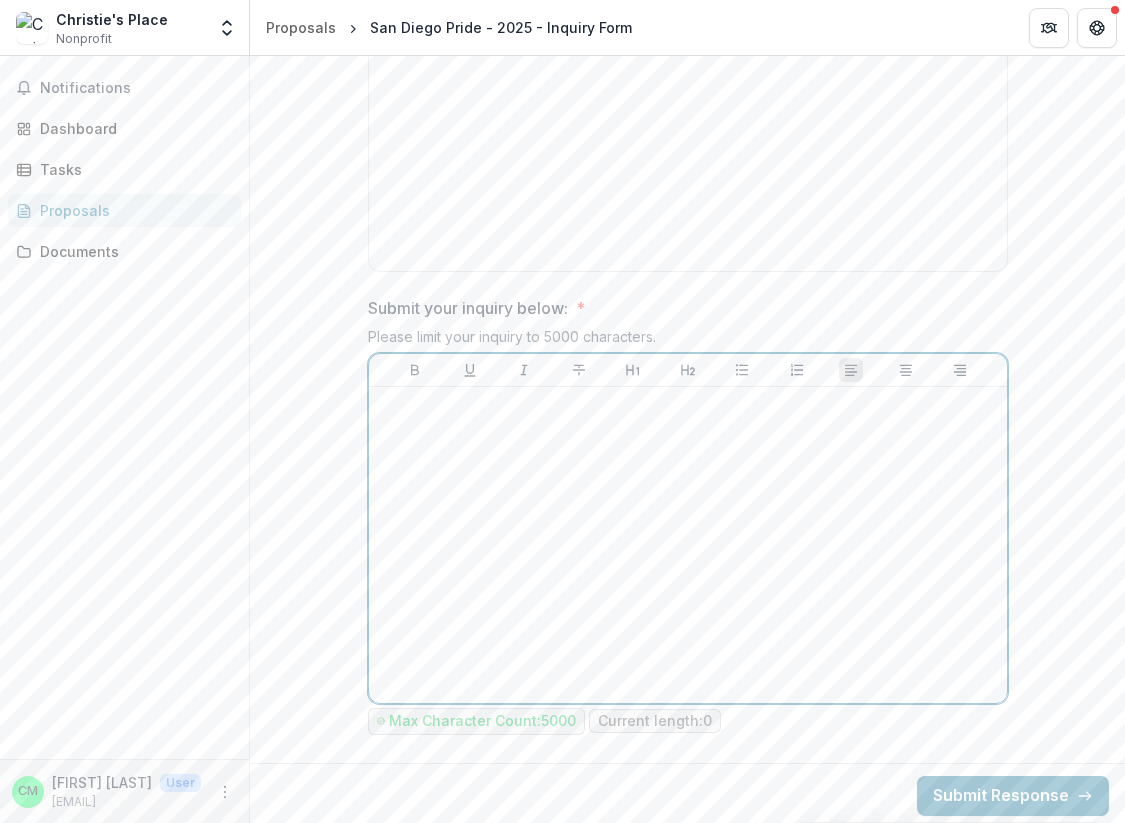 click at bounding box center (688, 545) 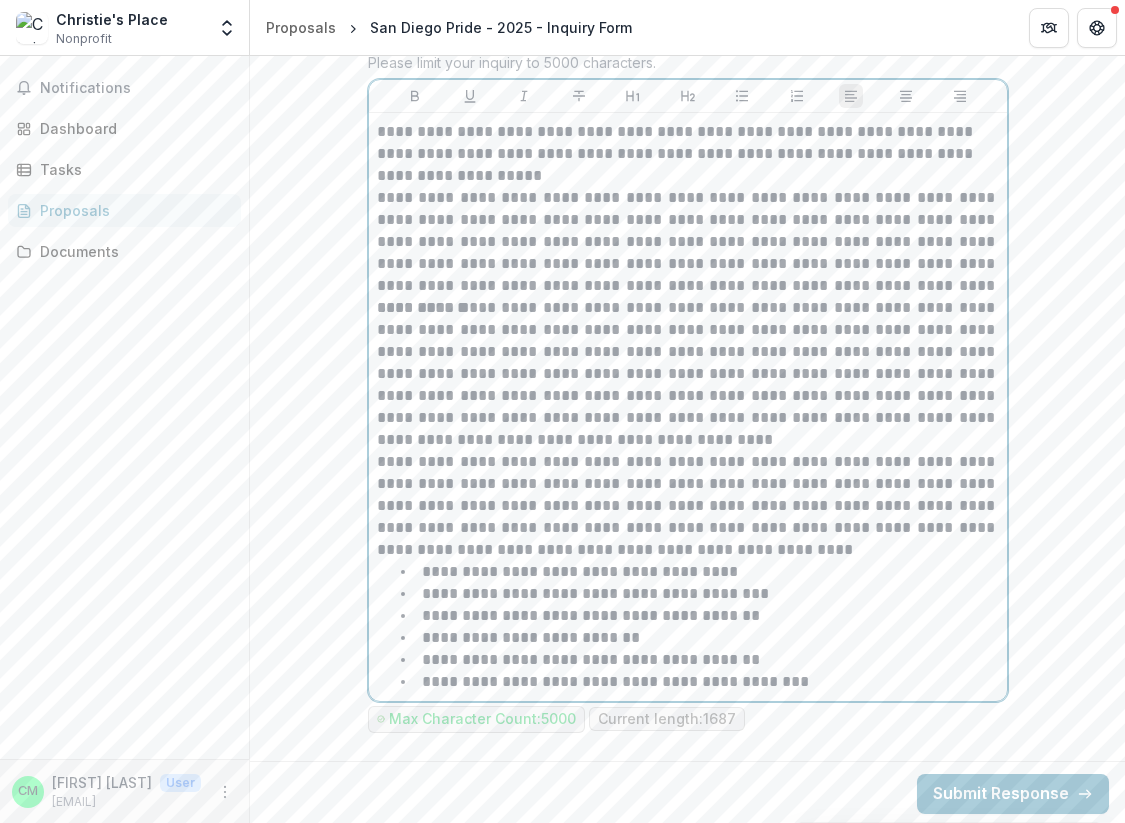 scroll, scrollTop: 1178, scrollLeft: 0, axis: vertical 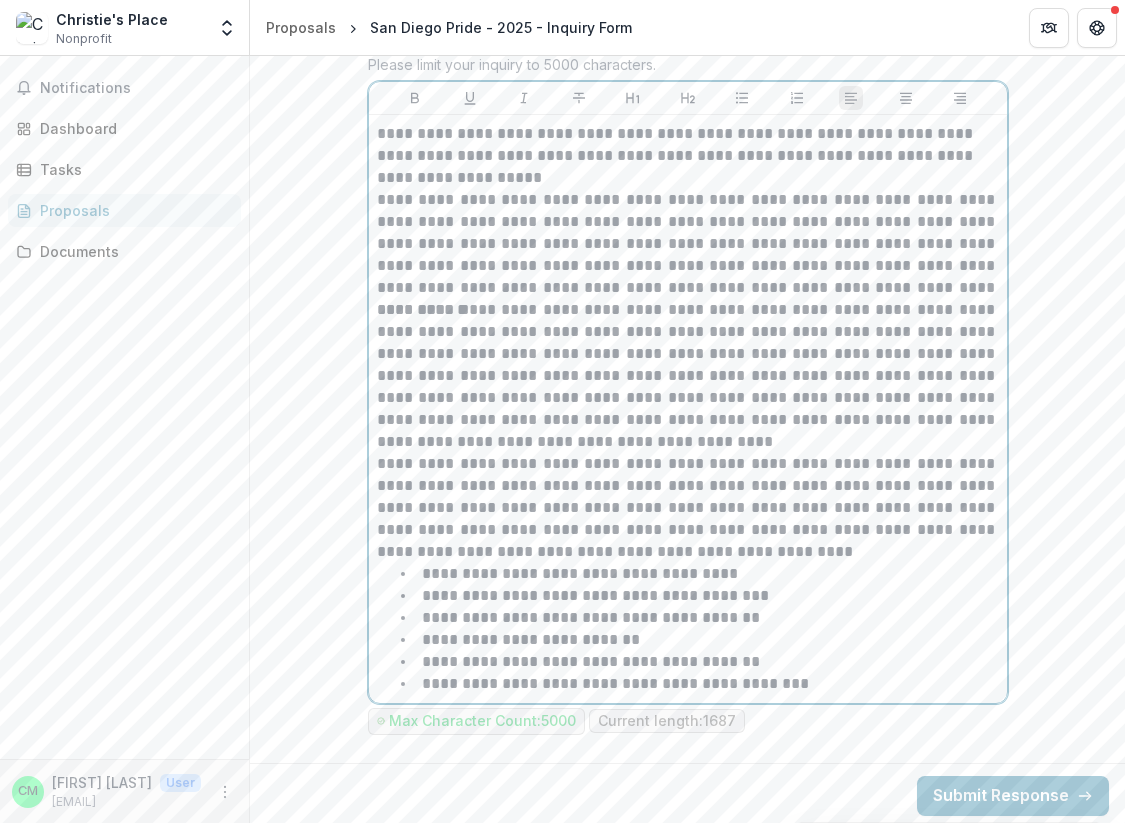 click on "**********" at bounding box center [688, 508] 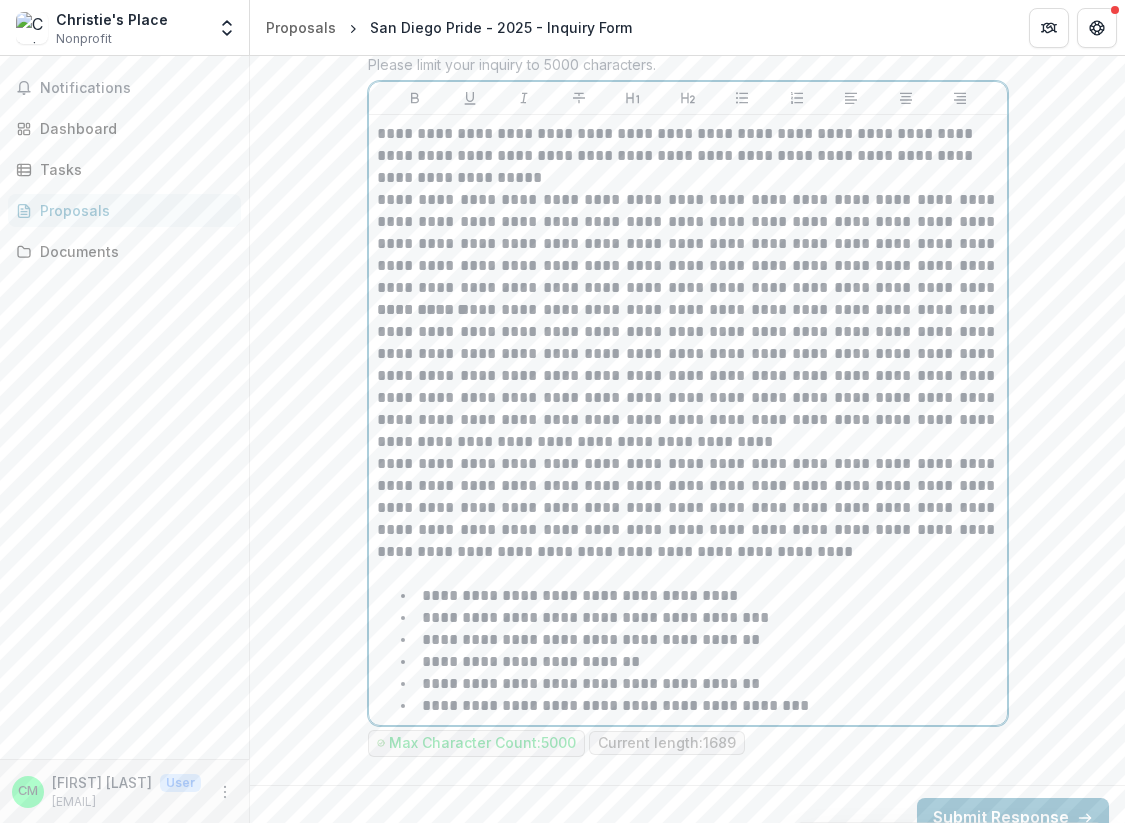 click on "**********" at bounding box center (688, 376) 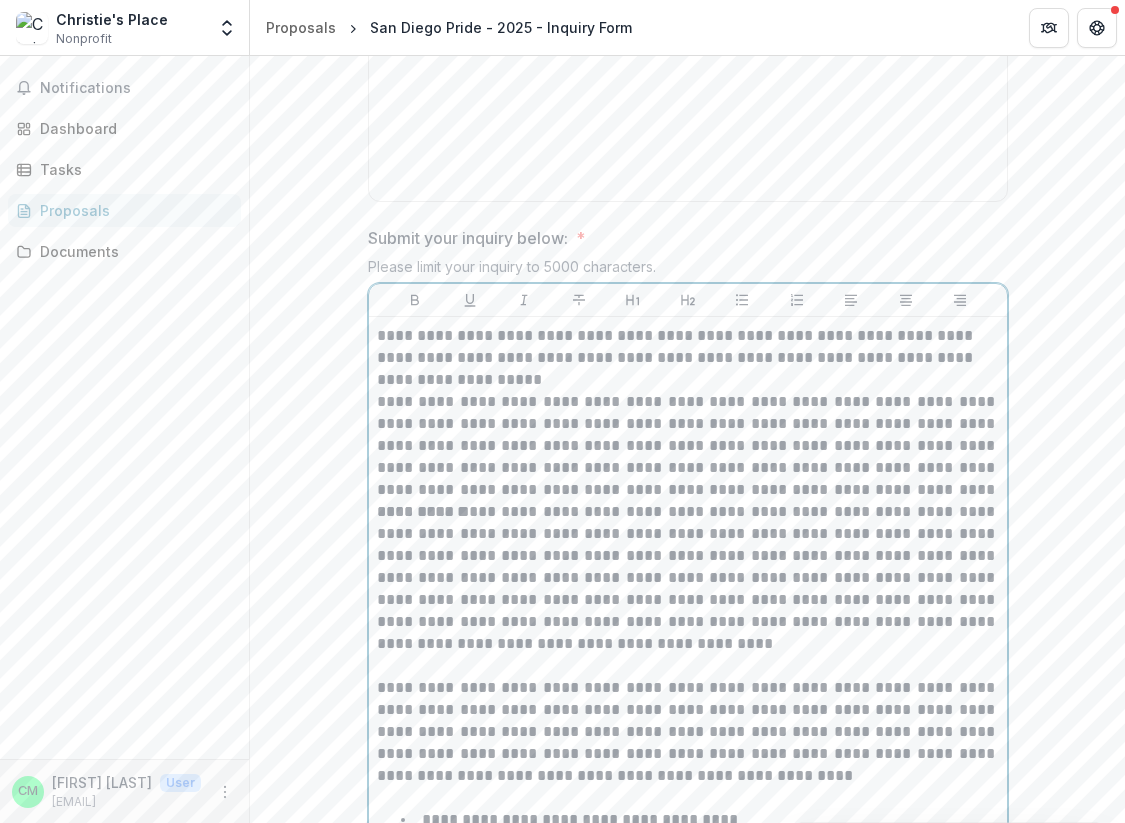 scroll, scrollTop: 975, scrollLeft: 0, axis: vertical 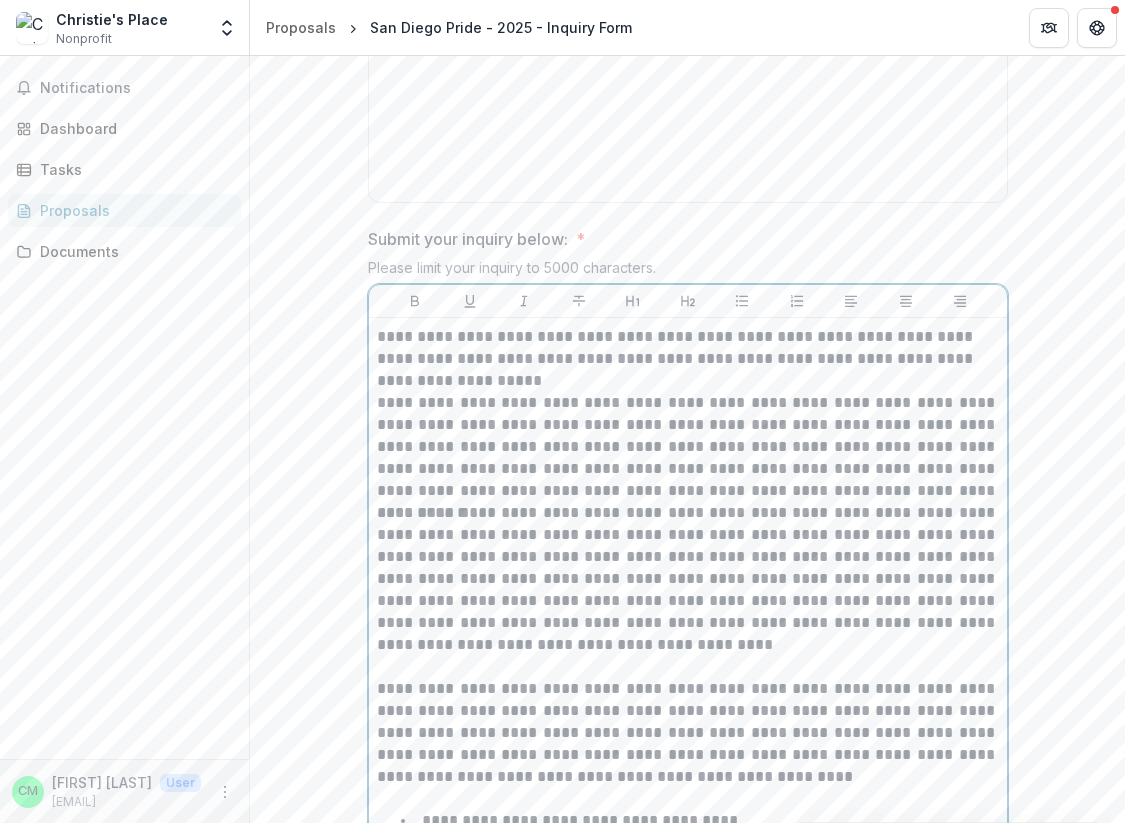 click on "**********" at bounding box center [688, 359] 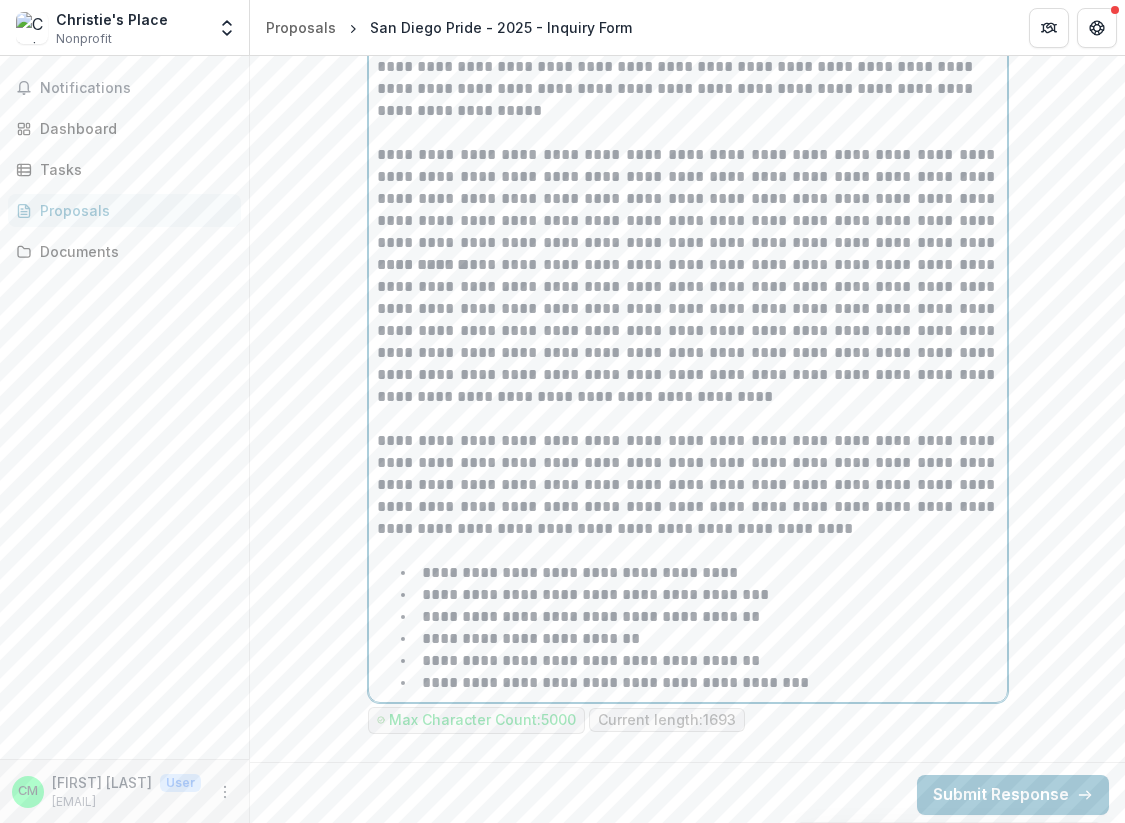 scroll, scrollTop: 1244, scrollLeft: 0, axis: vertical 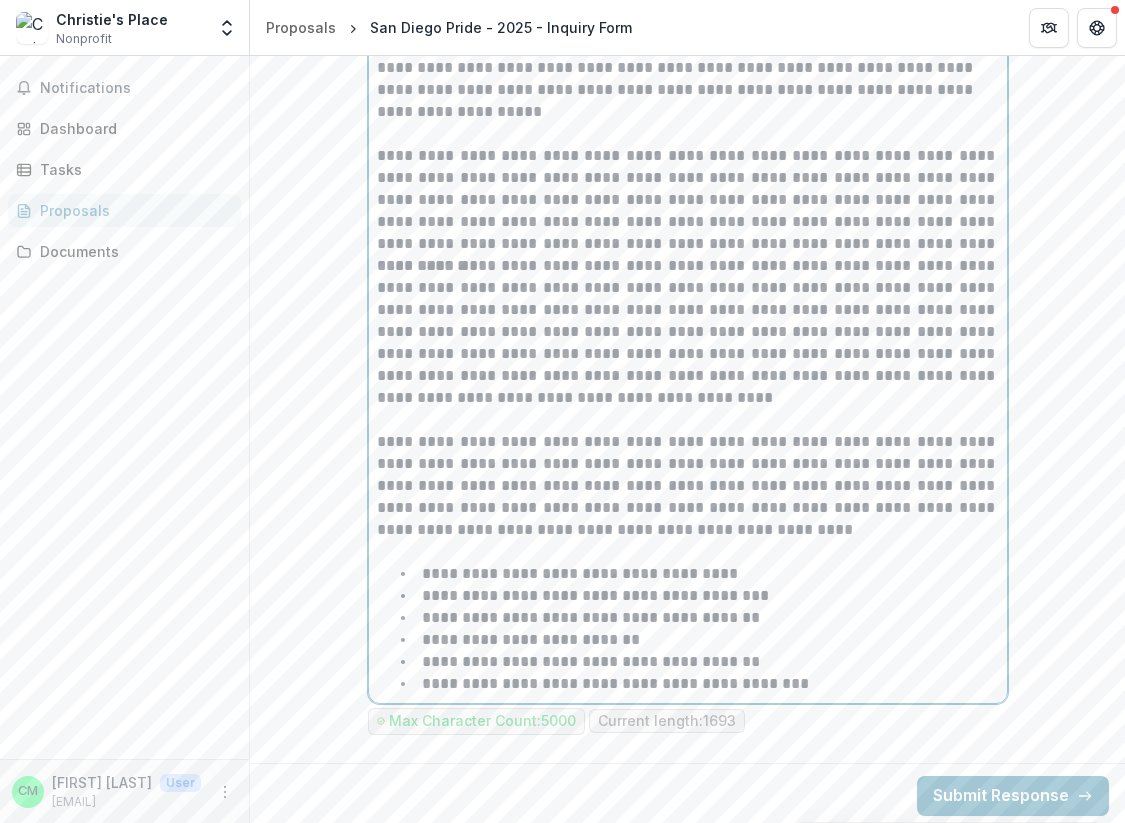 click on "**********" at bounding box center [700, 684] 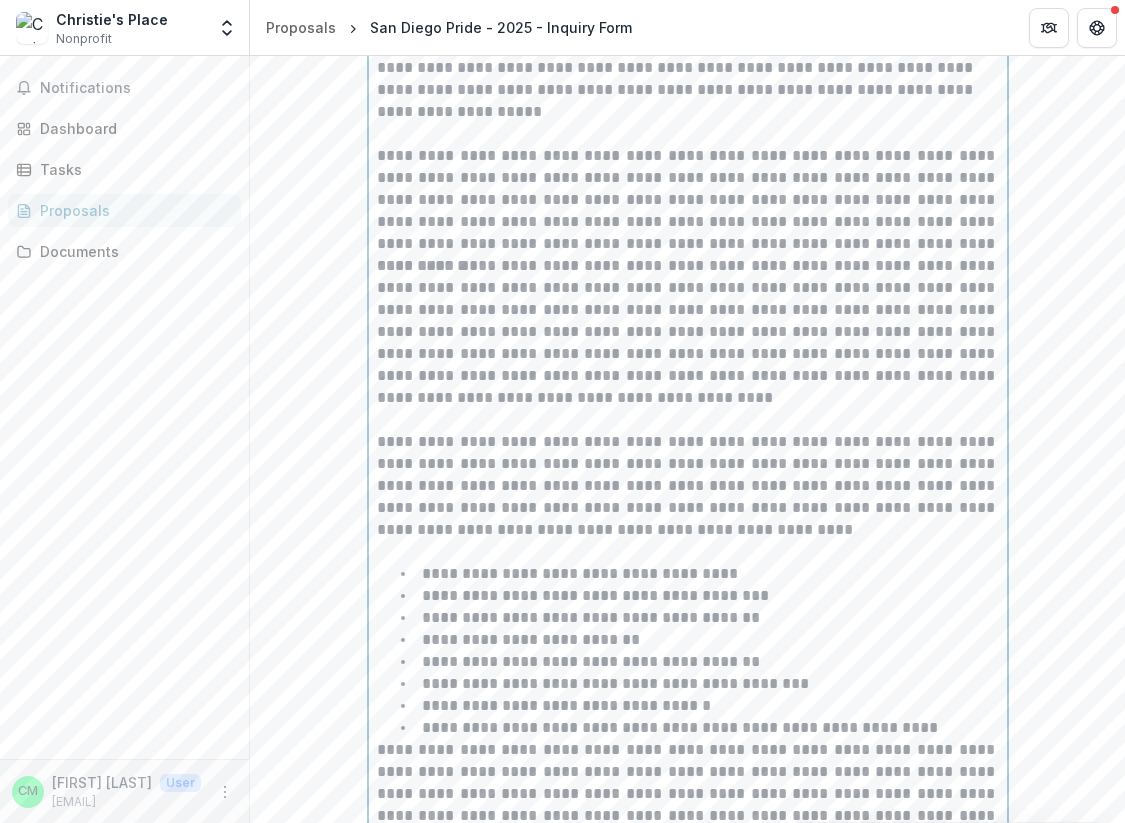 scroll, scrollTop: 1336, scrollLeft: 0, axis: vertical 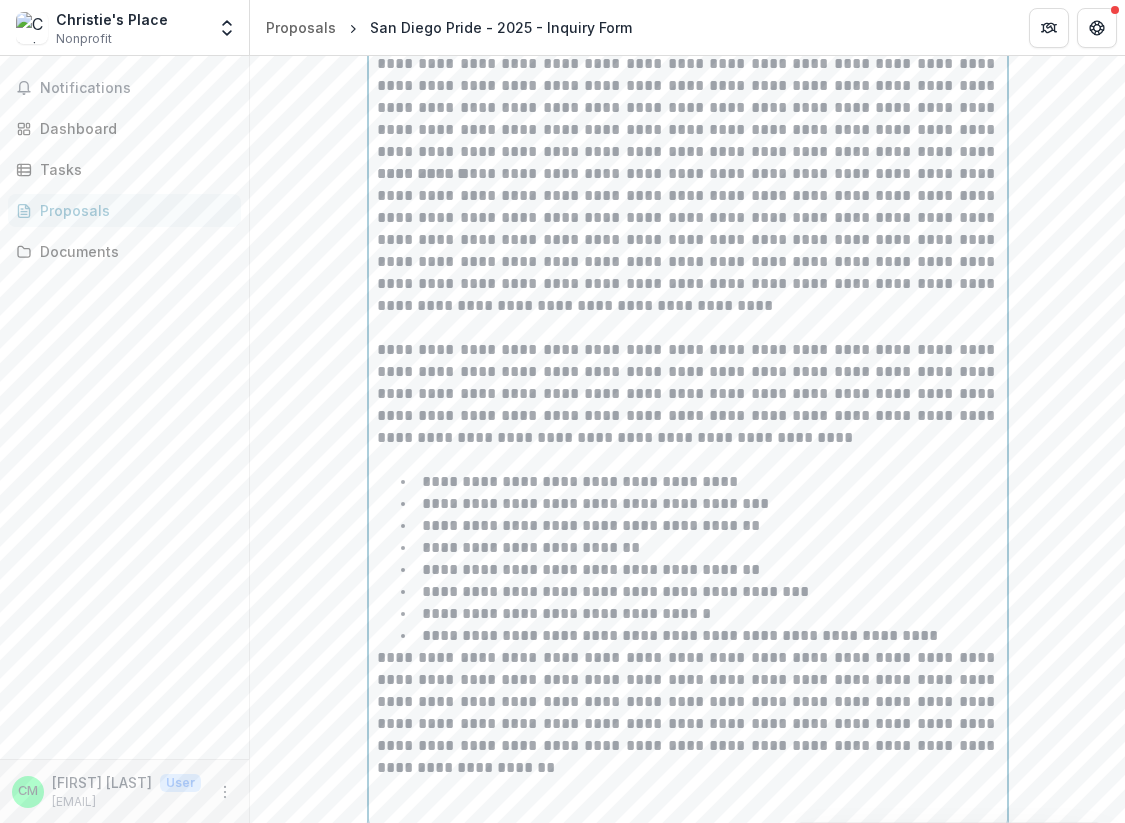 click on "**********" at bounding box center (700, 636) 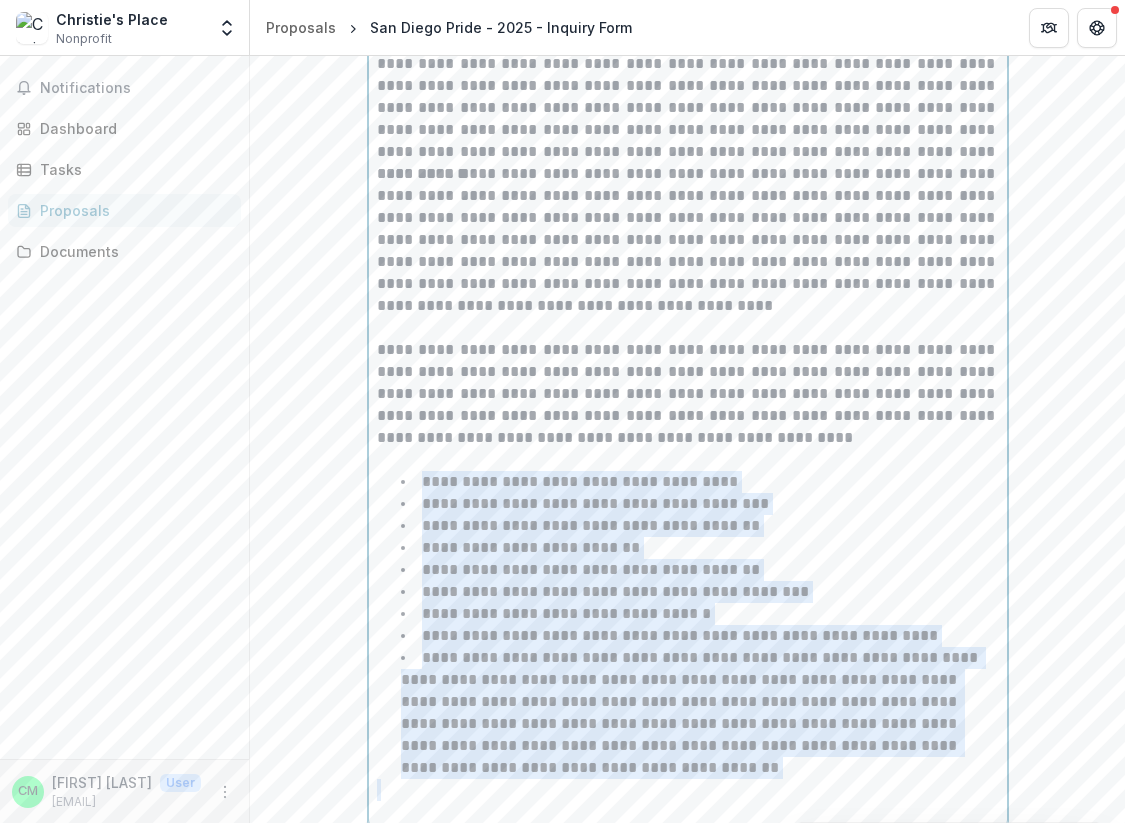 drag, startPoint x: 404, startPoint y: 473, endPoint x: 855, endPoint y: 781, distance: 546.1364 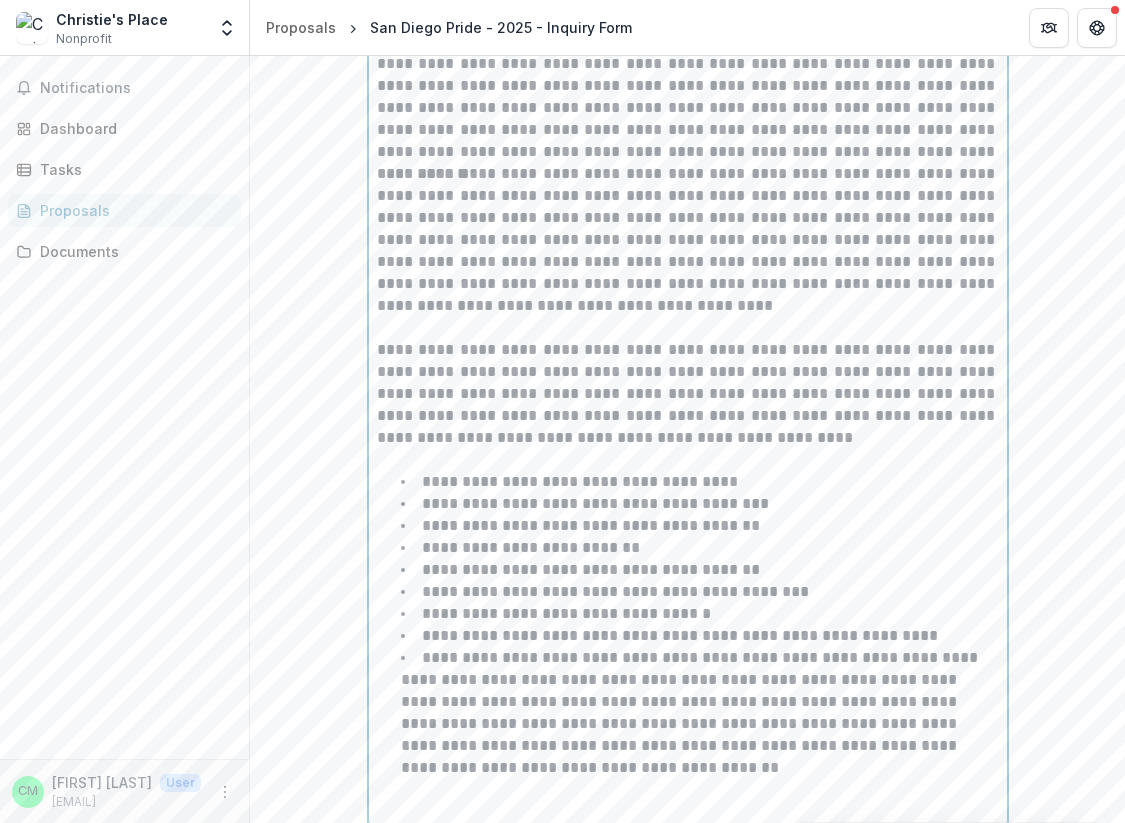 scroll, scrollTop: 1156, scrollLeft: 0, axis: vertical 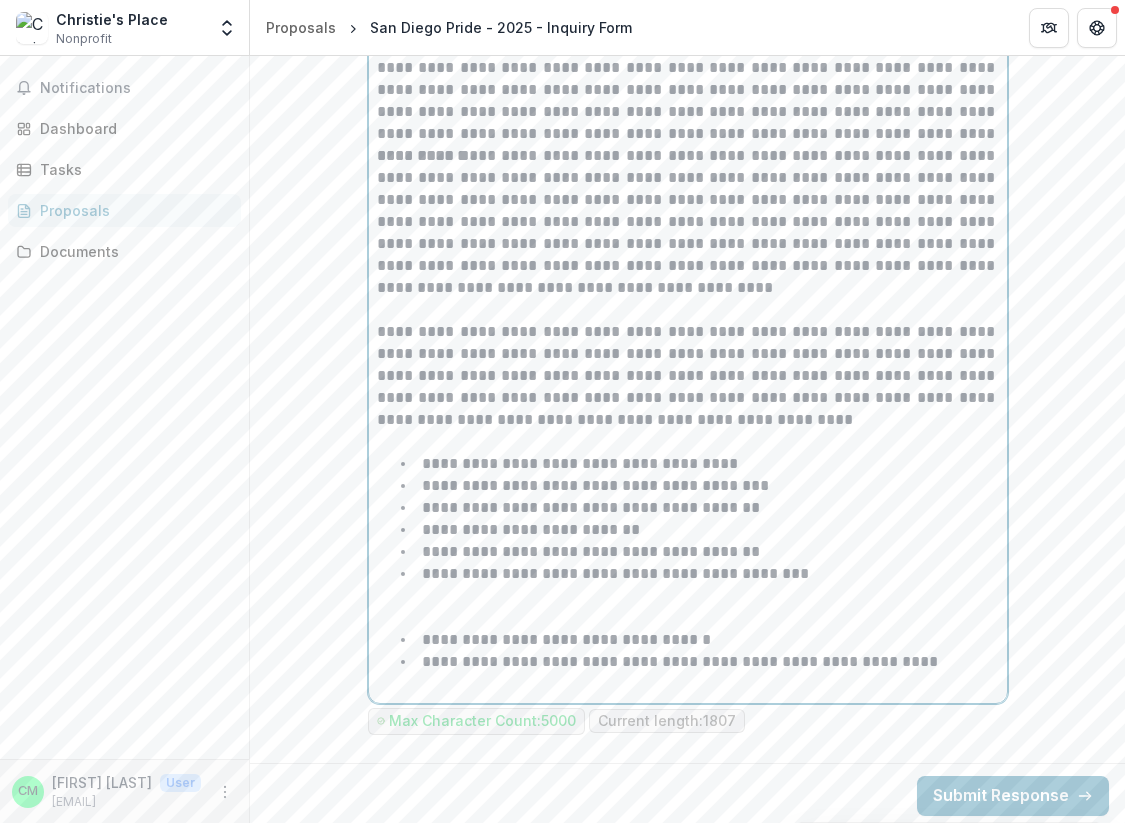 click at bounding box center (688, 607) 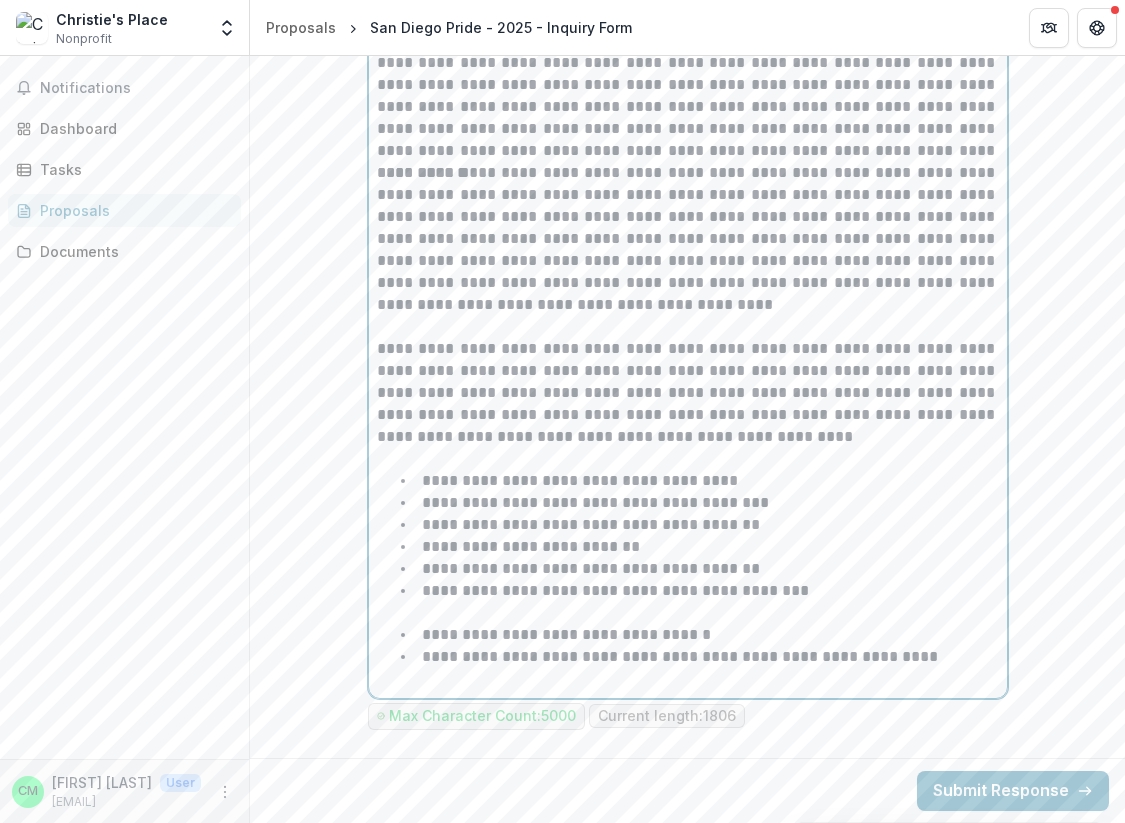 scroll, scrollTop: 1332, scrollLeft: 0, axis: vertical 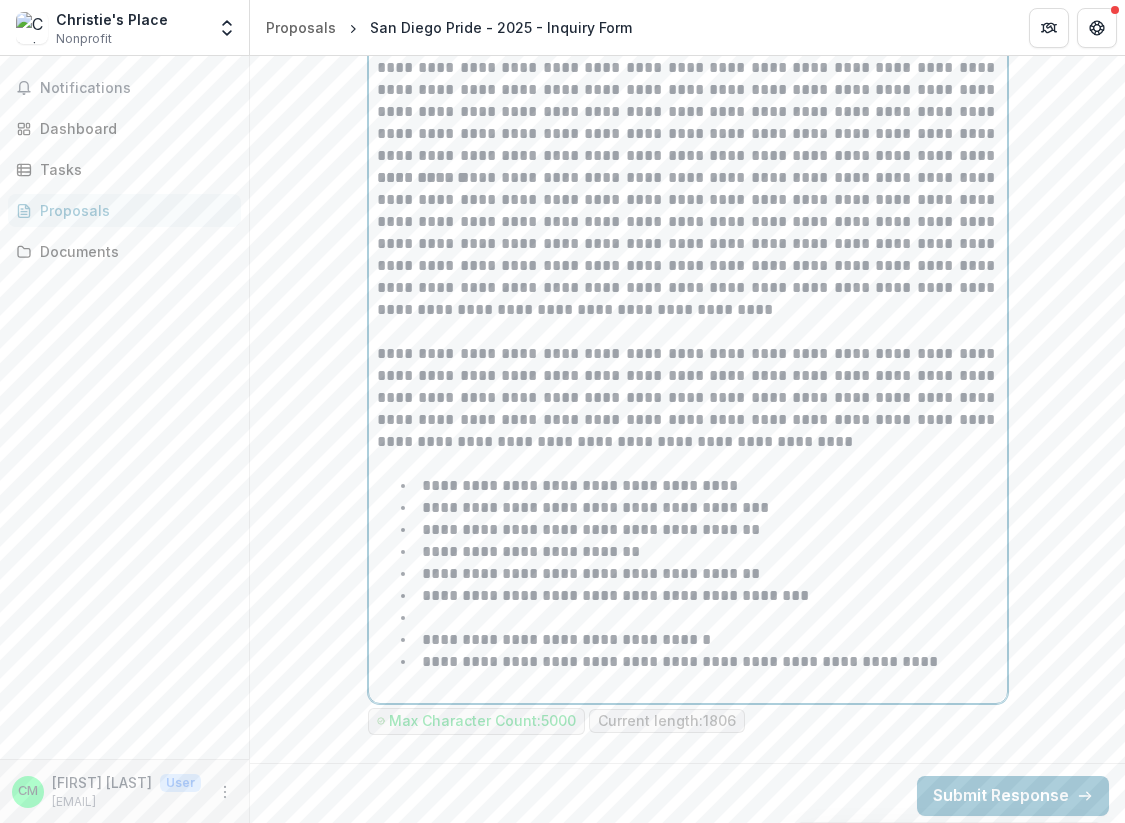 click at bounding box center [700, 618] 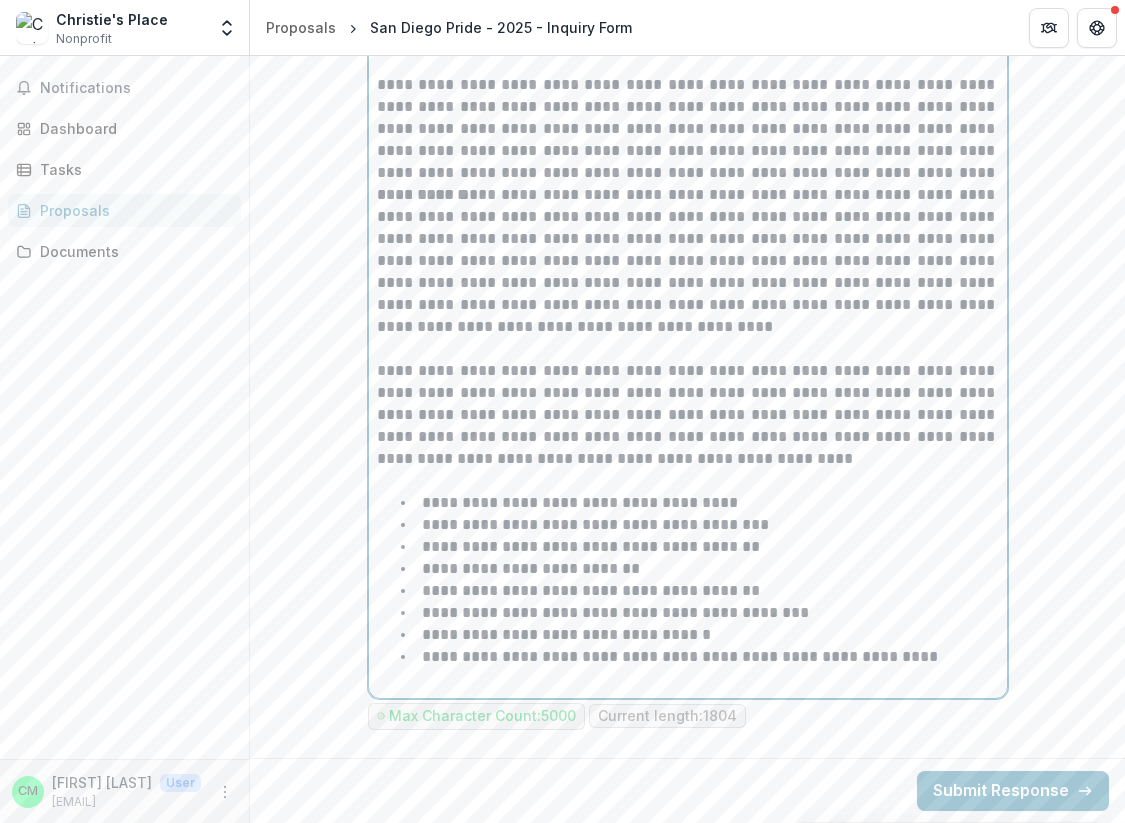 scroll, scrollTop: 1310, scrollLeft: 0, axis: vertical 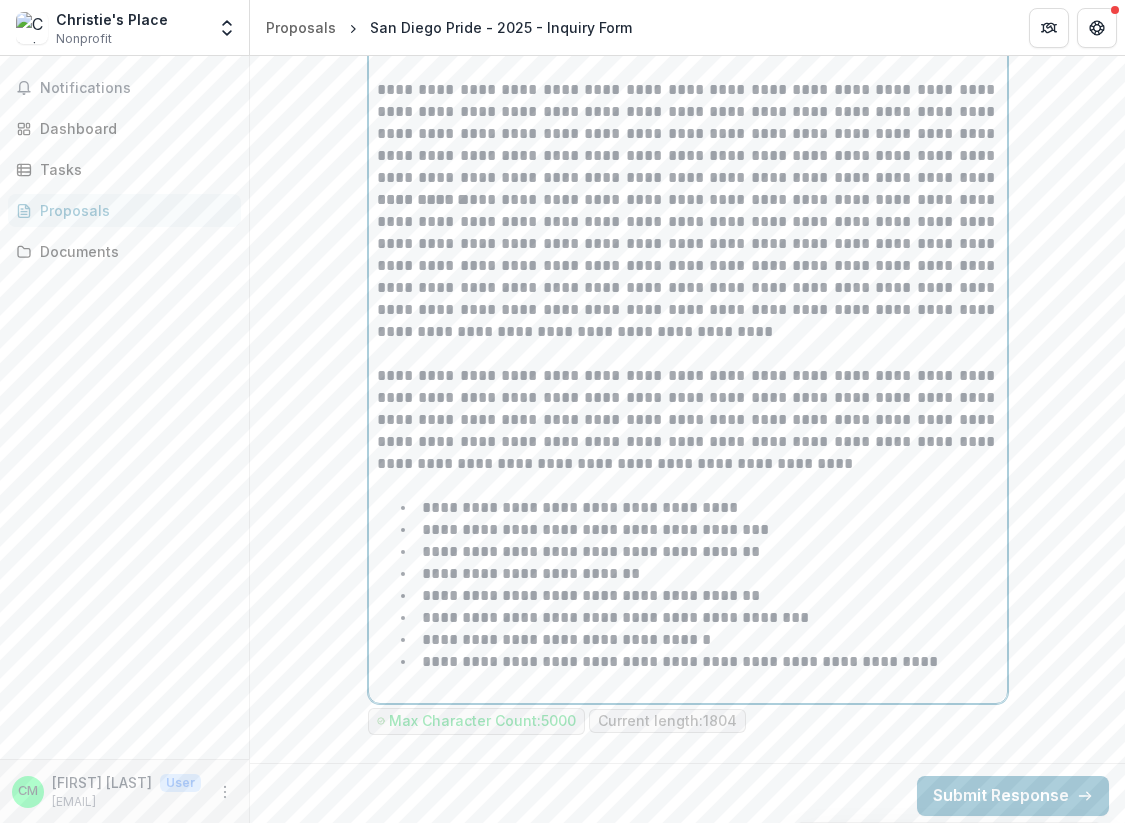 click on "**********" at bounding box center [700, 673] 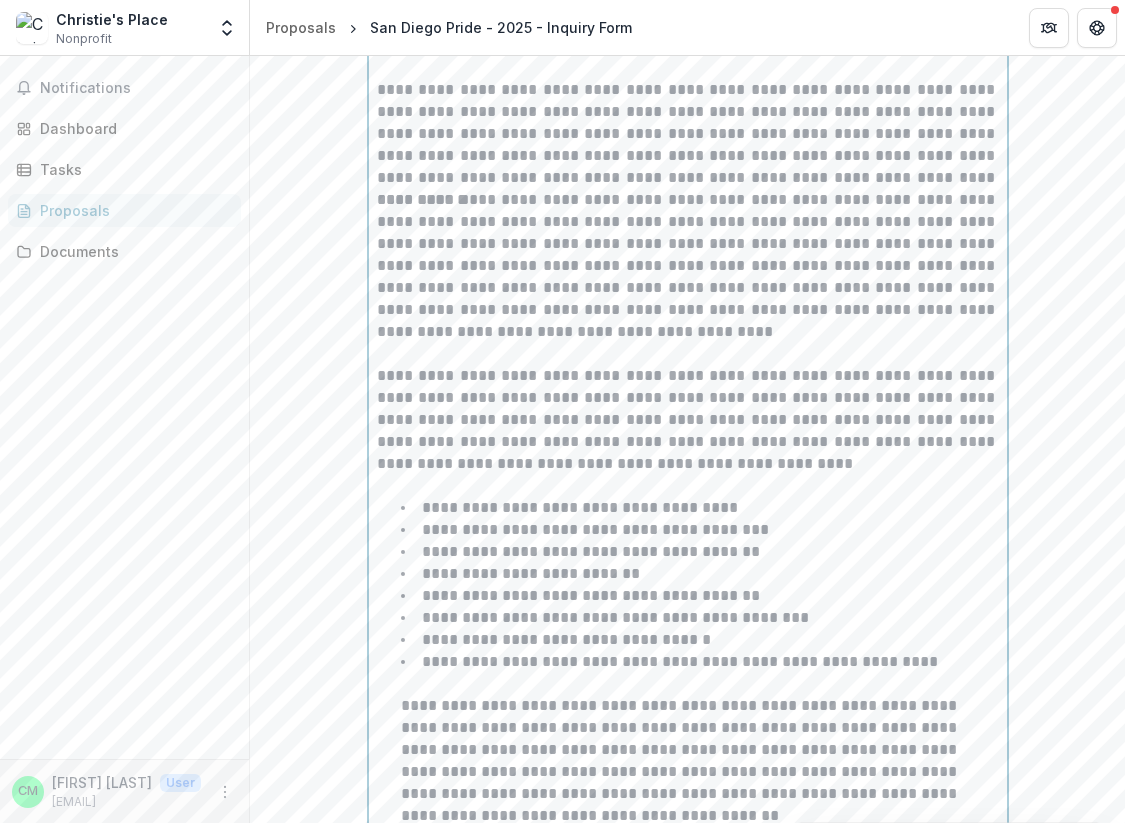 scroll, scrollTop: 1336, scrollLeft: 0, axis: vertical 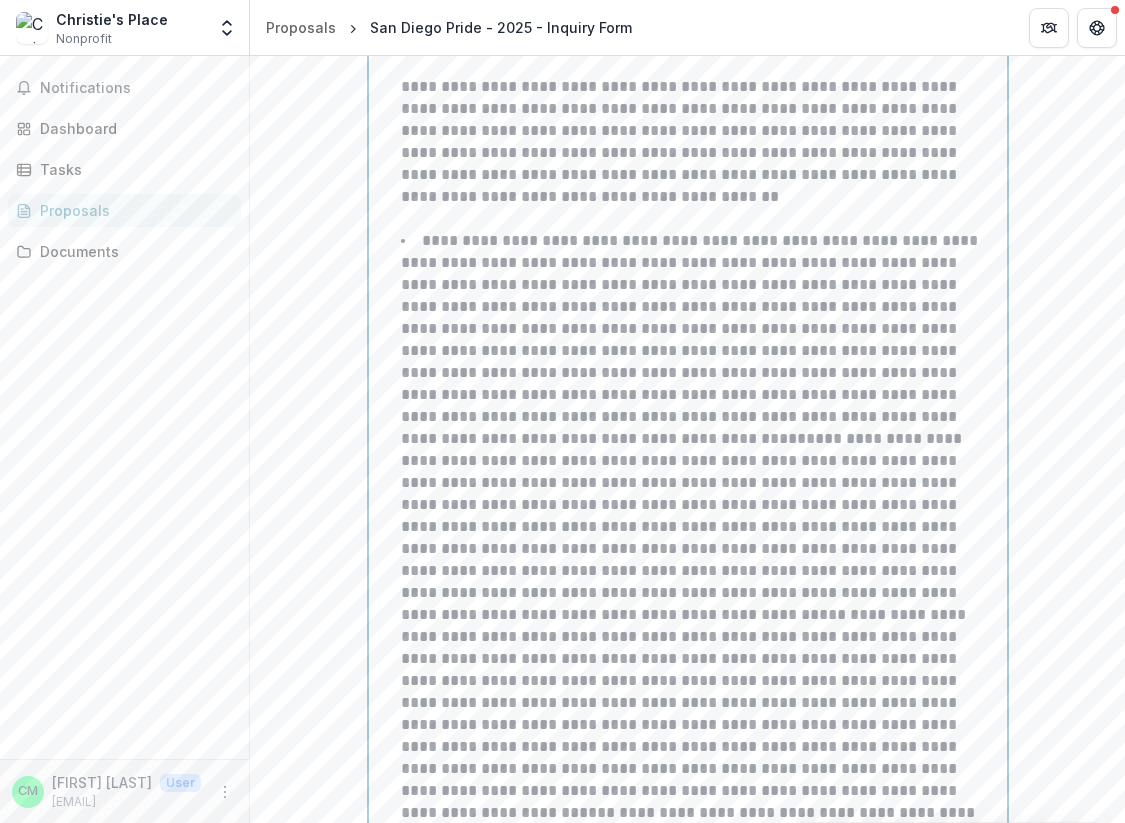 click on "**********" at bounding box center [691, 339] 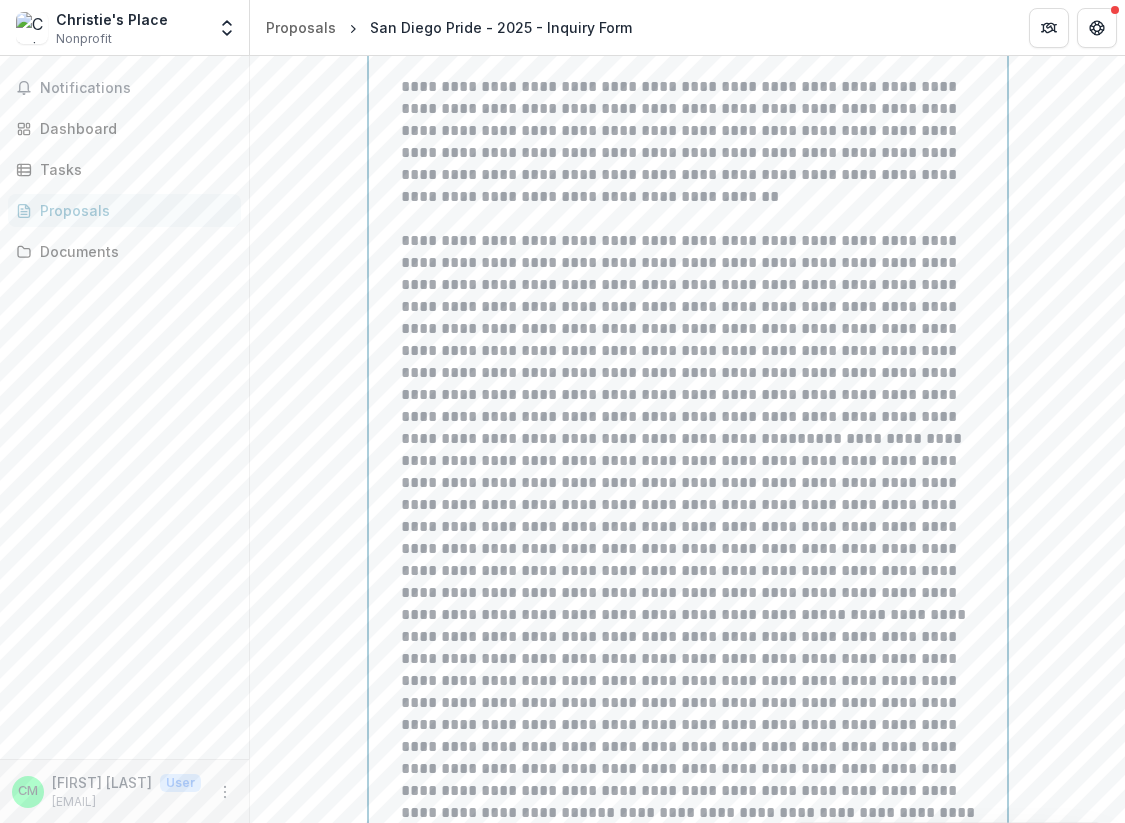 click on "**********" at bounding box center [683, 526] 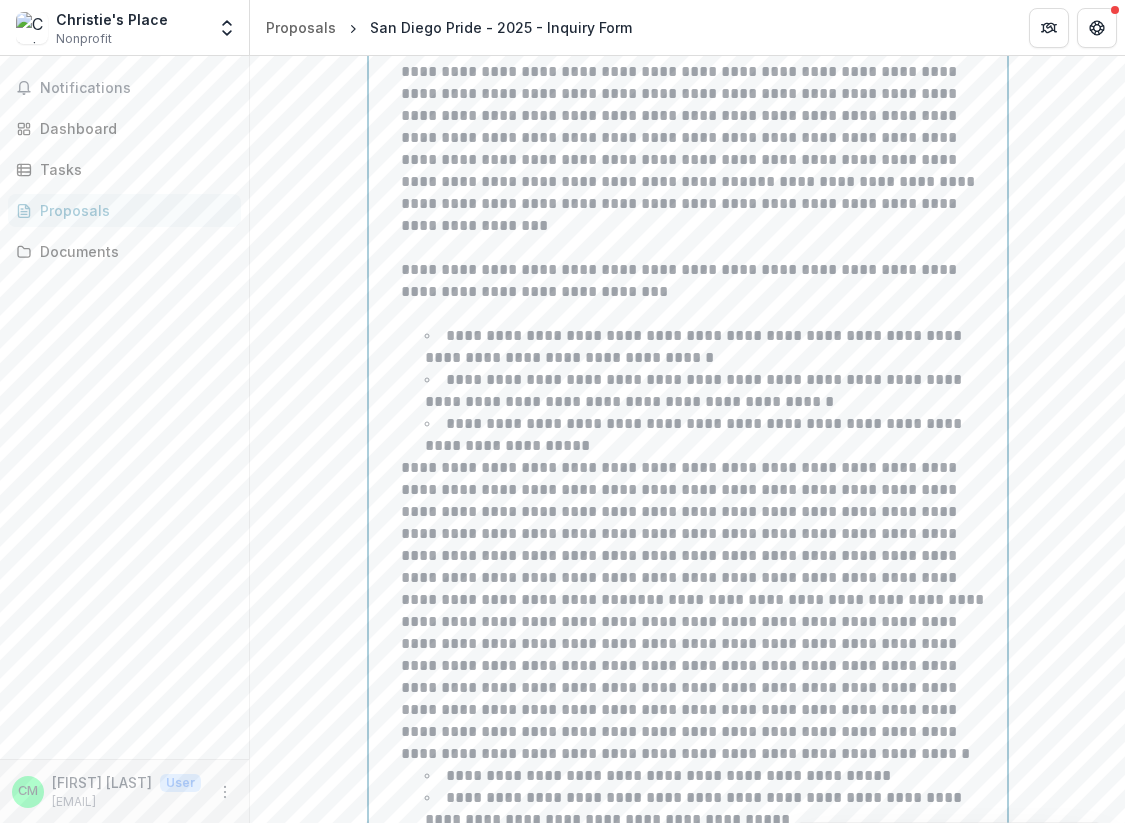 scroll, scrollTop: 2584, scrollLeft: 0, axis: vertical 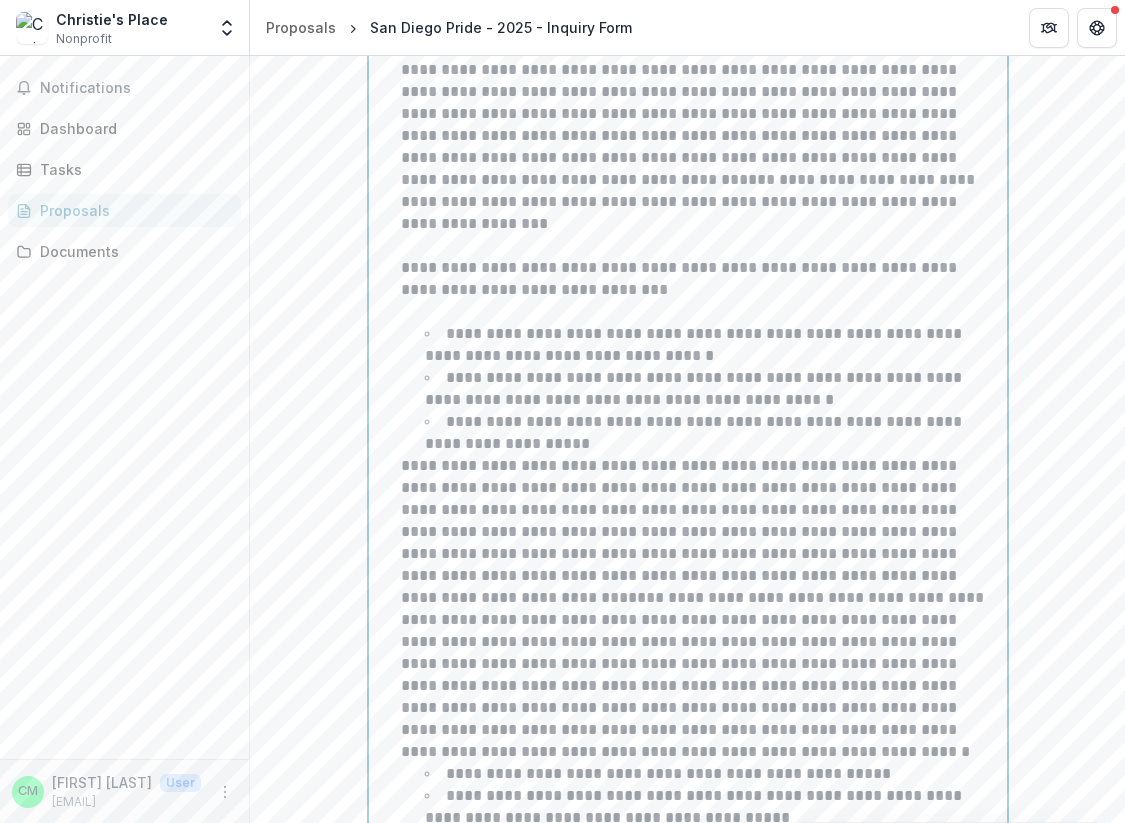 click on "**********" at bounding box center [712, 433] 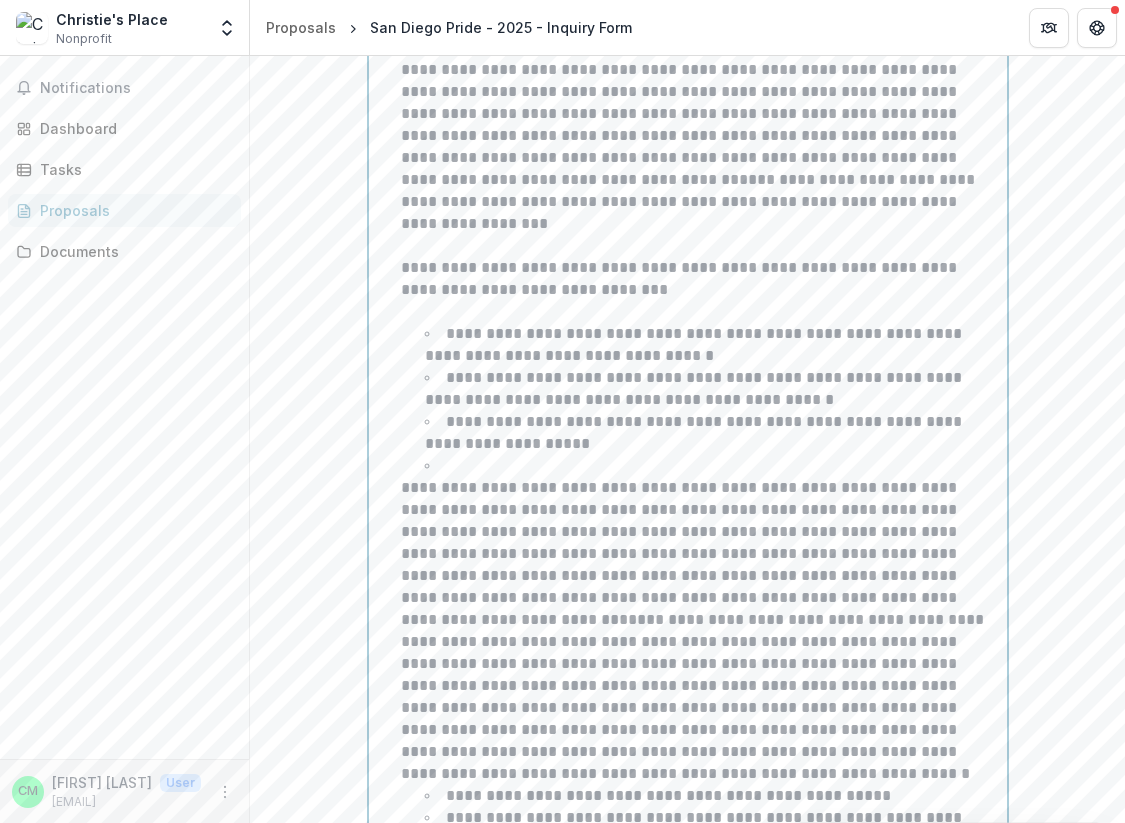 scroll, scrollTop: 2611, scrollLeft: 0, axis: vertical 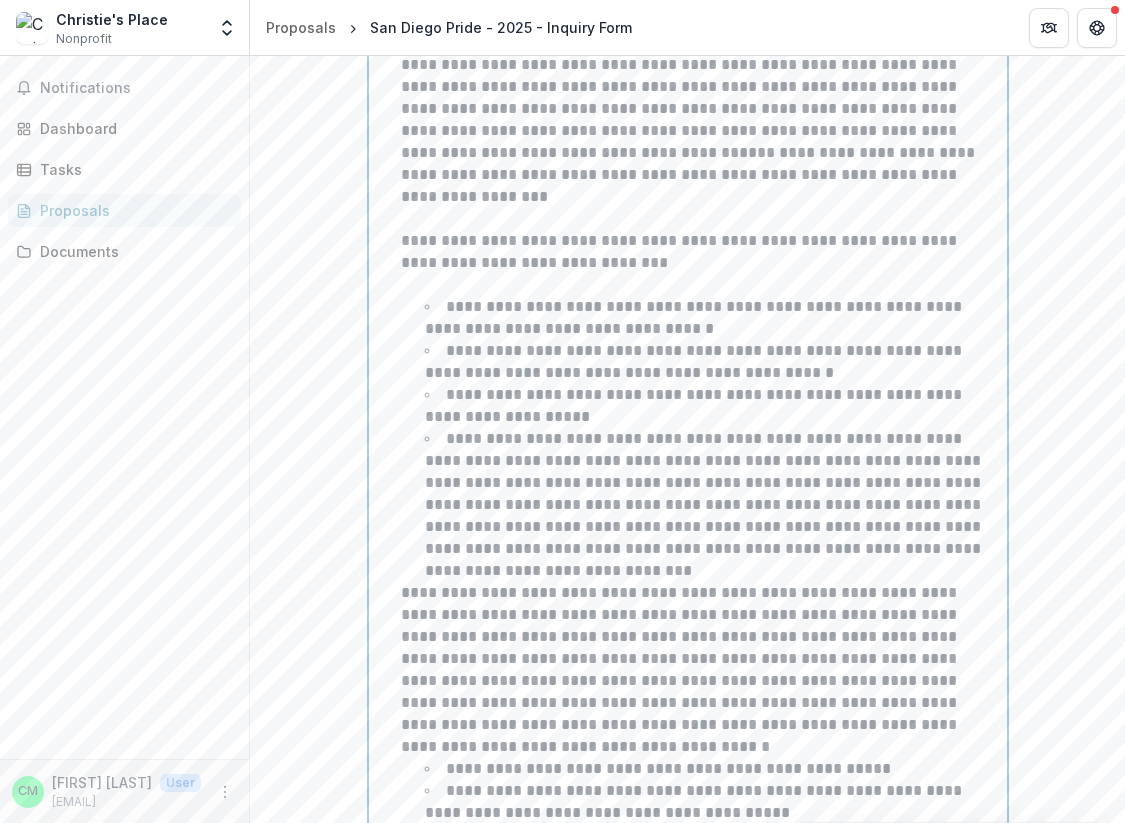 click on "**********" at bounding box center [705, 504] 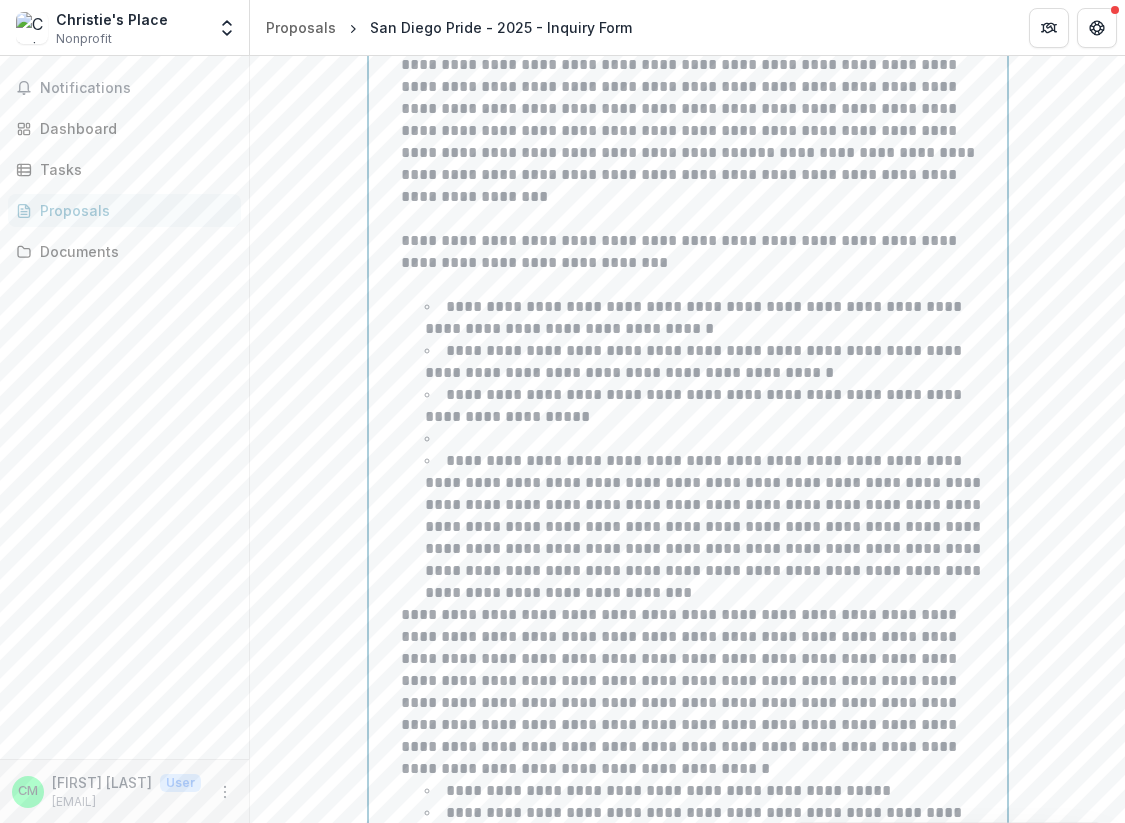 click at bounding box center [712, 439] 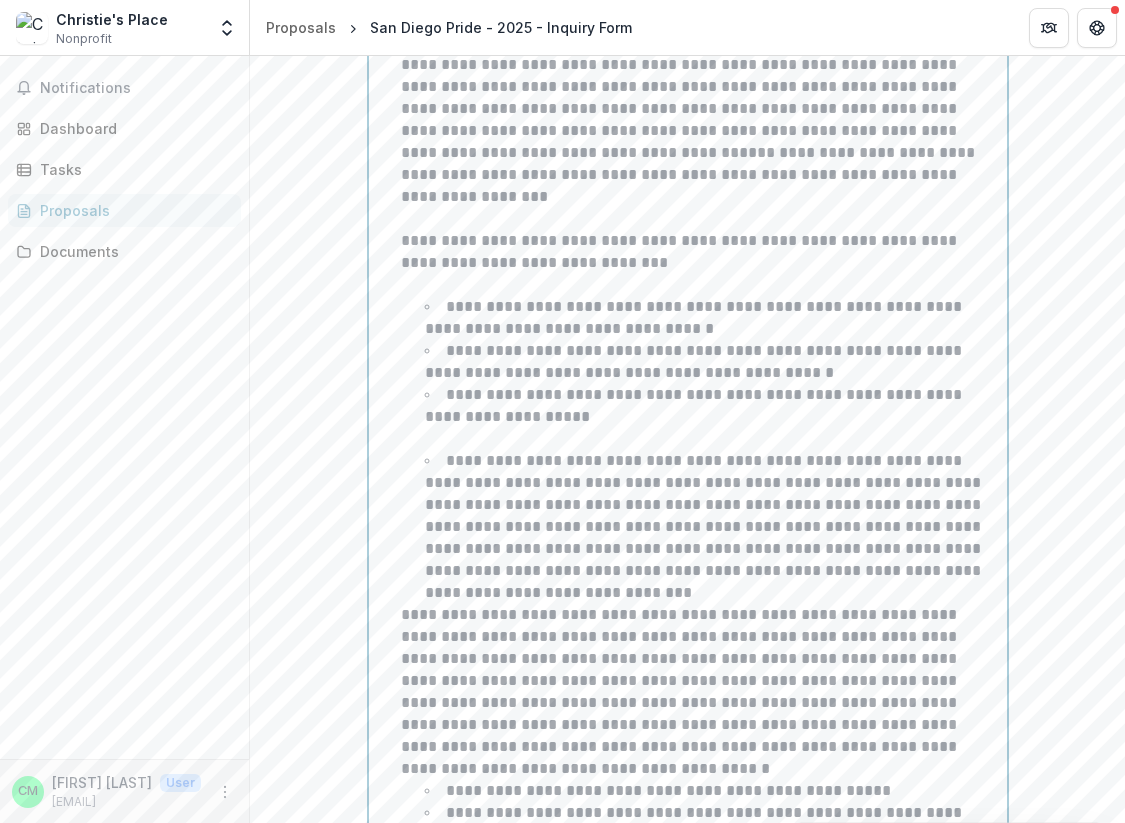 click on "**********" at bounding box center (712, 527) 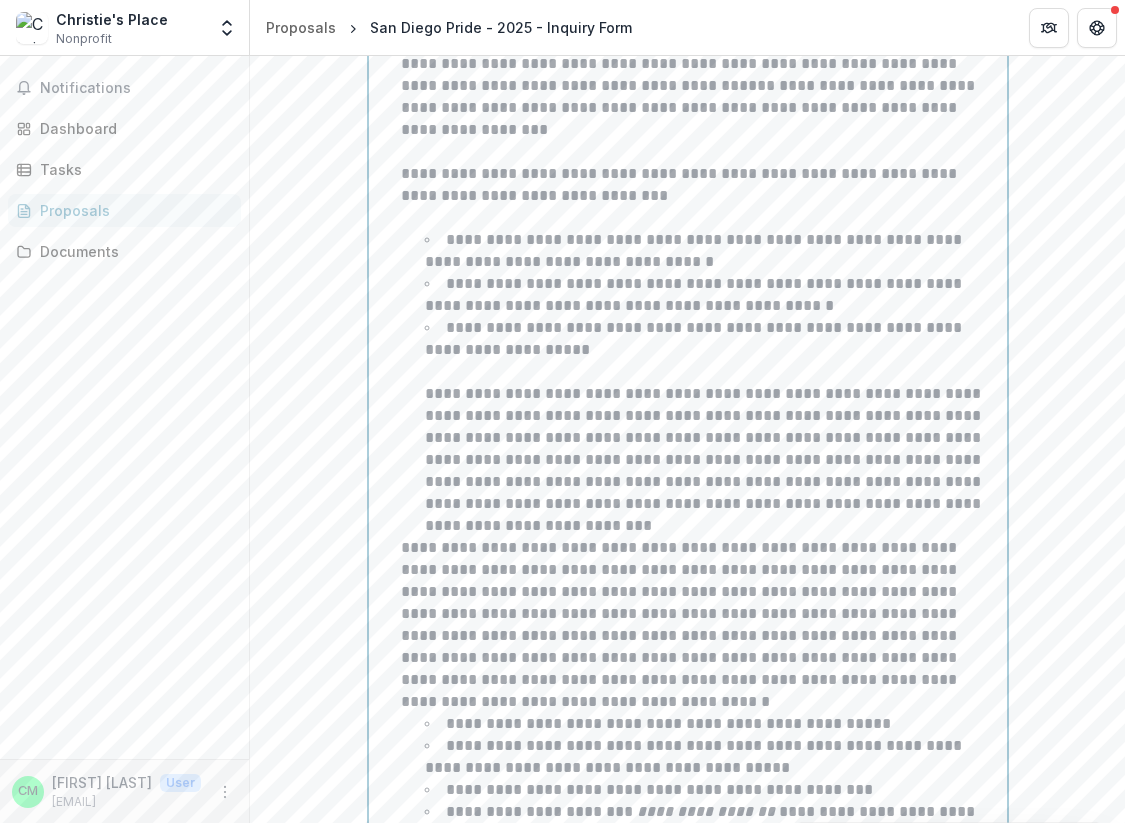 scroll, scrollTop: 2707, scrollLeft: 0, axis: vertical 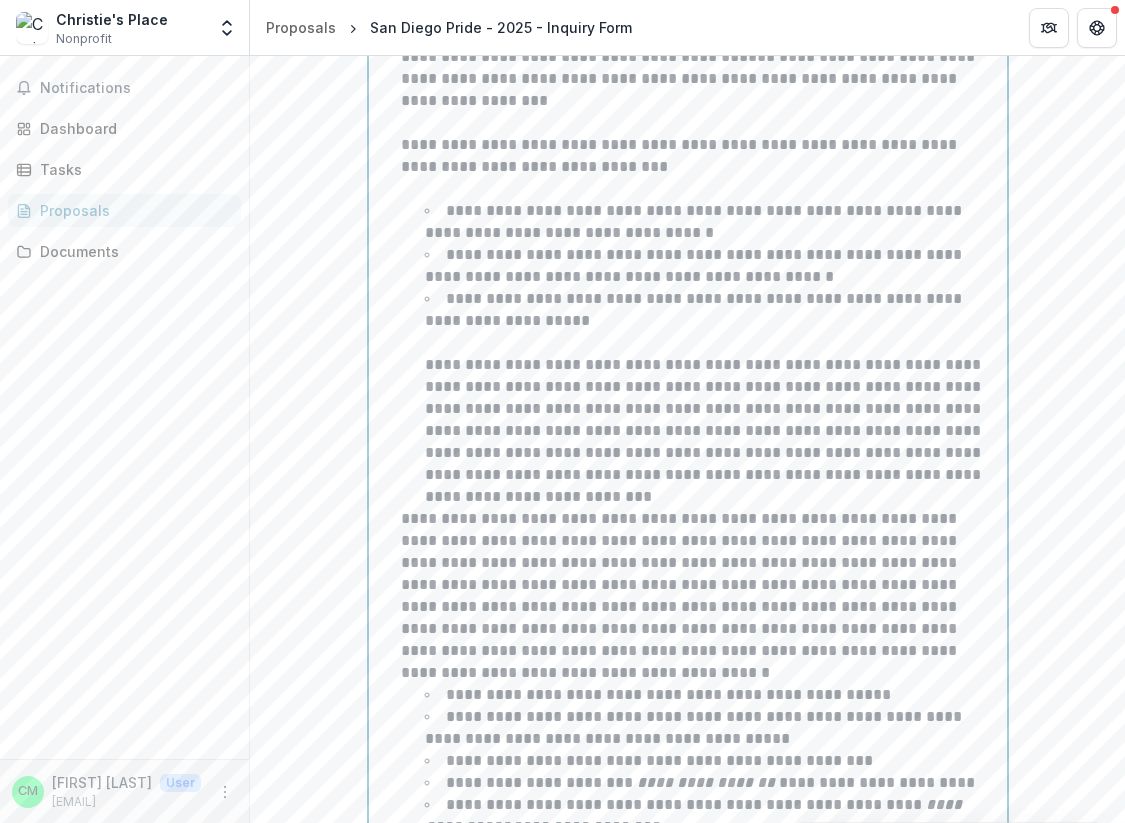 click on "**********" at bounding box center (712, 398) 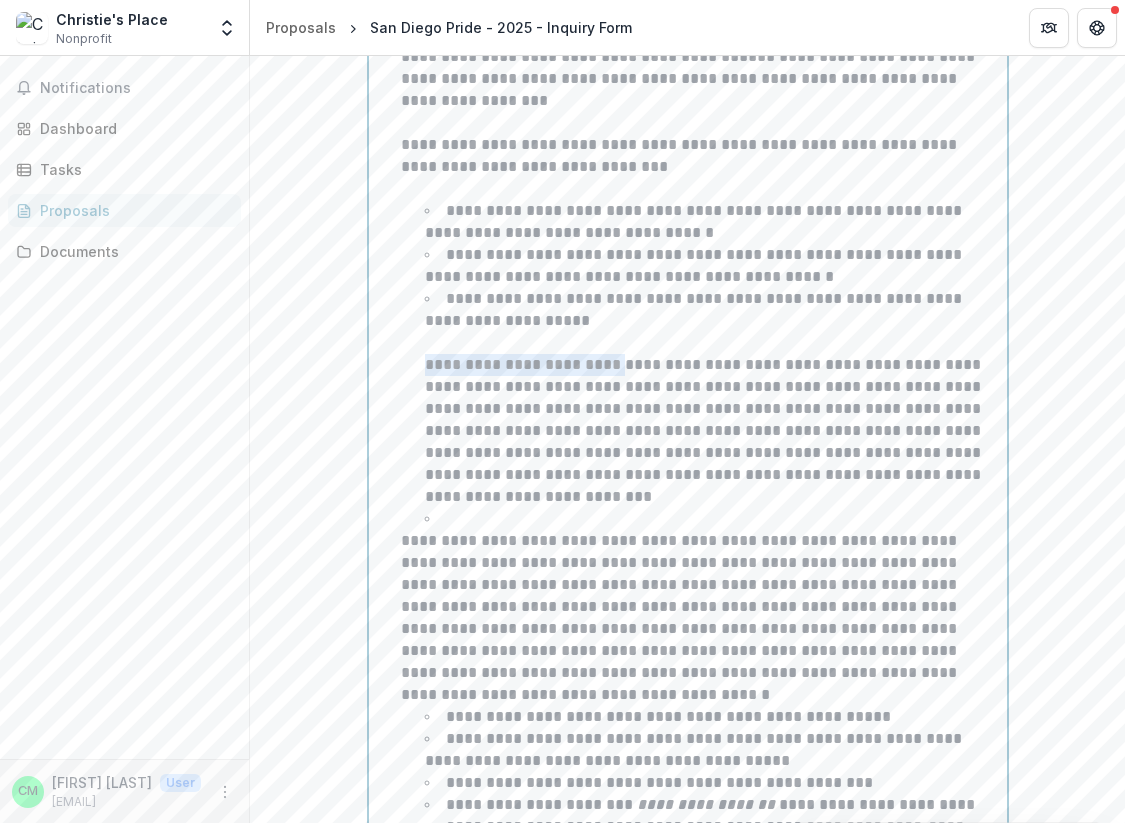 drag, startPoint x: 420, startPoint y: 316, endPoint x: 608, endPoint y: 322, distance: 188.09572 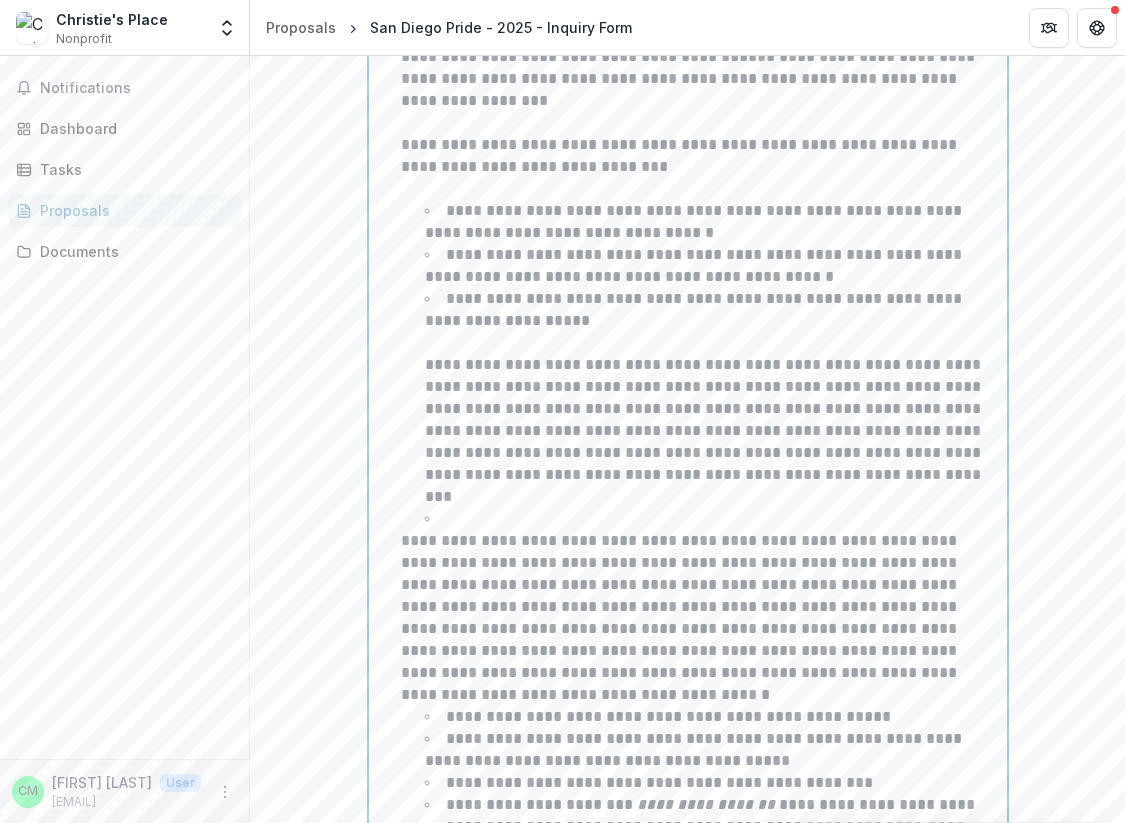 click at bounding box center [712, 519] 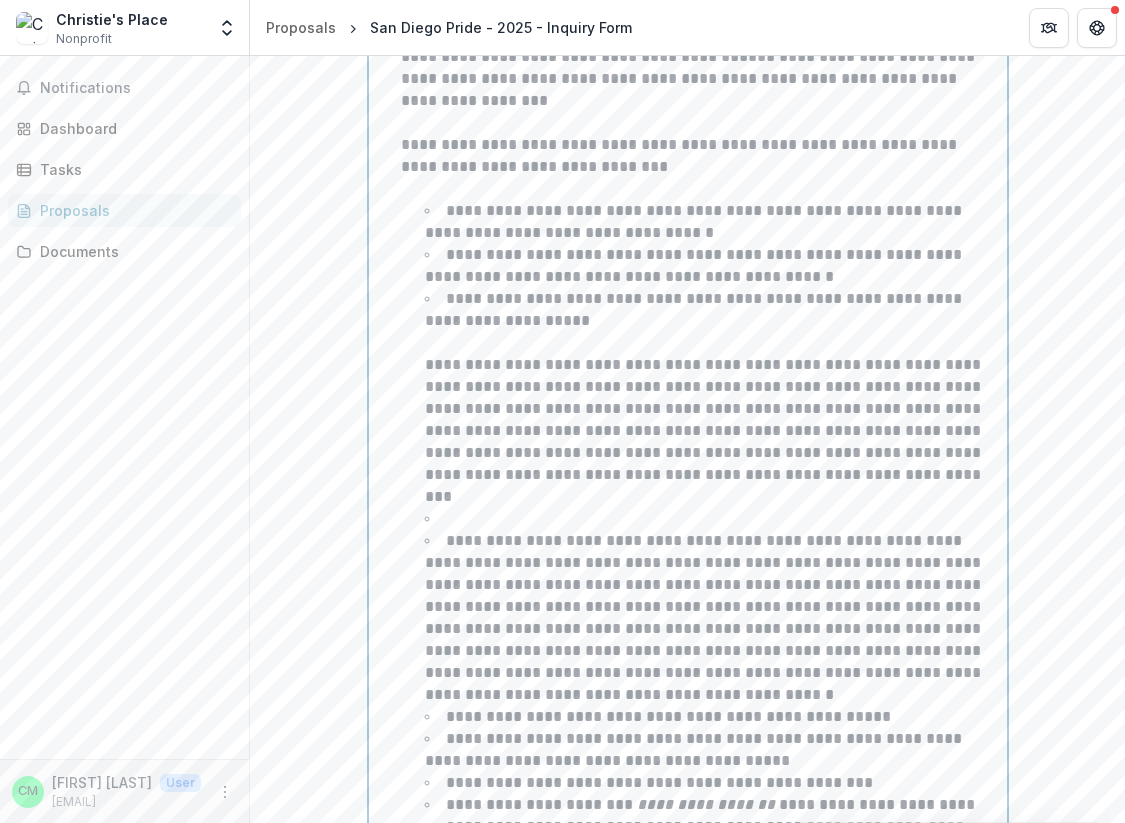 click on "**********" at bounding box center [700, 530] 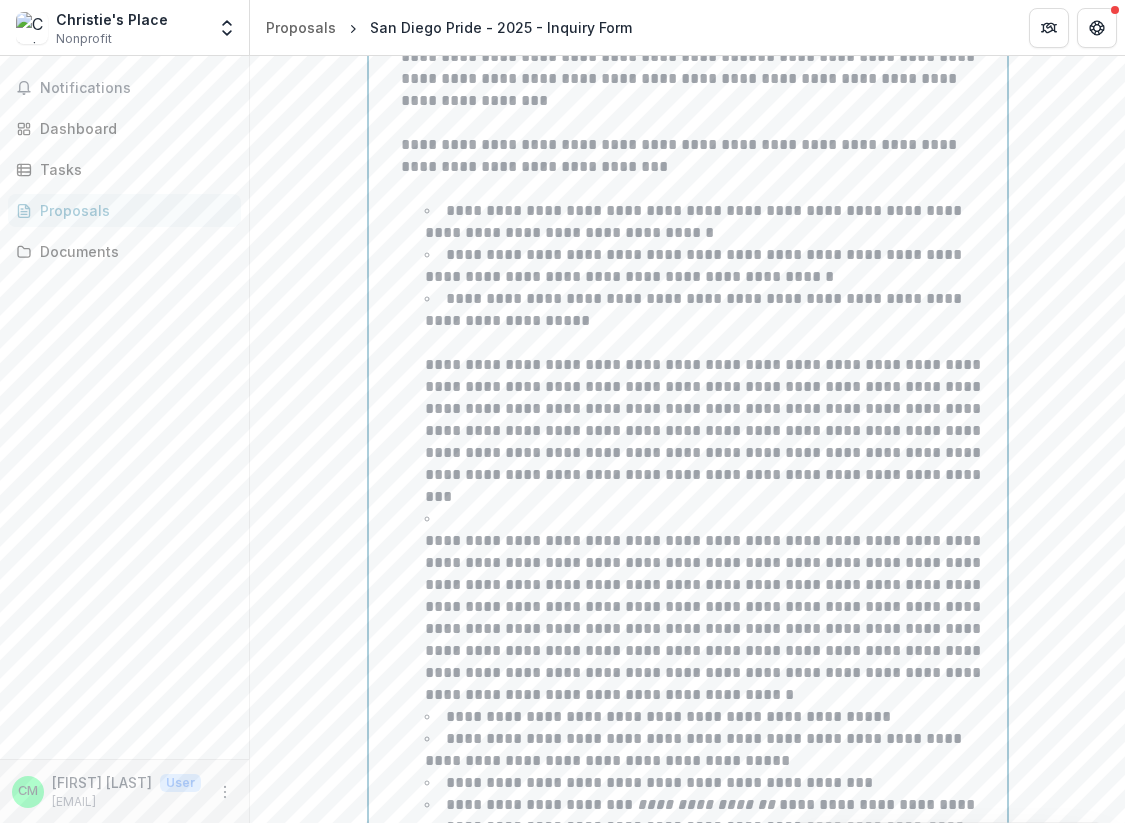 click on "**********" at bounding box center (700, 530) 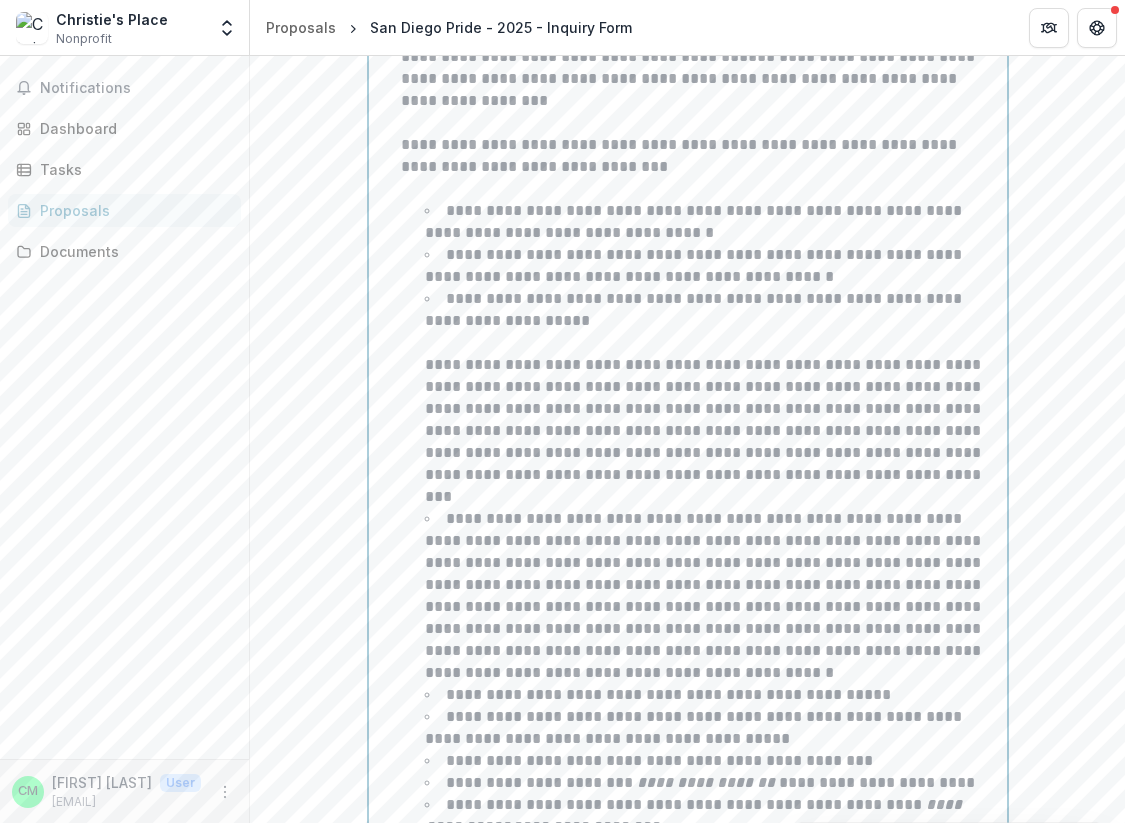 click on "**********" at bounding box center (712, 596) 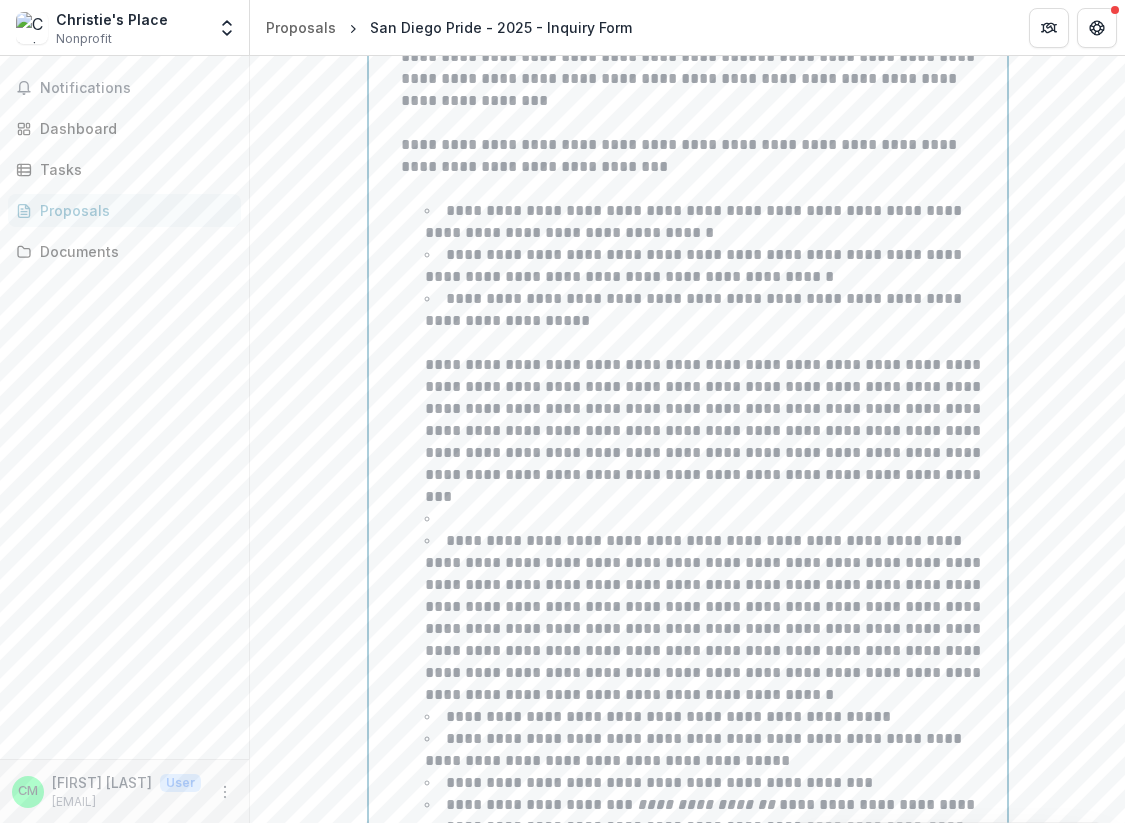 click at bounding box center (712, 519) 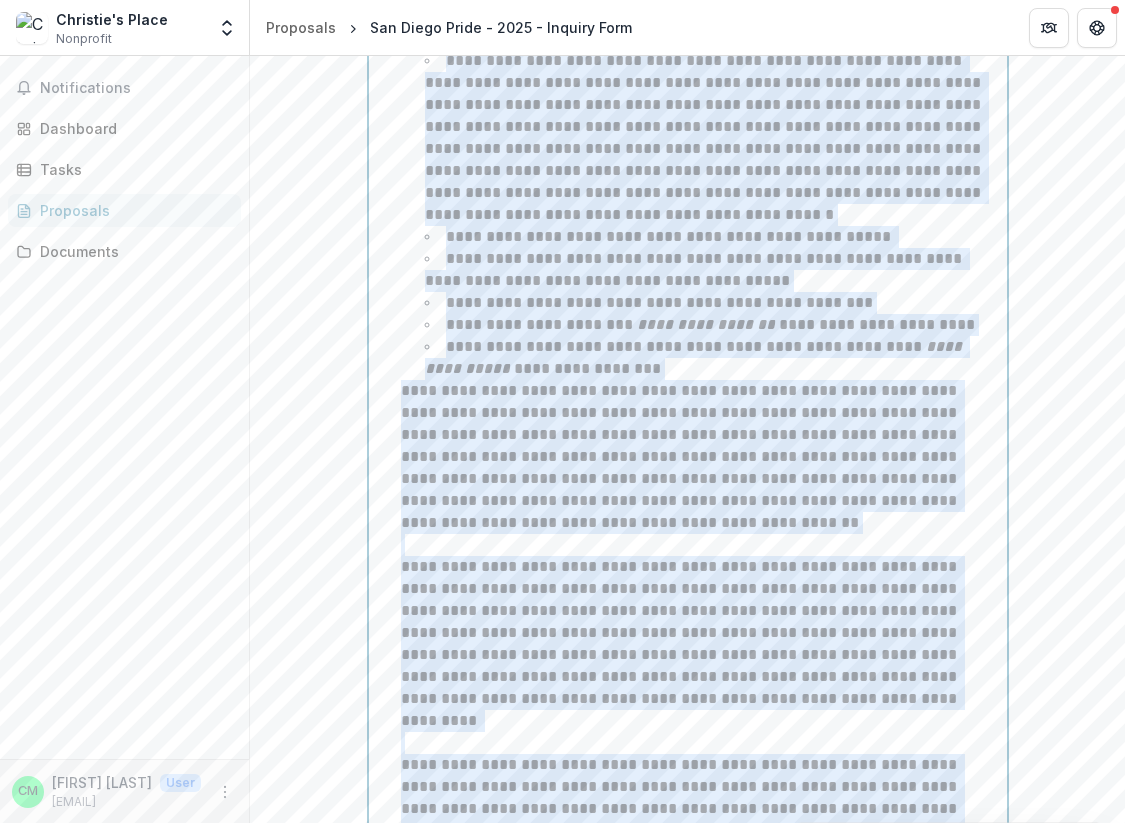 scroll, scrollTop: 3532, scrollLeft: 0, axis: vertical 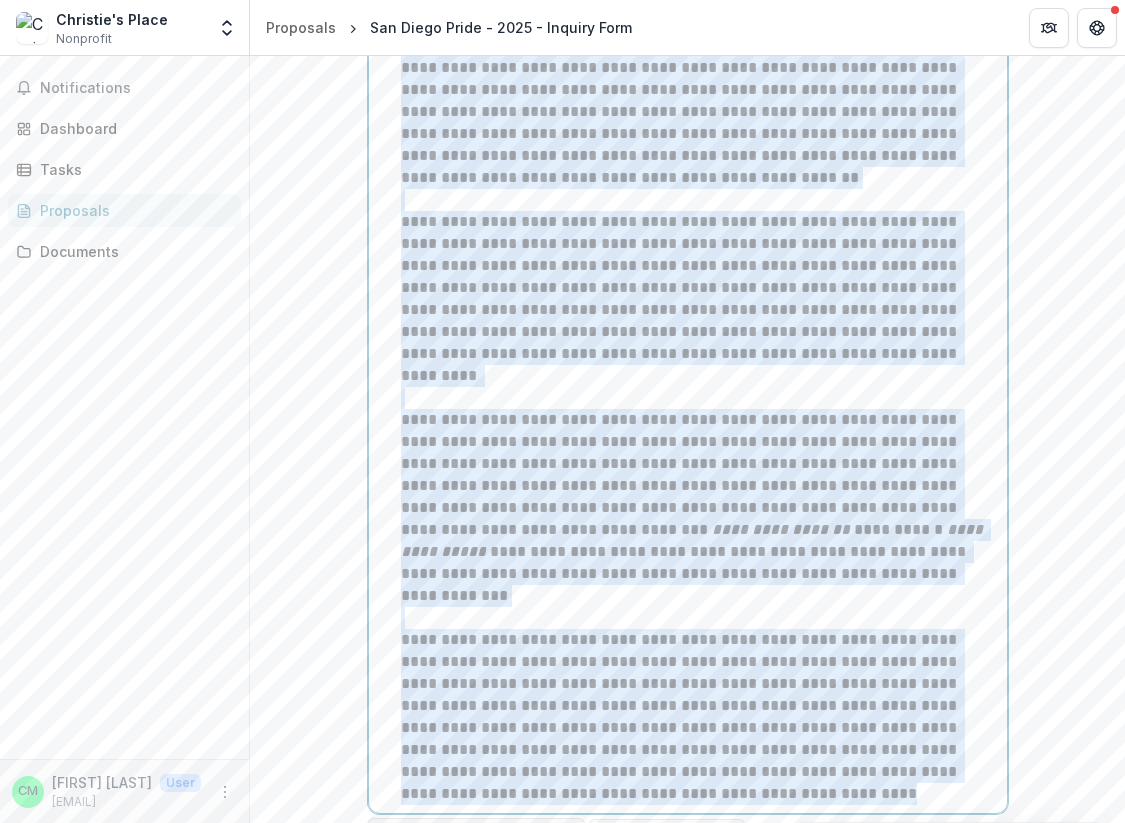 drag, startPoint x: 405, startPoint y: 302, endPoint x: 737, endPoint y: 776, distance: 578.70544 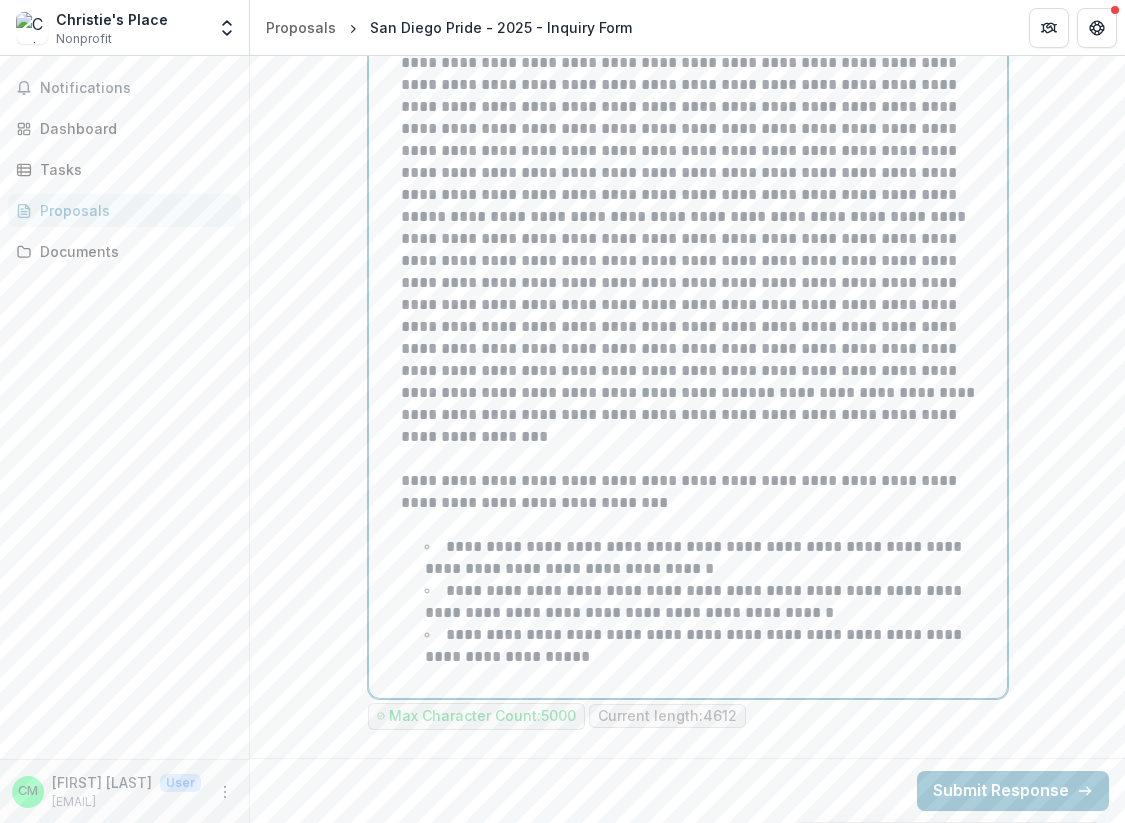 scroll, scrollTop: 2322, scrollLeft: 0, axis: vertical 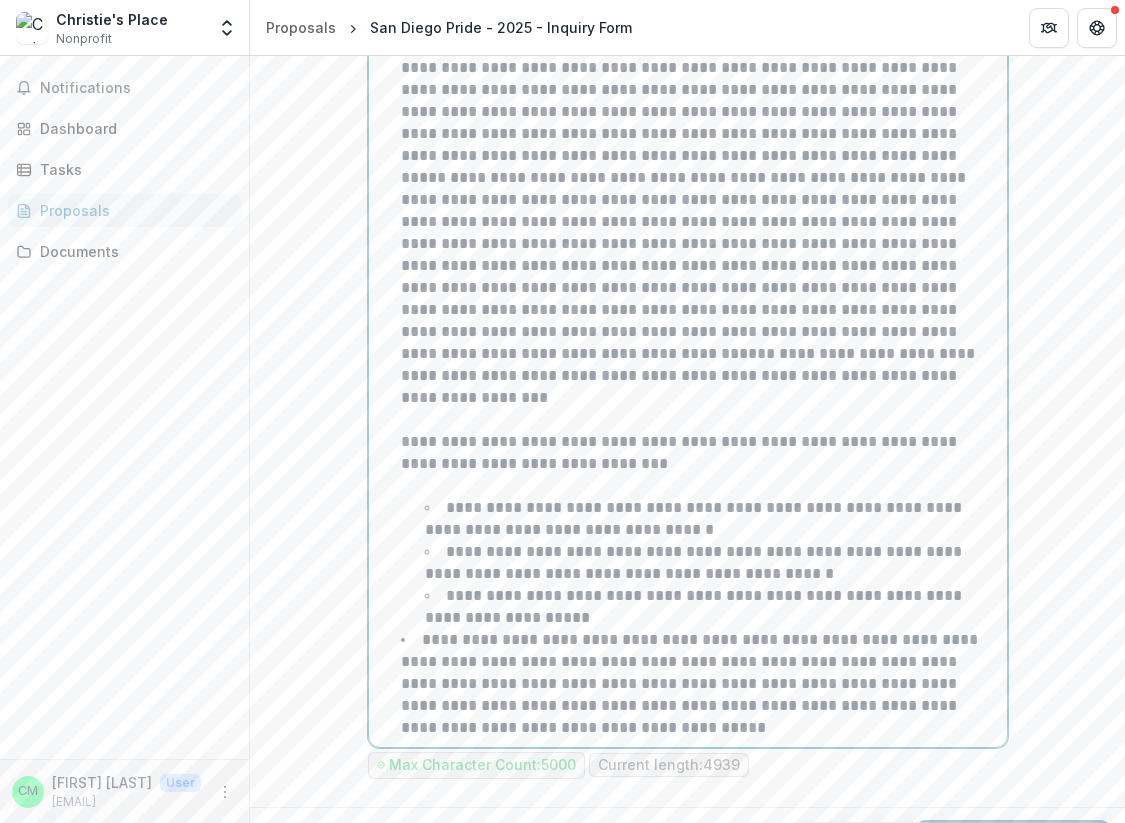 type 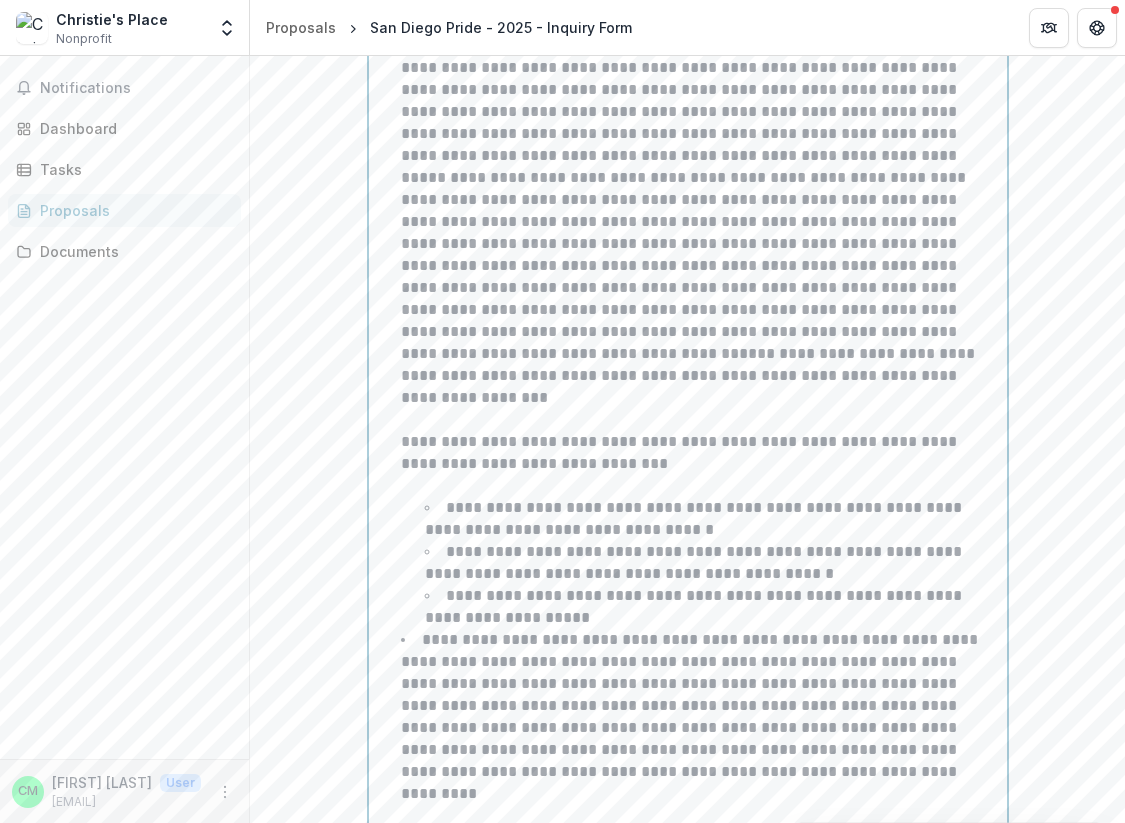 scroll, scrollTop: 2744, scrollLeft: 0, axis: vertical 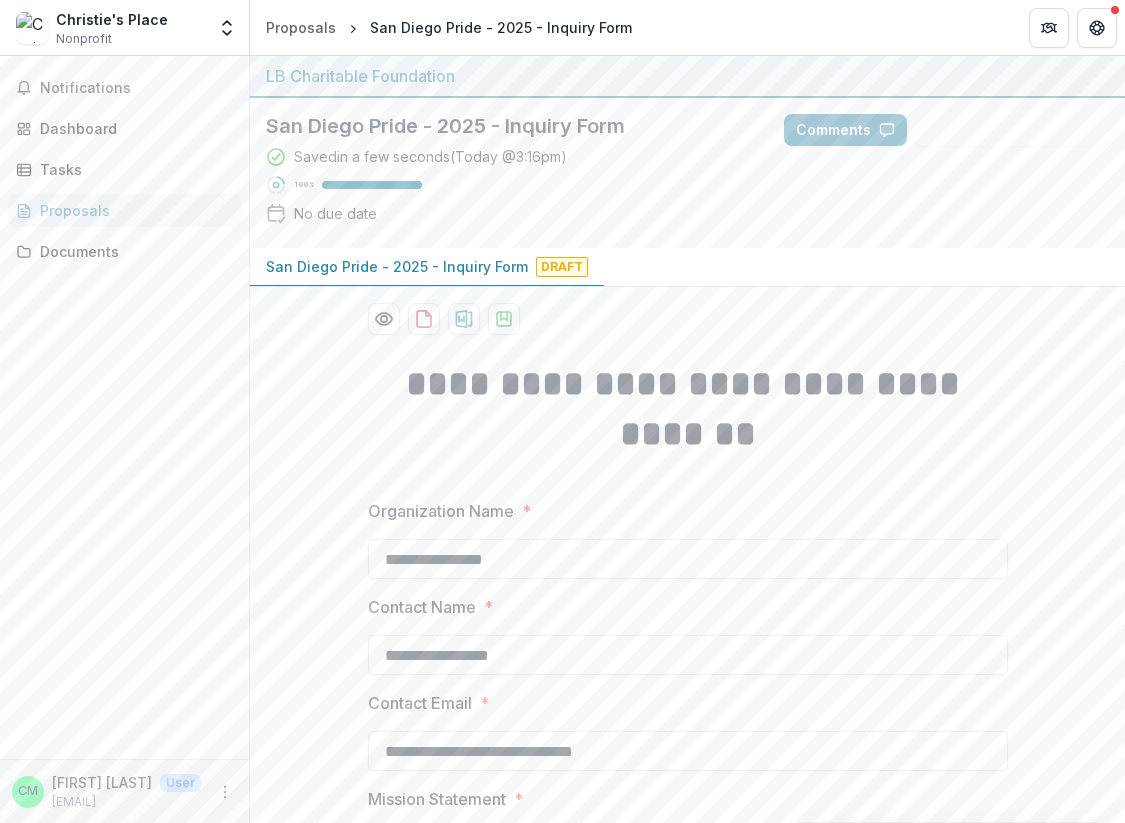 drag, startPoint x: 582, startPoint y: 786, endPoint x: 409, endPoint y: -124, distance: 926.2985 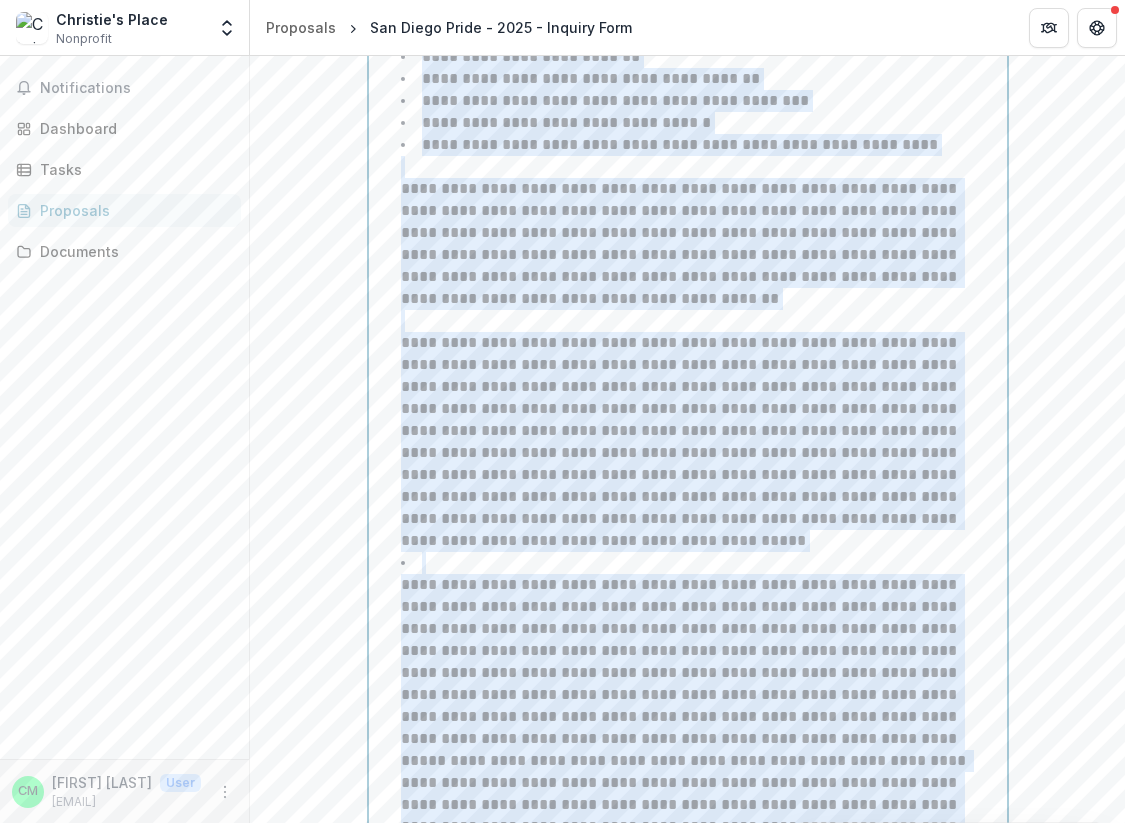 scroll, scrollTop: 1826, scrollLeft: 0, axis: vertical 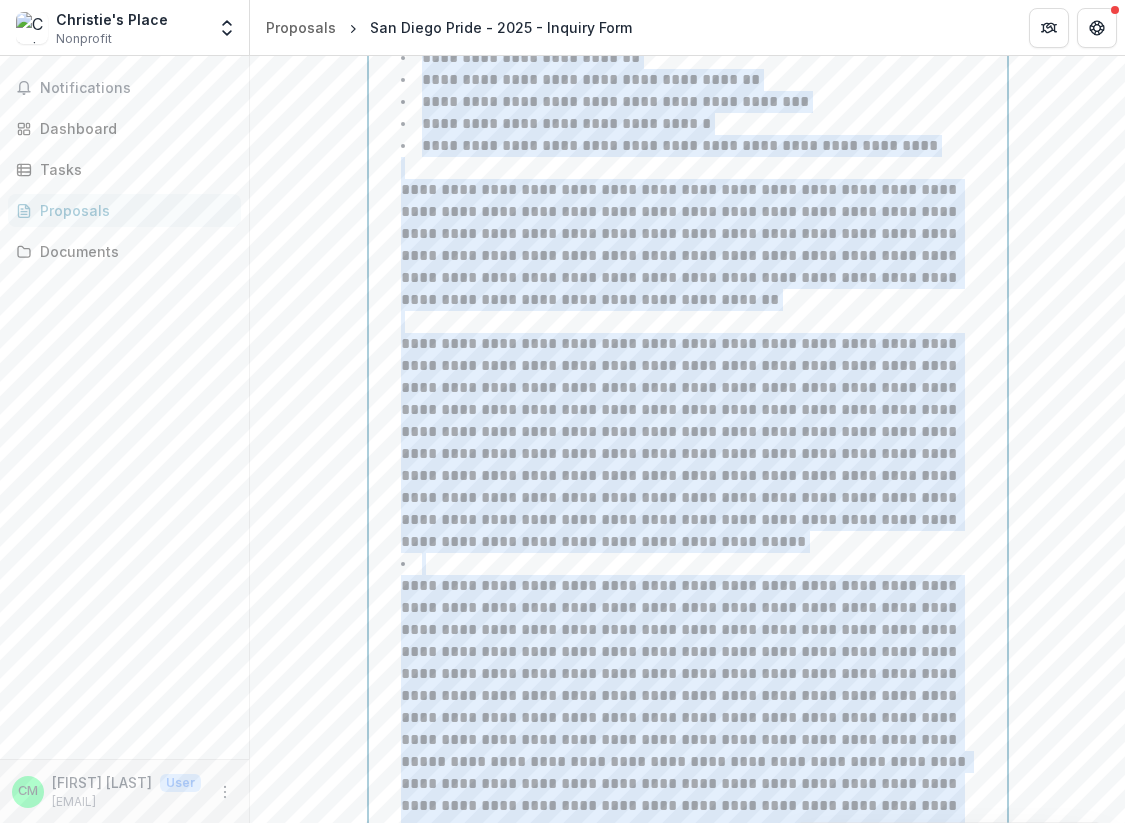 copy on "**********" 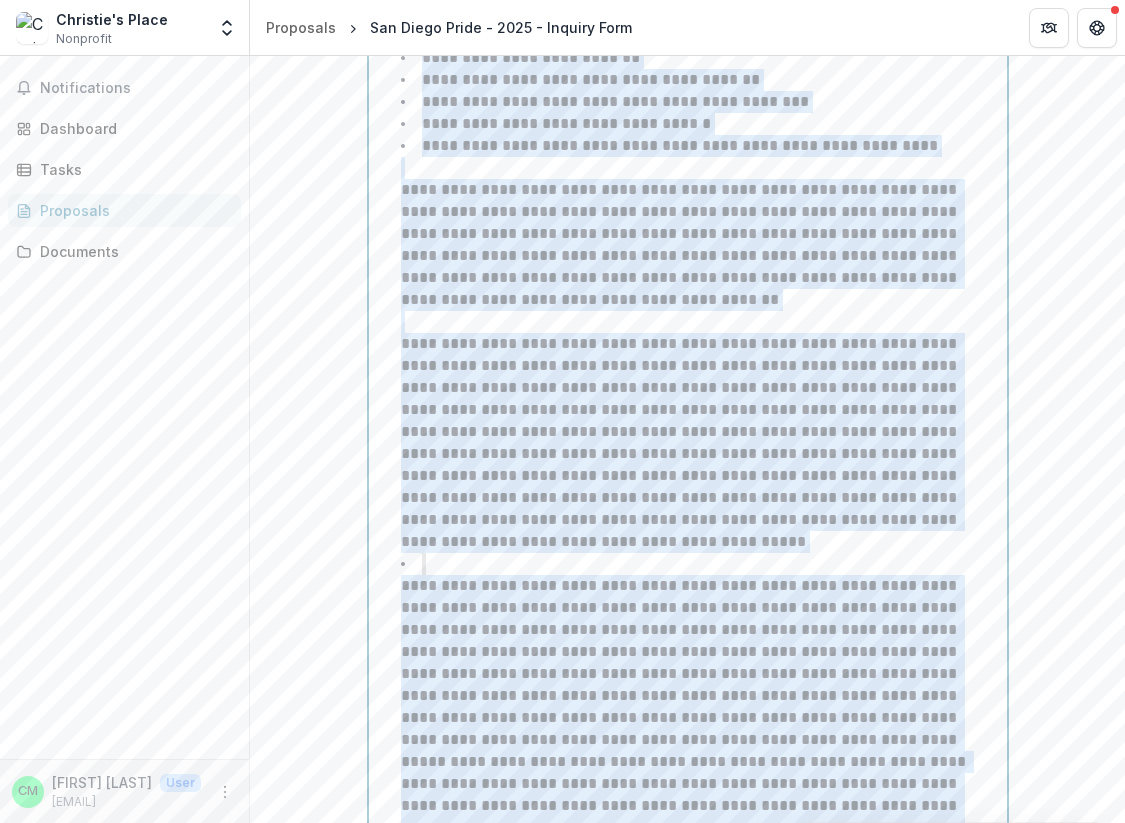 drag, startPoint x: 636, startPoint y: 239, endPoint x: 461, endPoint y: 199, distance: 179.51323 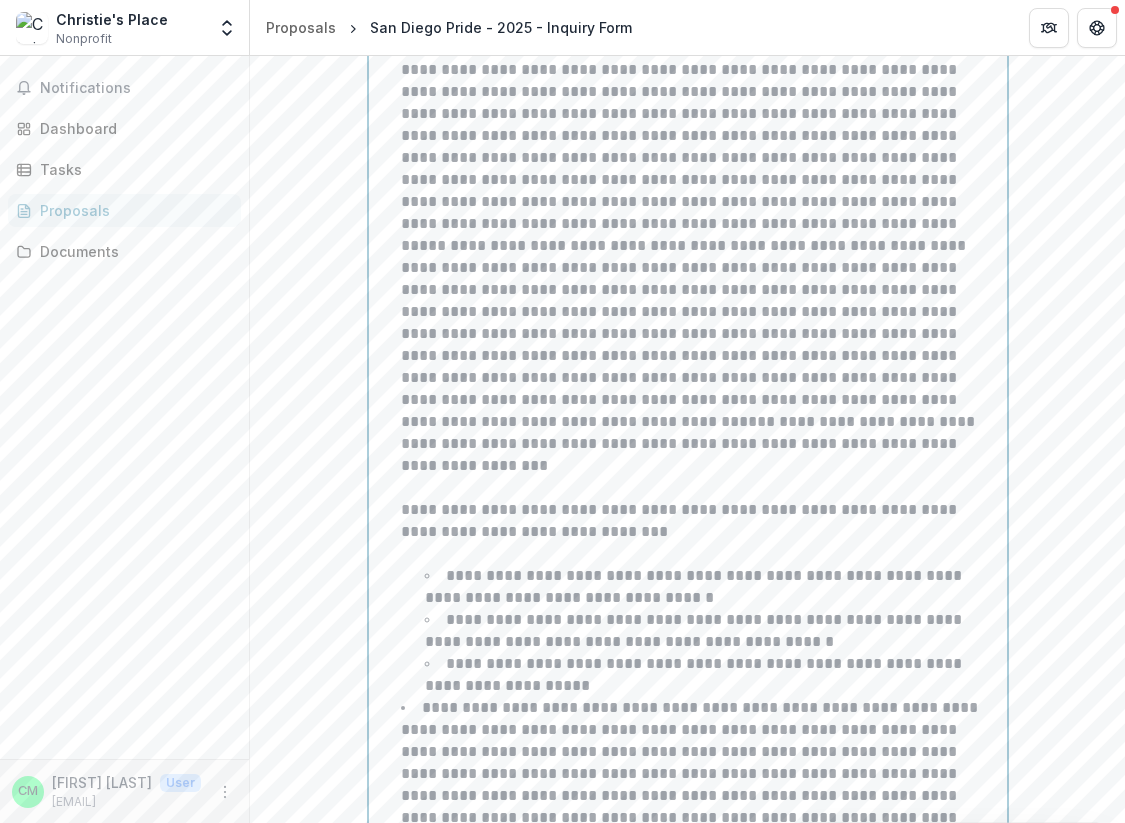 scroll, scrollTop: 927, scrollLeft: 0, axis: vertical 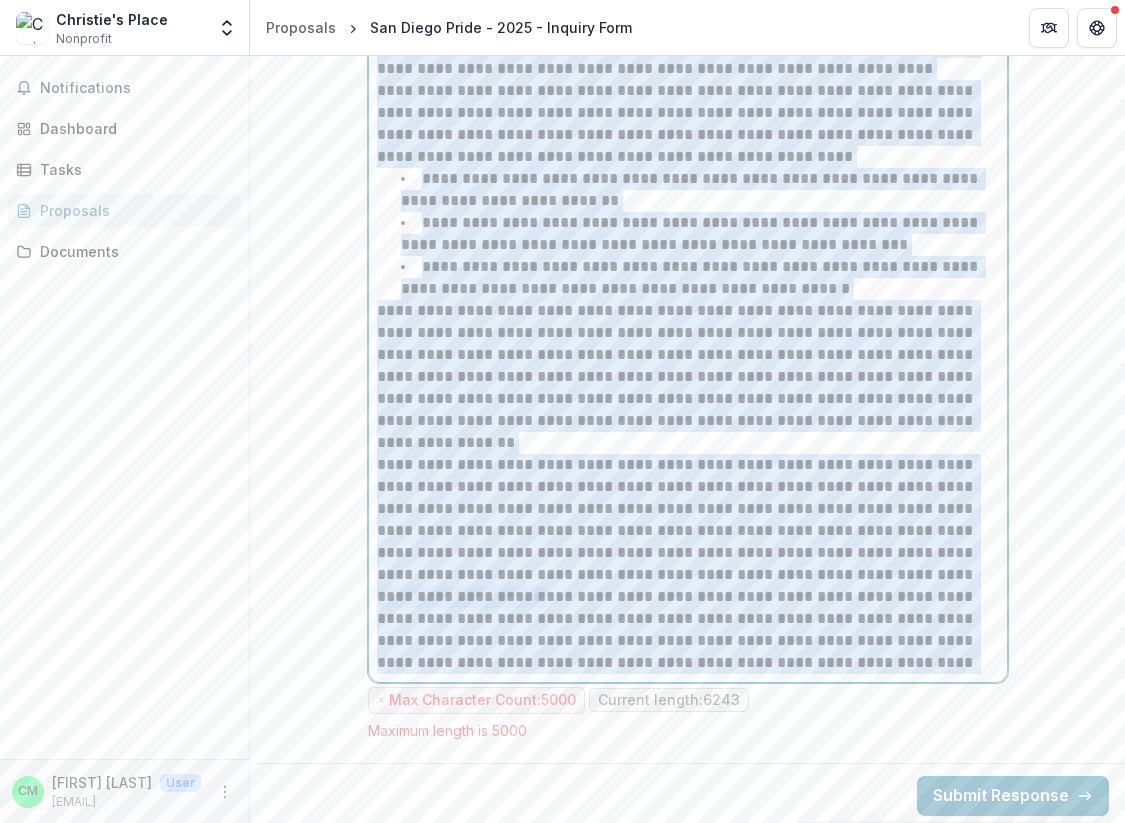 drag, startPoint x: 376, startPoint y: 476, endPoint x: 874, endPoint y: 770, distance: 578.30786 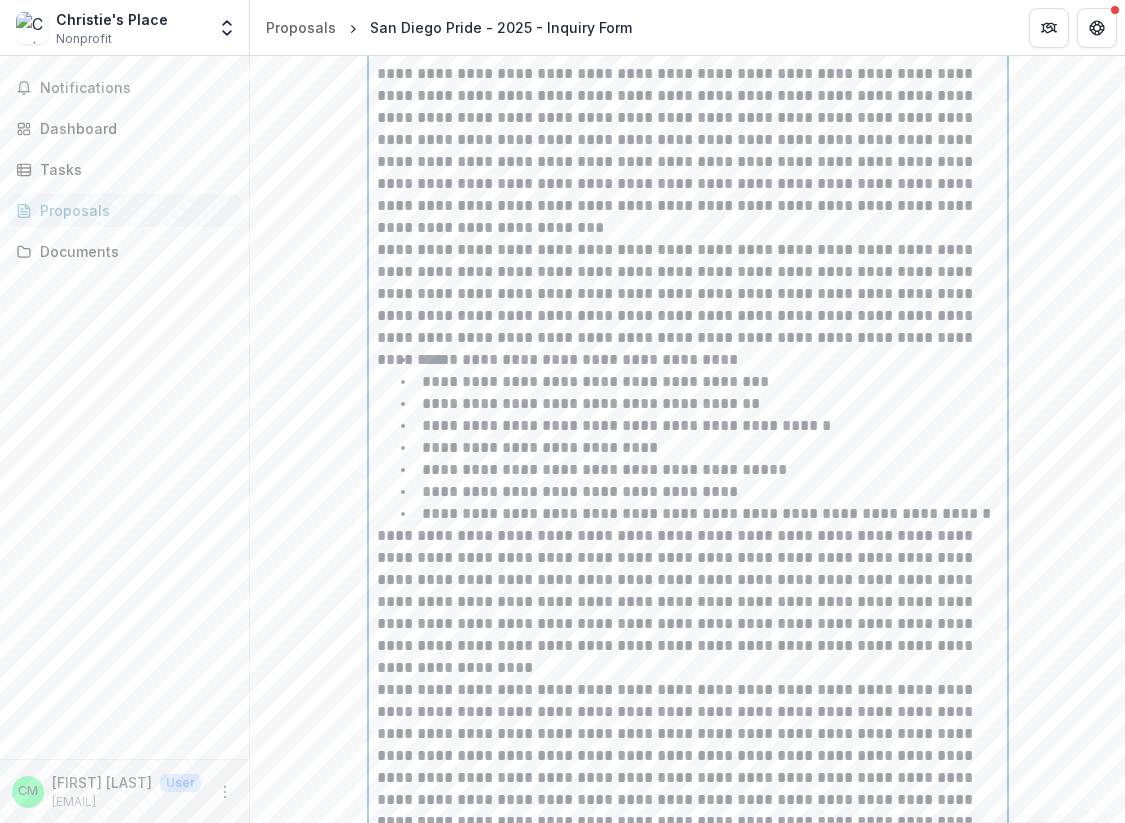 scroll, scrollTop: 1773, scrollLeft: 0, axis: vertical 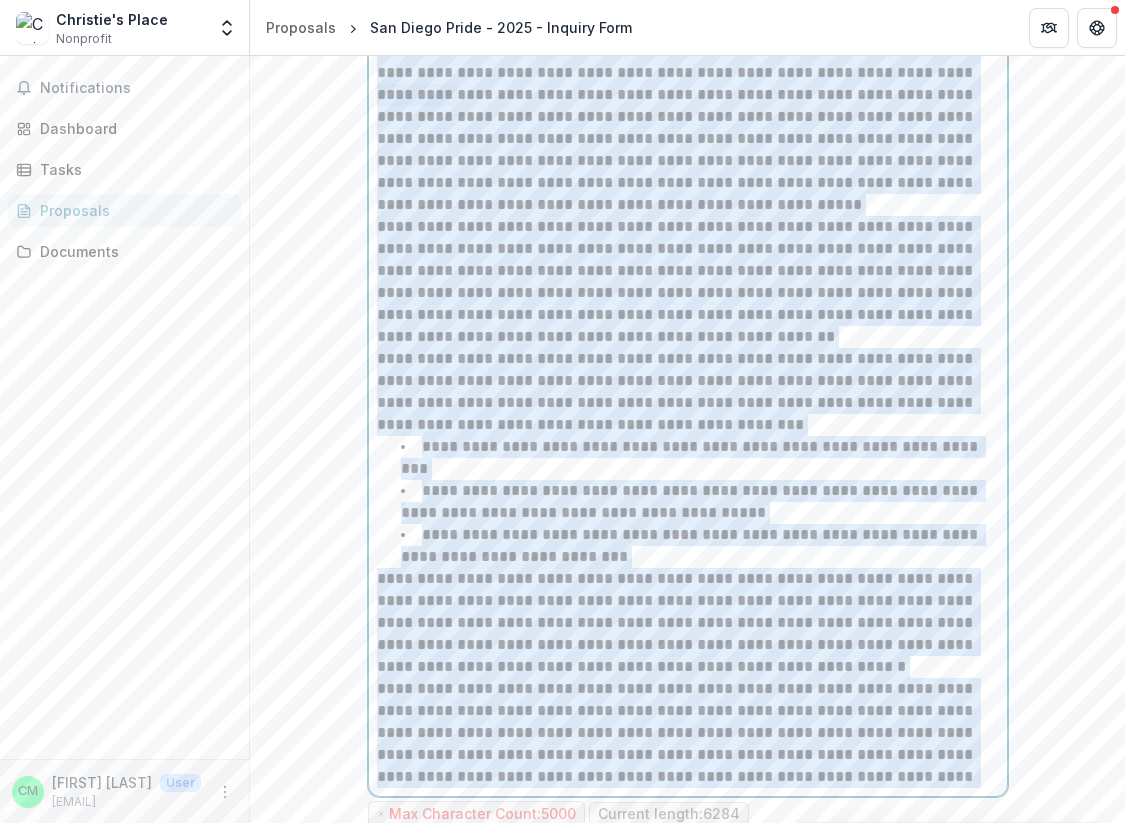 drag, startPoint x: 377, startPoint y: 145, endPoint x: 995, endPoint y: 774, distance: 881.79645 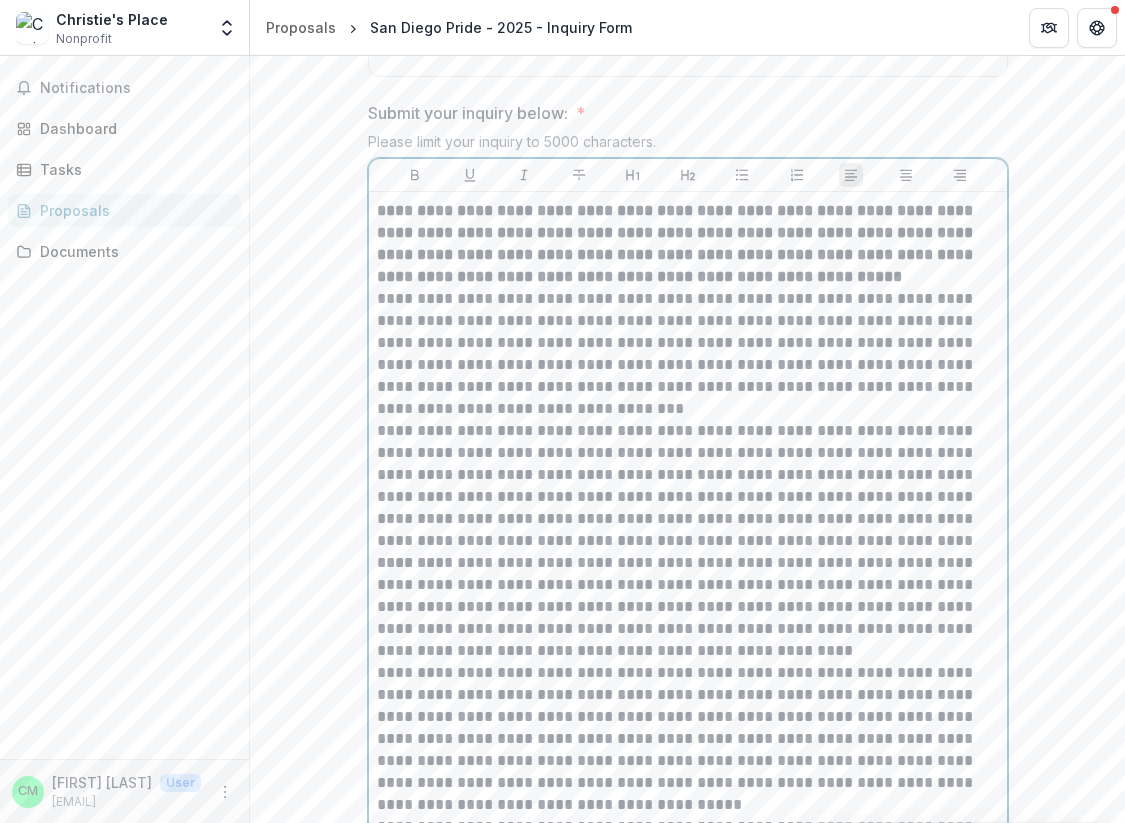 scroll, scrollTop: 1086, scrollLeft: 0, axis: vertical 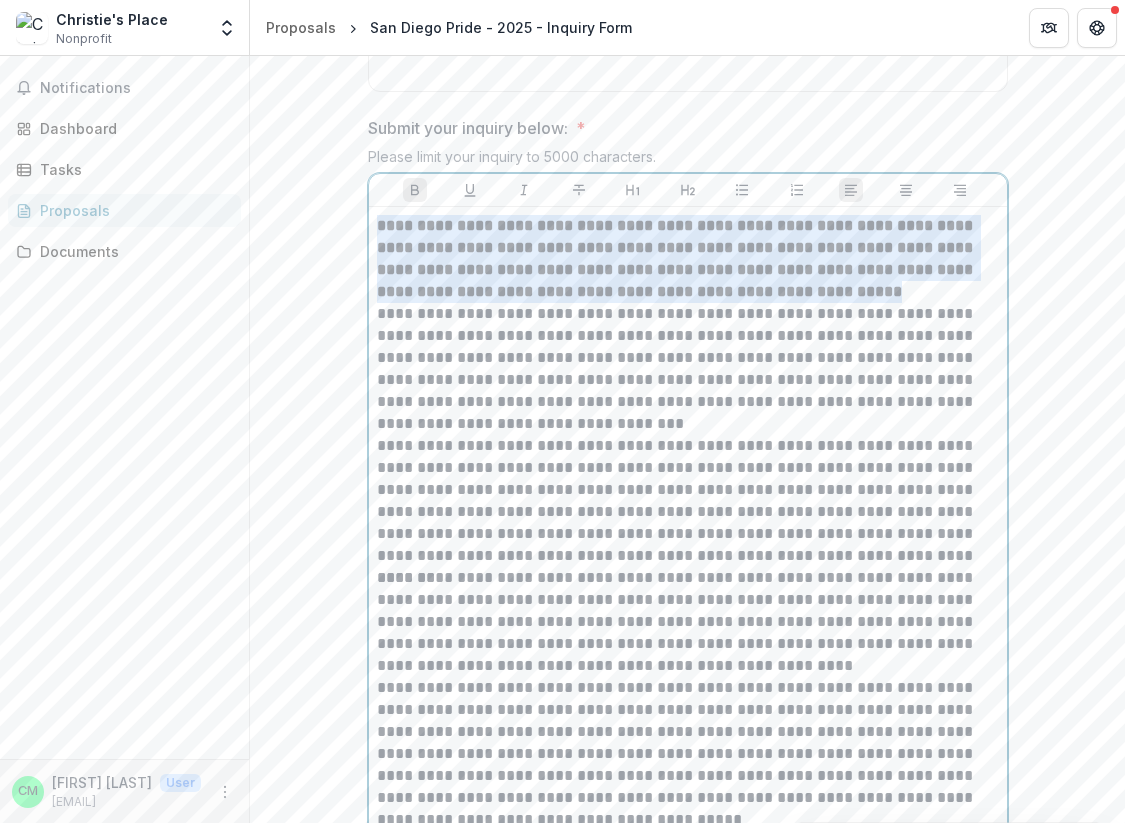 drag, startPoint x: 377, startPoint y: 223, endPoint x: 934, endPoint y: 289, distance: 560.8966 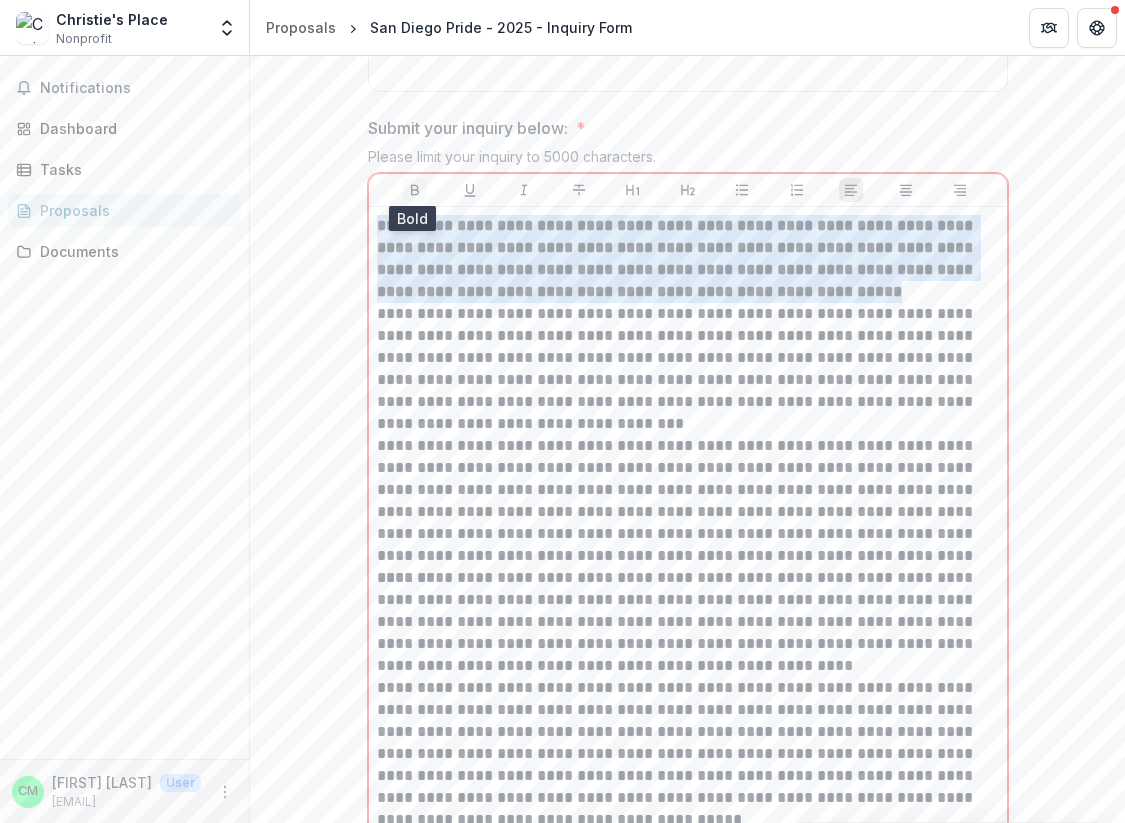 click 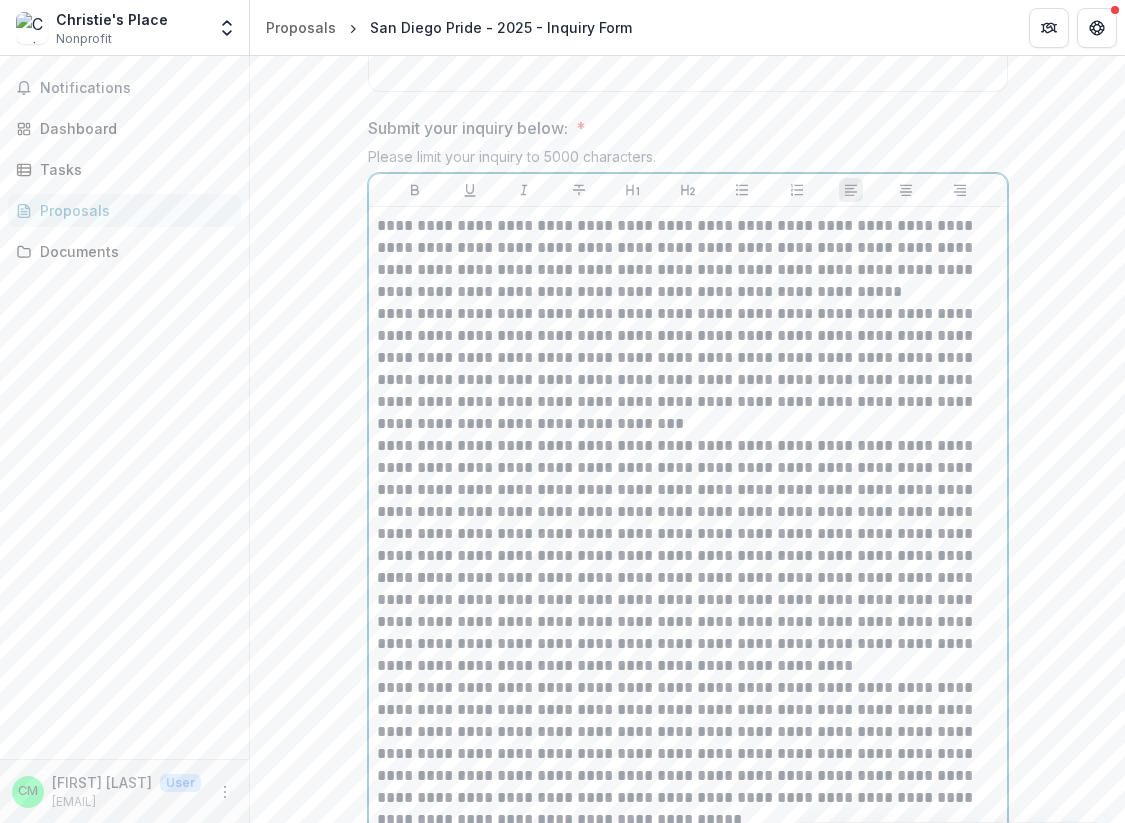 click on "**********" at bounding box center [688, 369] 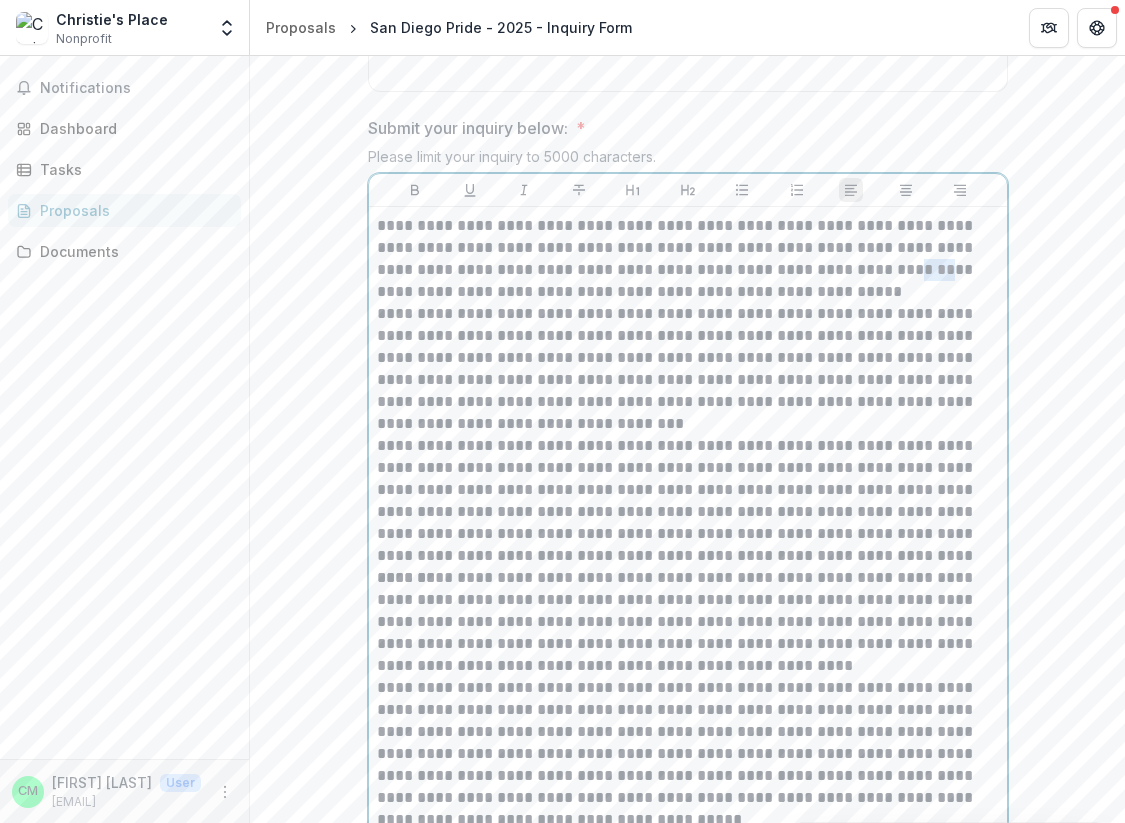 drag, startPoint x: 843, startPoint y: 265, endPoint x: 874, endPoint y: 267, distance: 31.06445 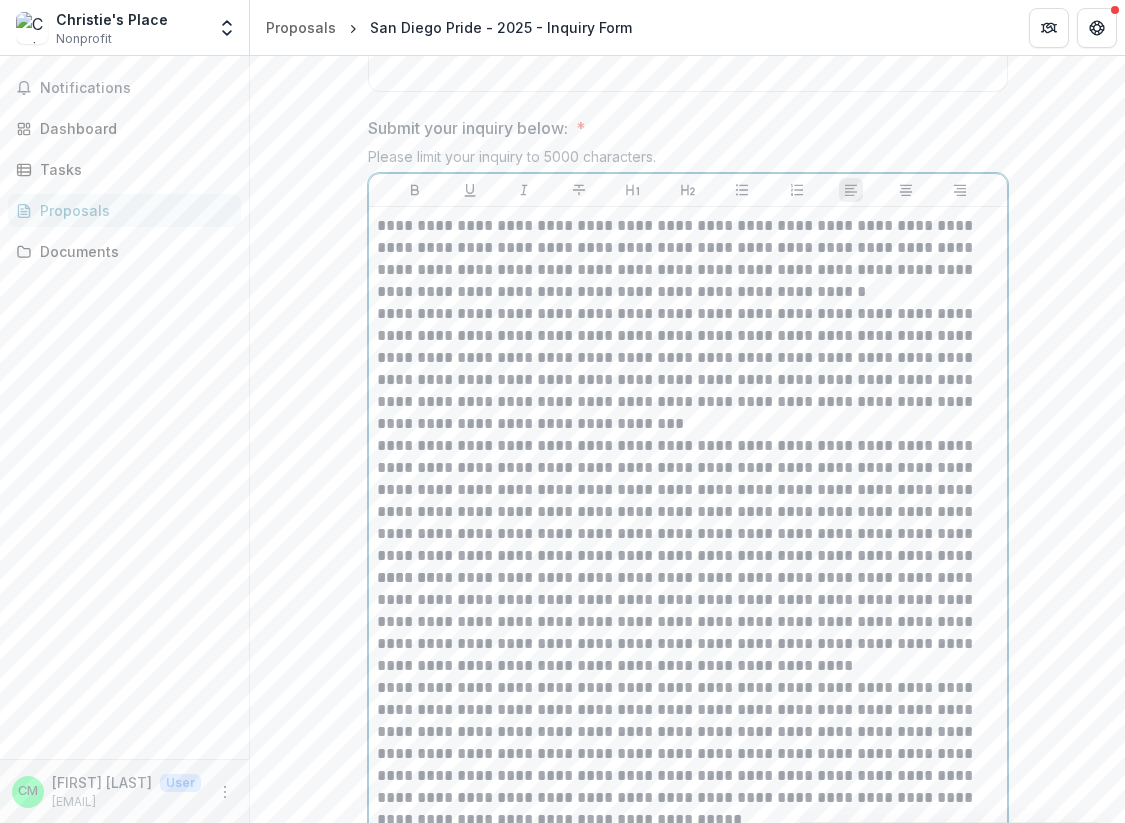 click on "**********" at bounding box center [688, 259] 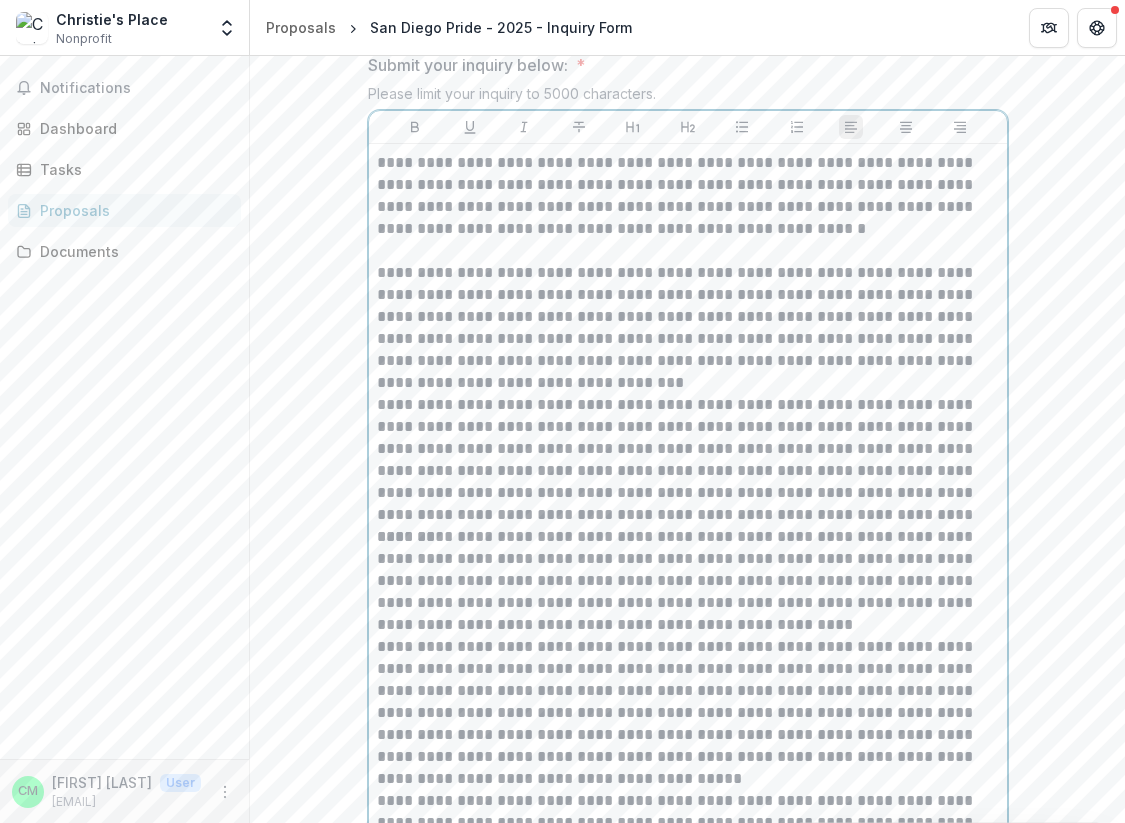 scroll, scrollTop: 1169, scrollLeft: 0, axis: vertical 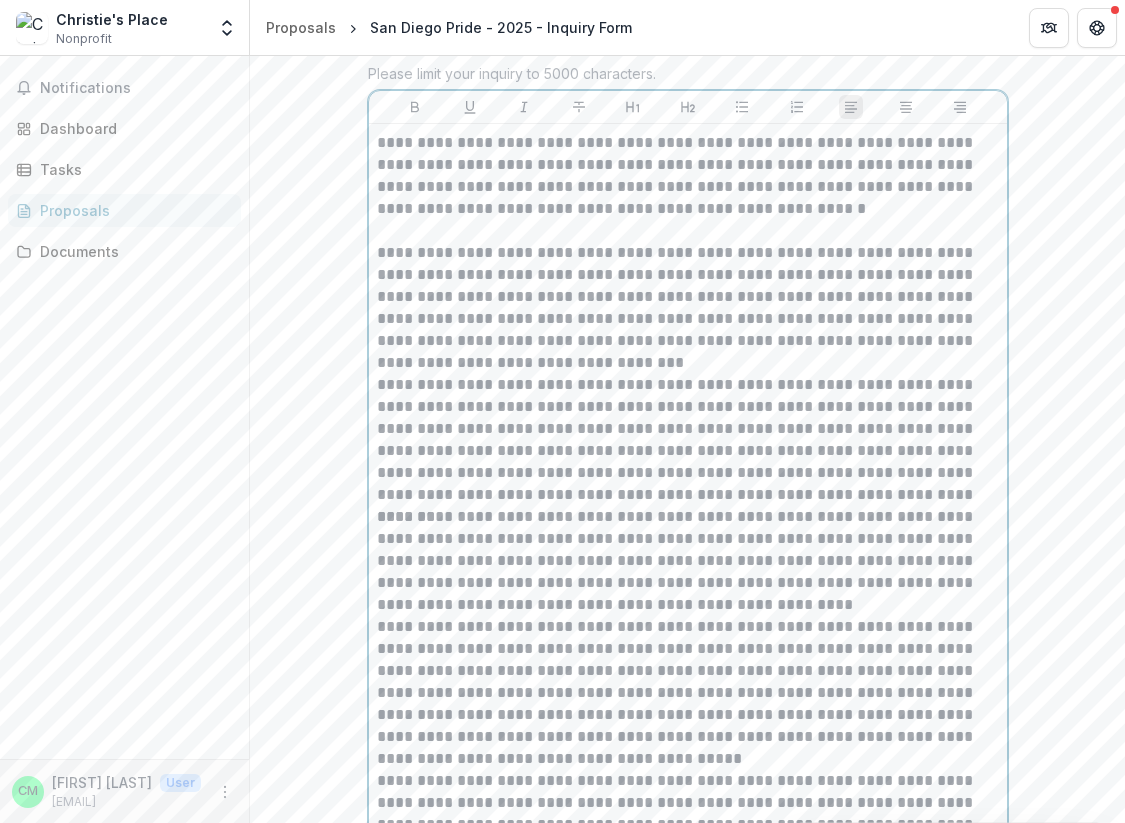click on "**********" at bounding box center [688, 308] 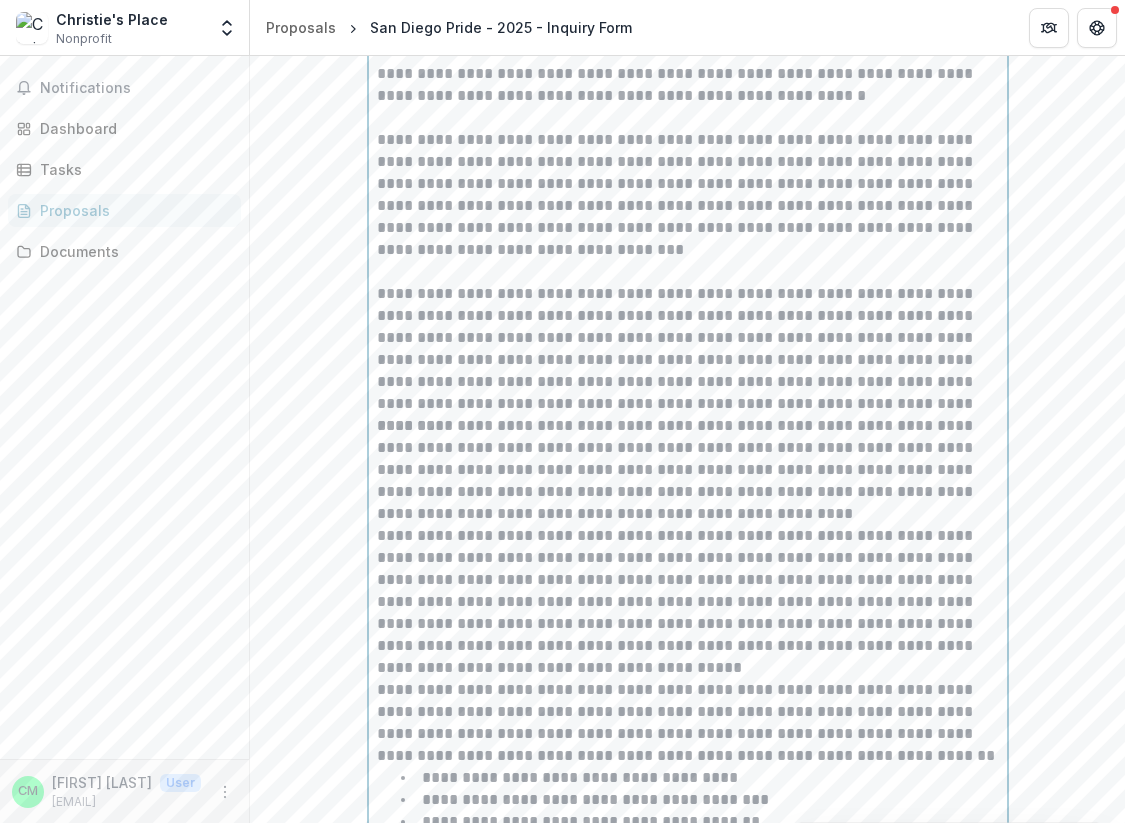 scroll, scrollTop: 1288, scrollLeft: 0, axis: vertical 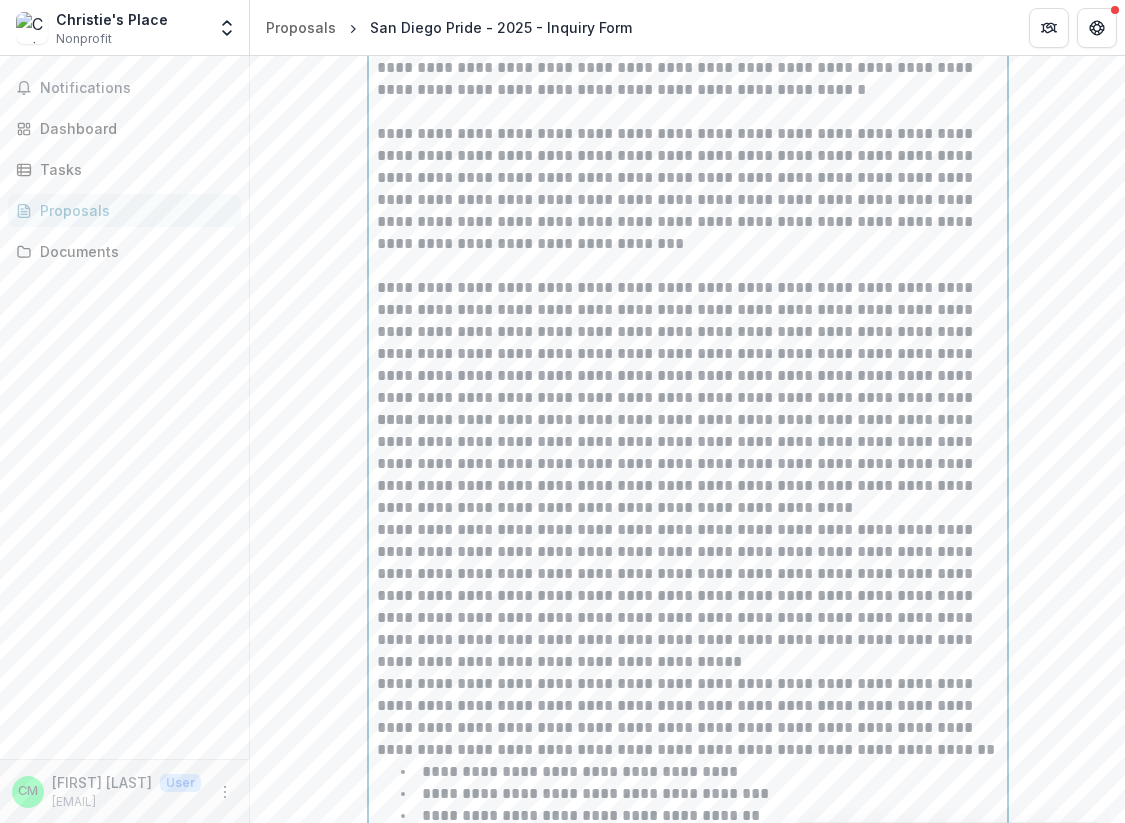 click on "**********" at bounding box center [688, 343] 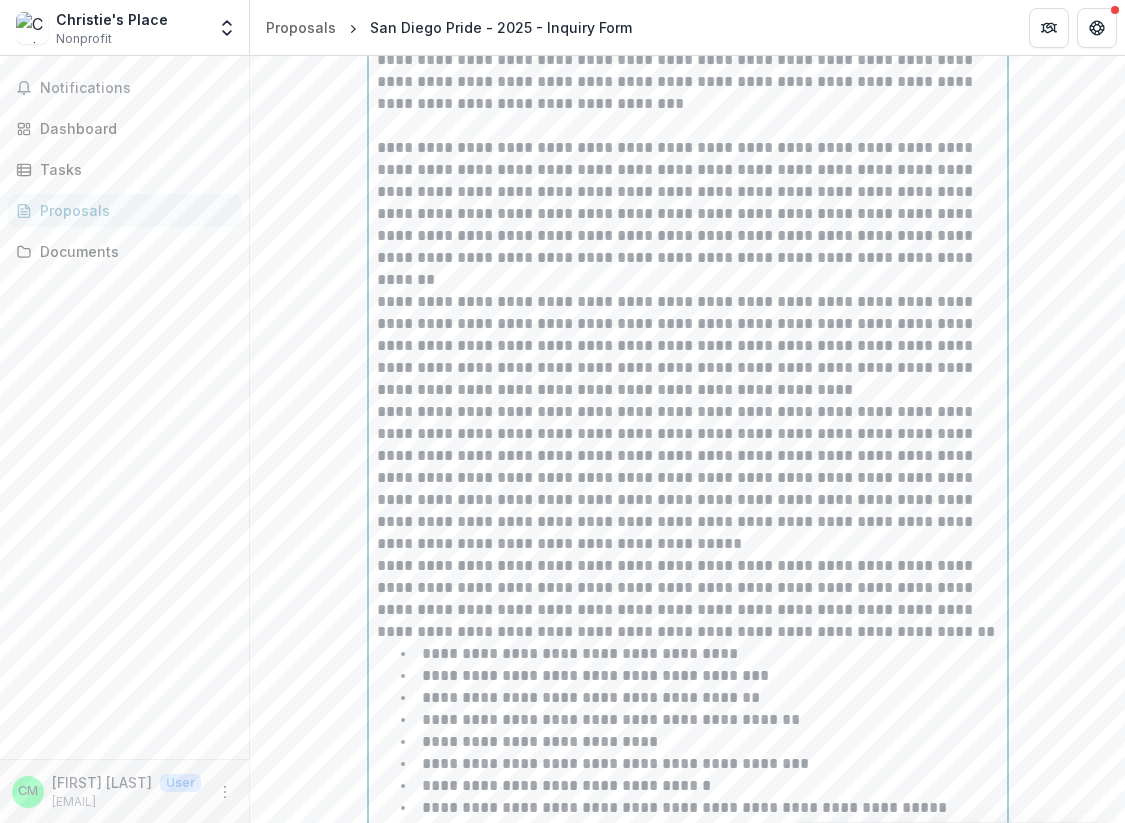 scroll, scrollTop: 1427, scrollLeft: 0, axis: vertical 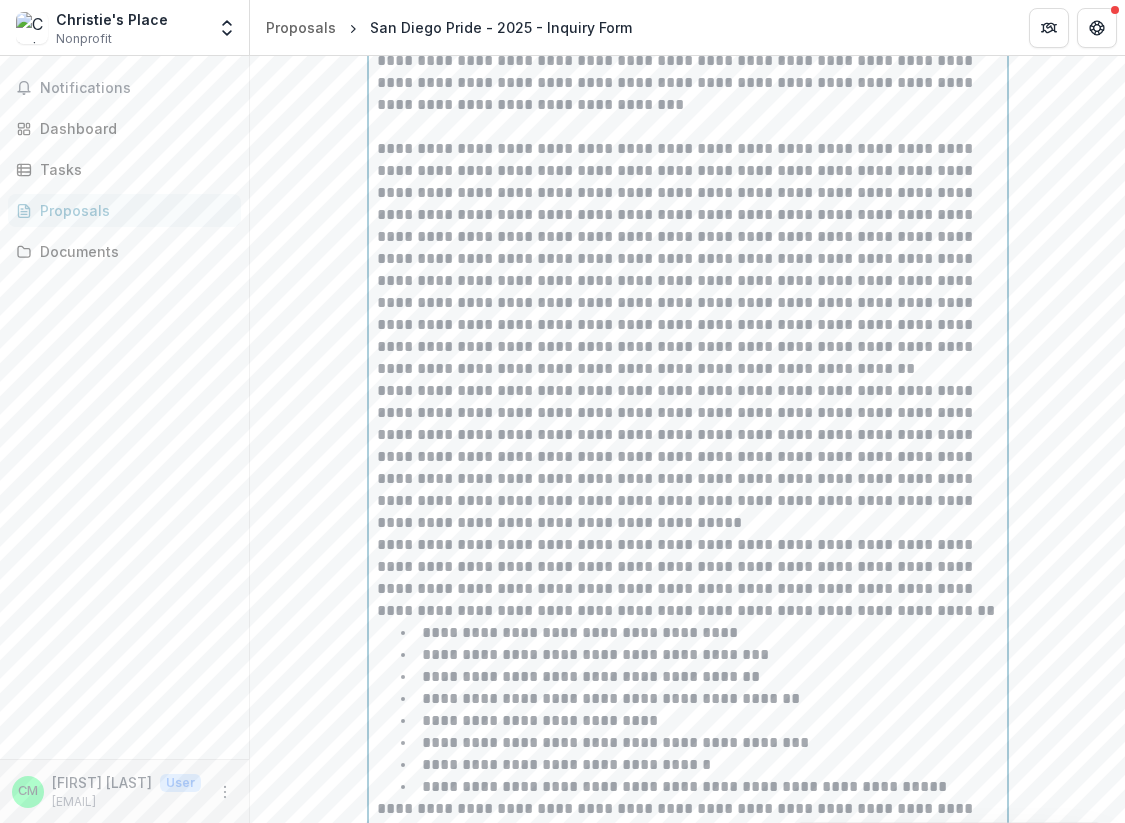 click on "**********" at bounding box center [688, 259] 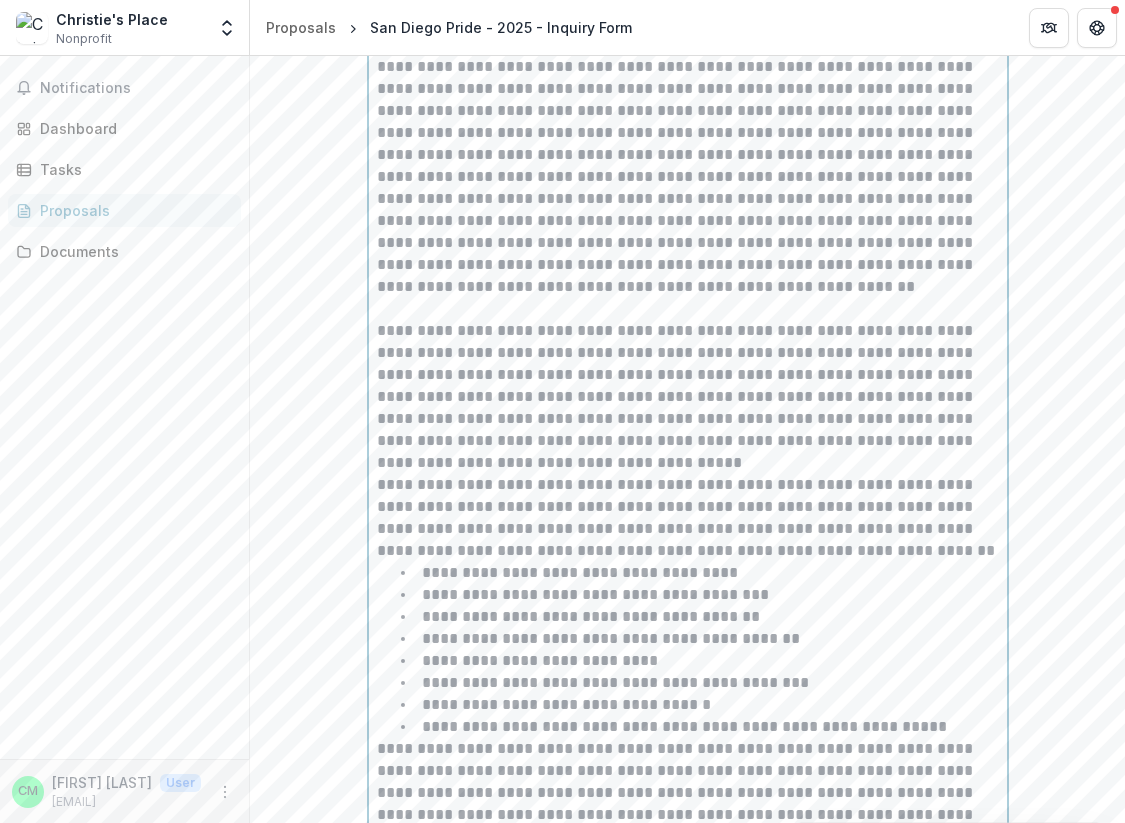scroll, scrollTop: 1513, scrollLeft: 0, axis: vertical 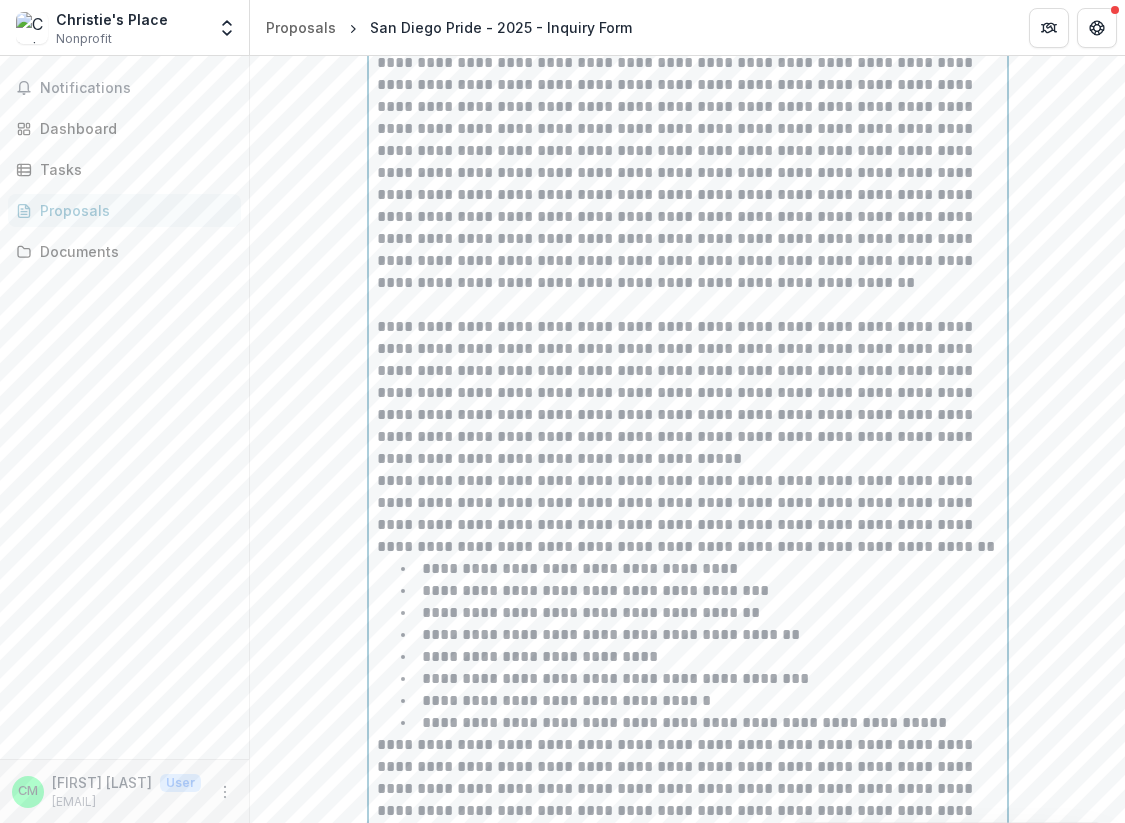 click on "**********" at bounding box center [688, 393] 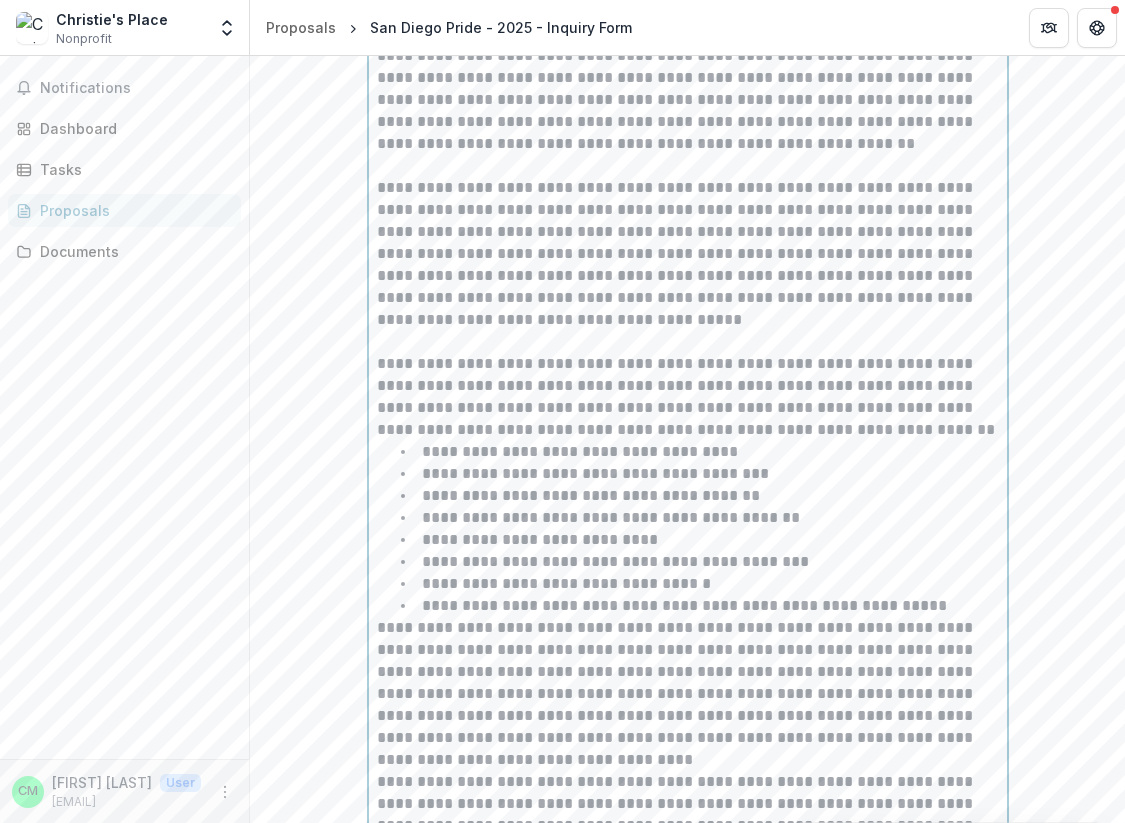 scroll, scrollTop: 1664, scrollLeft: 0, axis: vertical 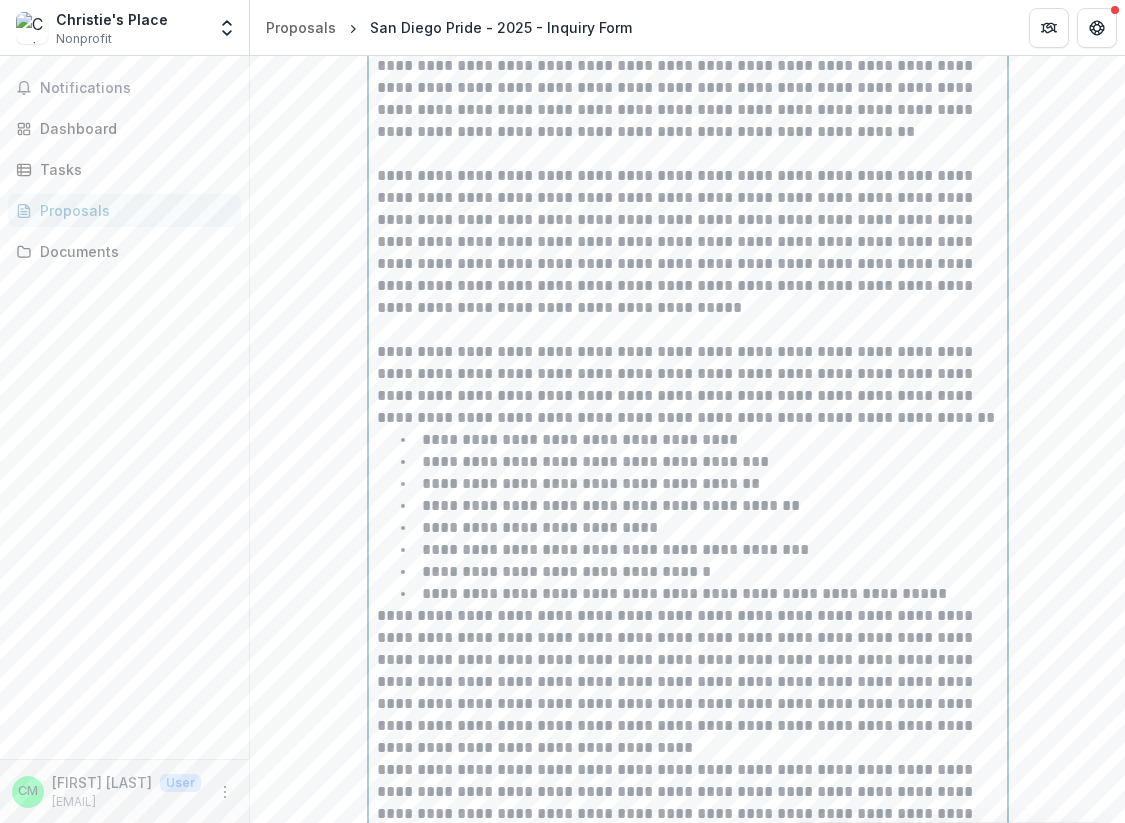 click on "**********" at bounding box center (688, 385) 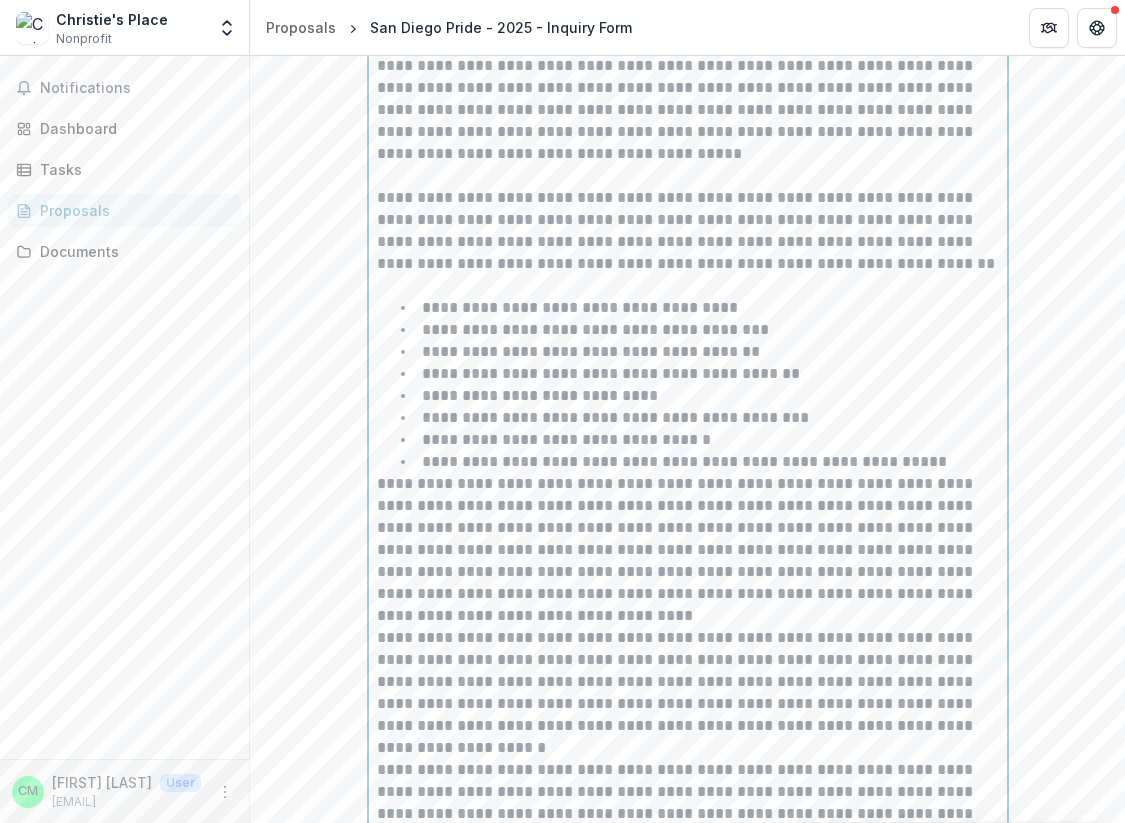 scroll, scrollTop: 1835, scrollLeft: 0, axis: vertical 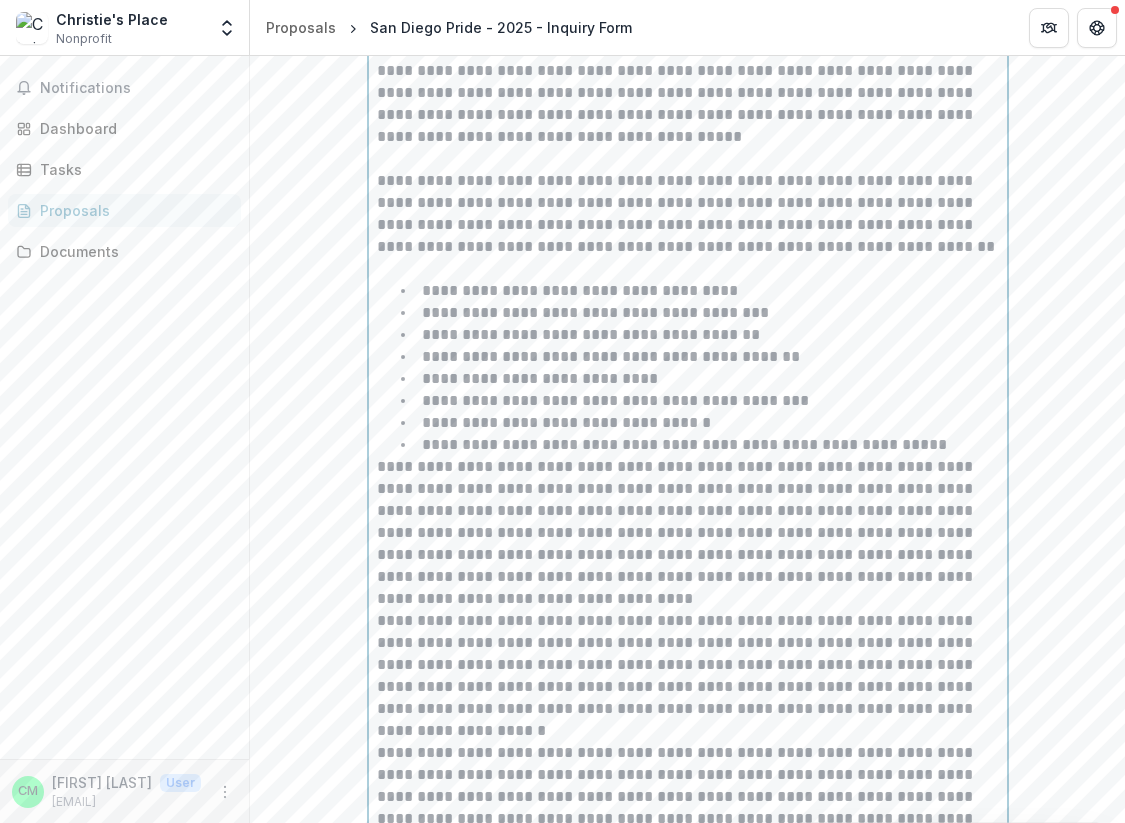 click on "**********" at bounding box center [700, 445] 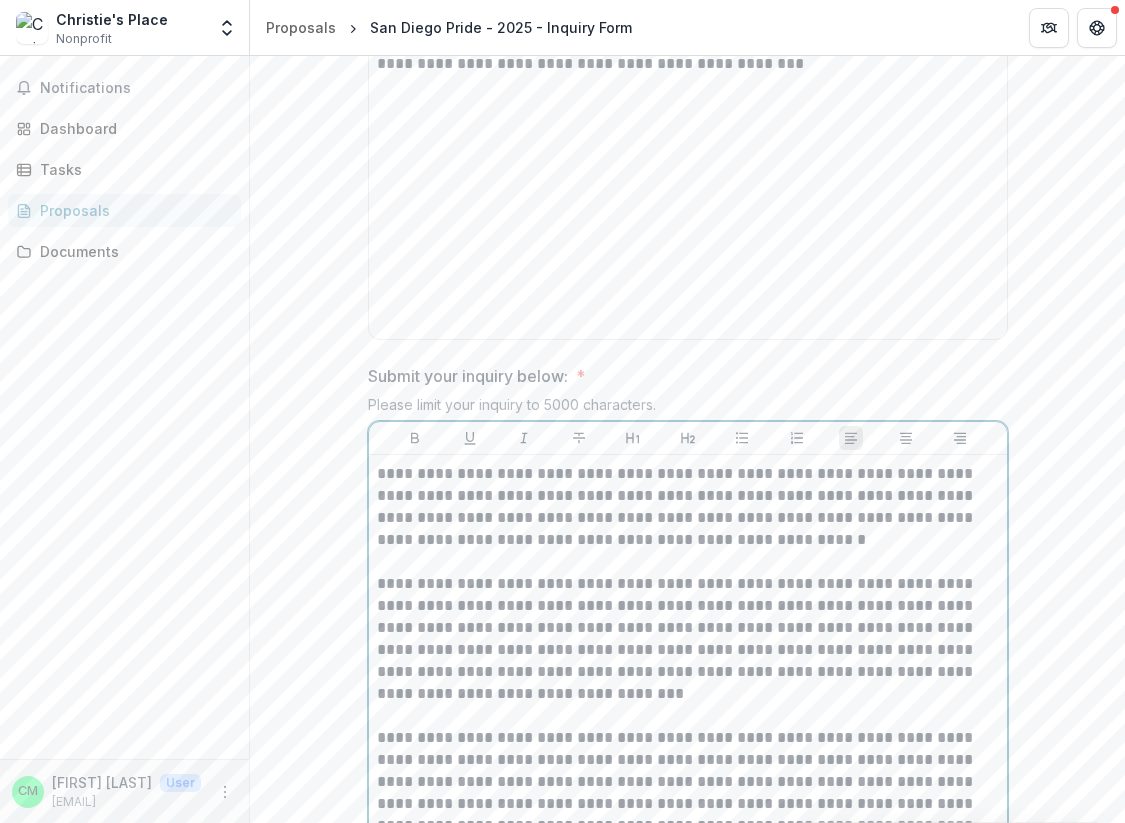 scroll, scrollTop: 819, scrollLeft: 0, axis: vertical 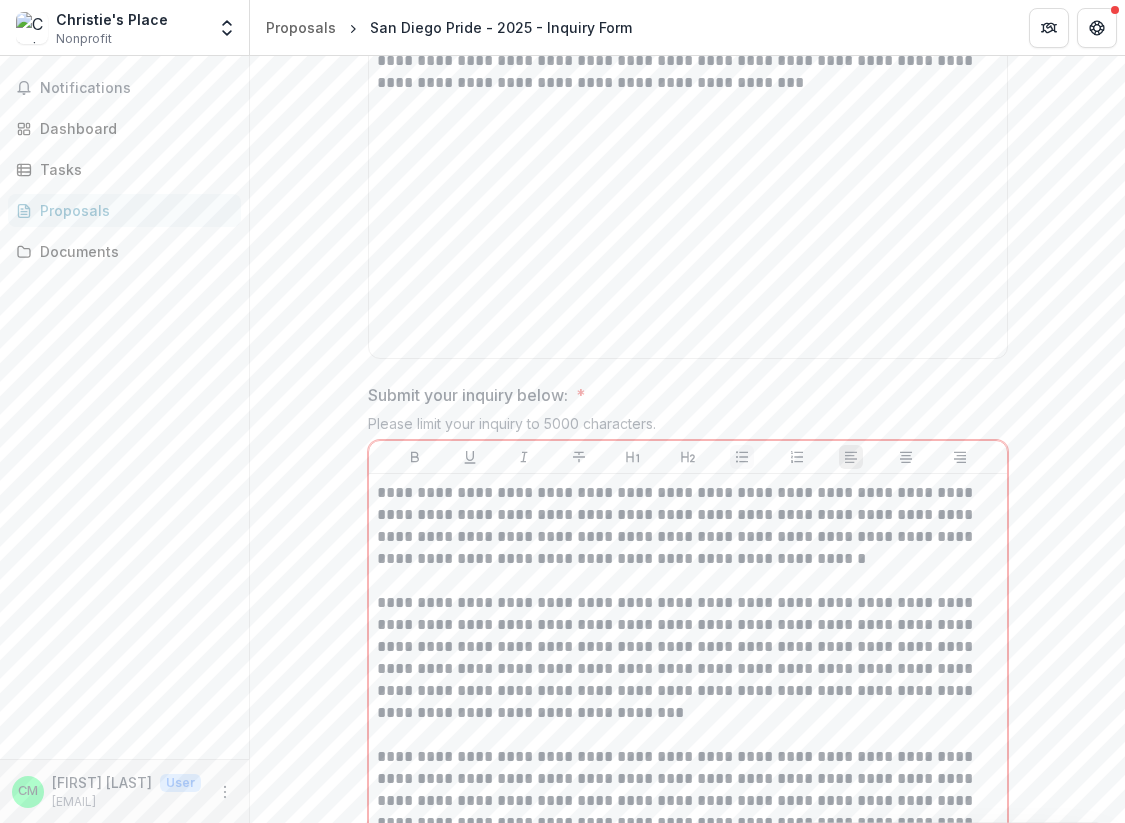 click 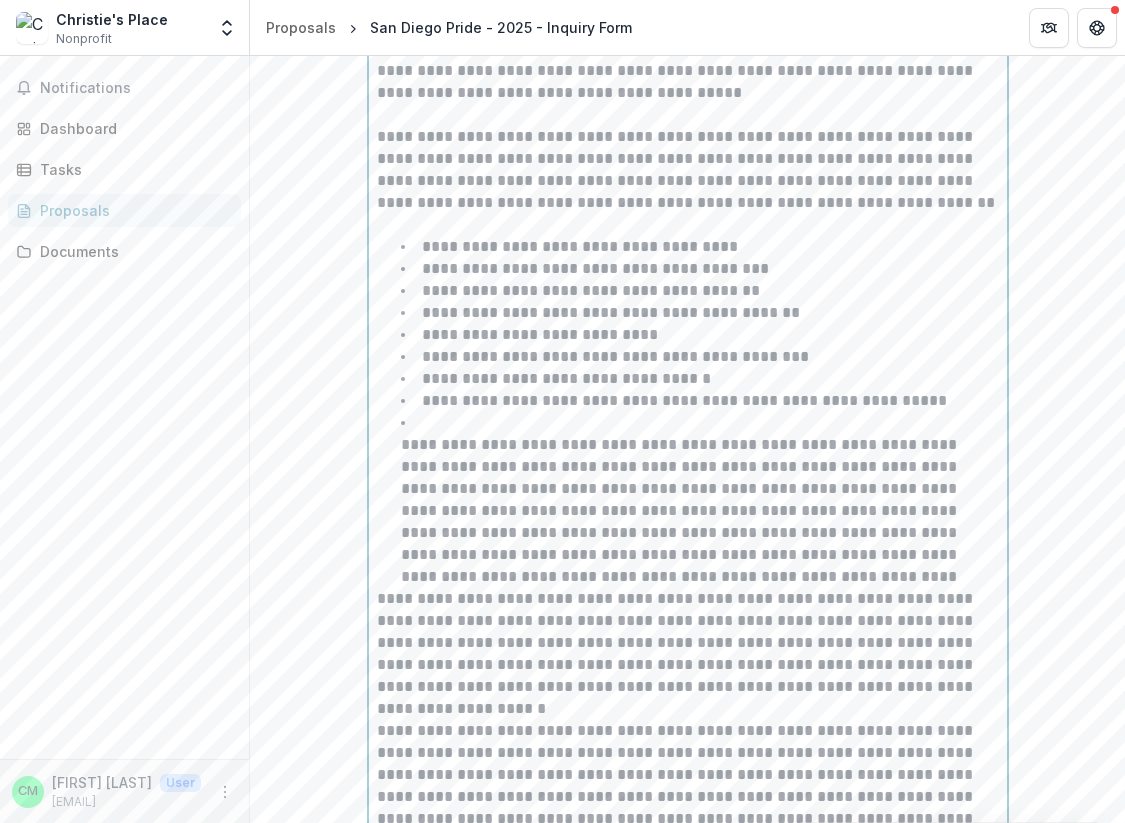 scroll, scrollTop: 1882, scrollLeft: 0, axis: vertical 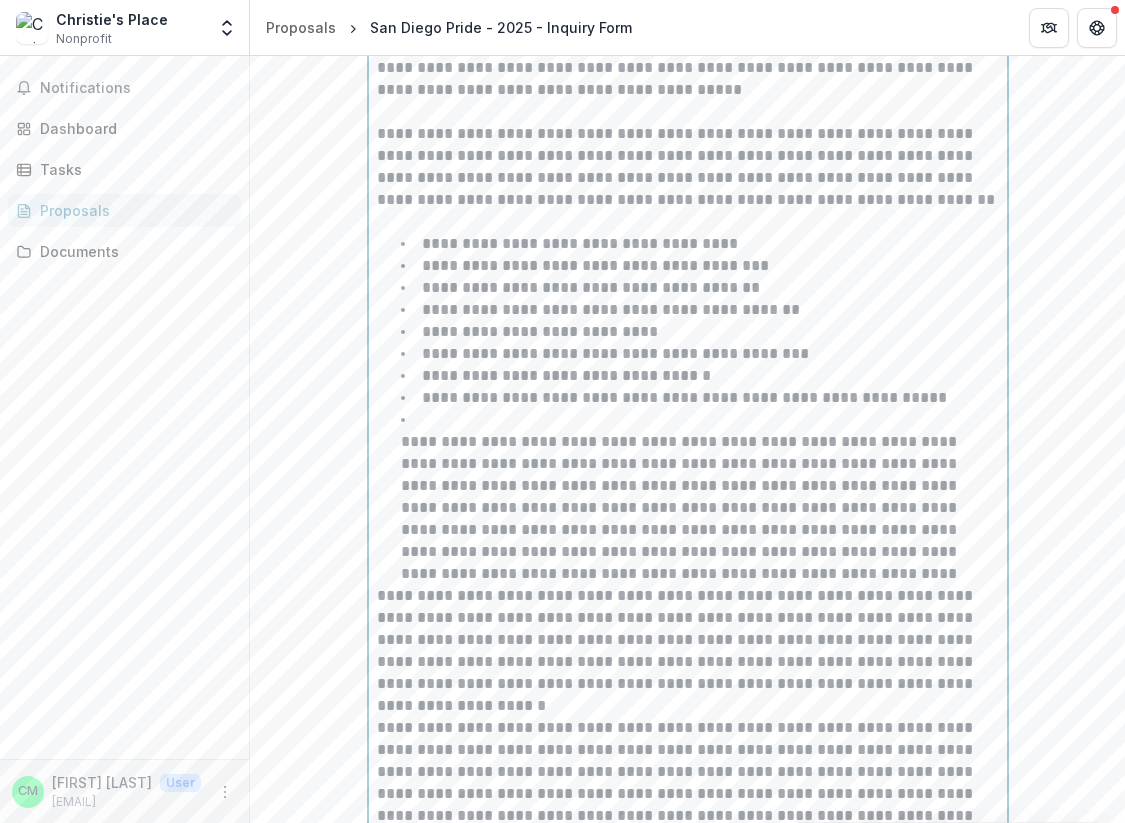 click on "**********" at bounding box center (700, 497) 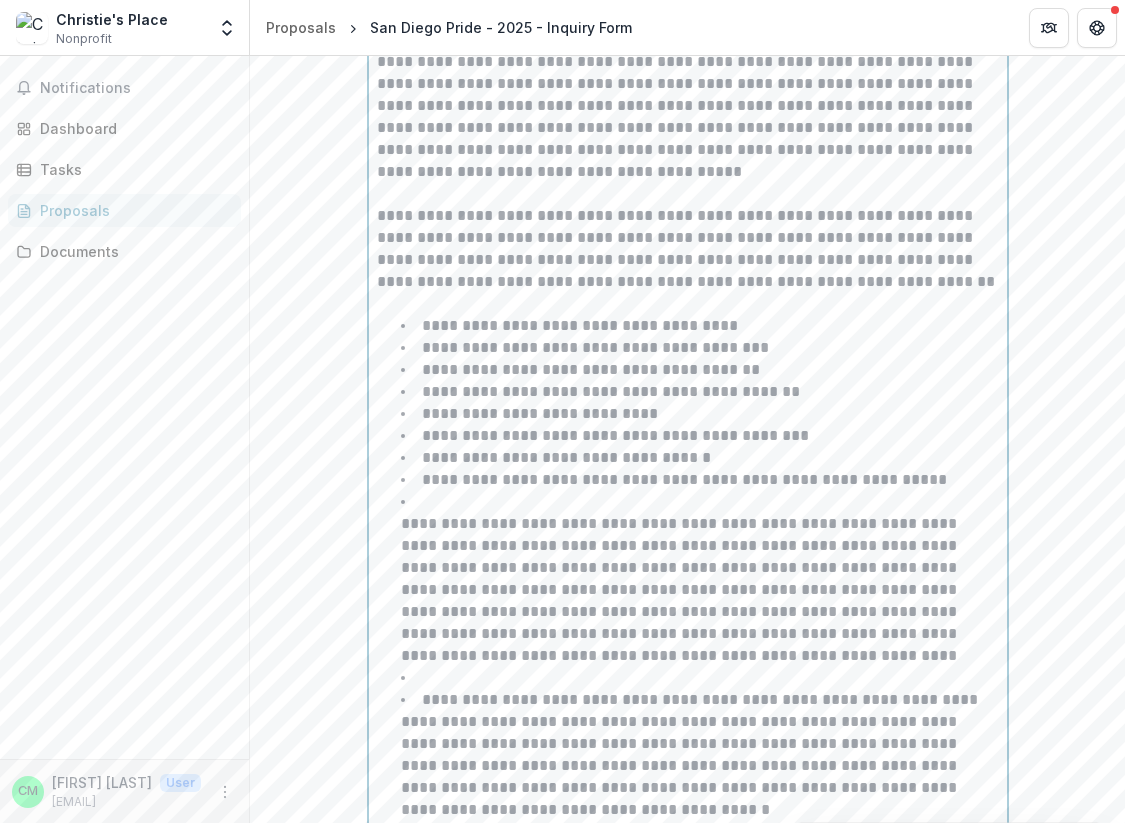 scroll, scrollTop: 1855, scrollLeft: 0, axis: vertical 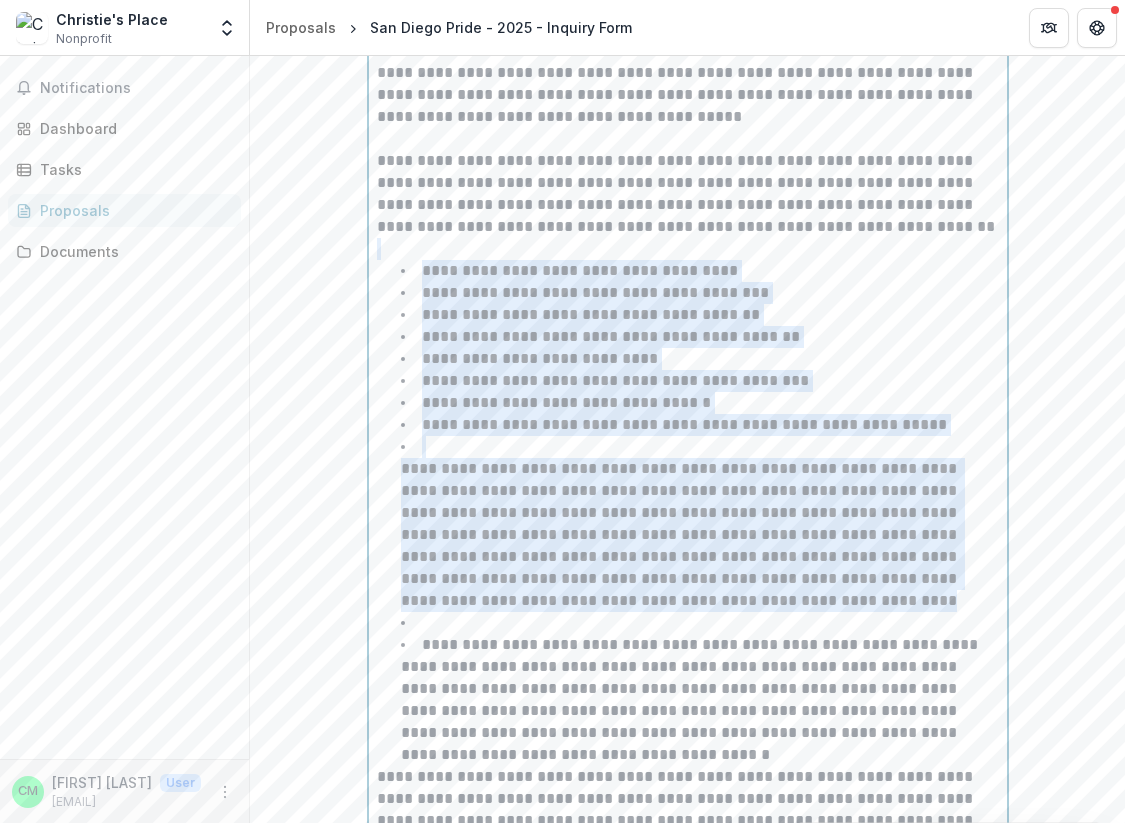 drag, startPoint x: 413, startPoint y: 641, endPoint x: 358, endPoint y: 243, distance: 401.7823 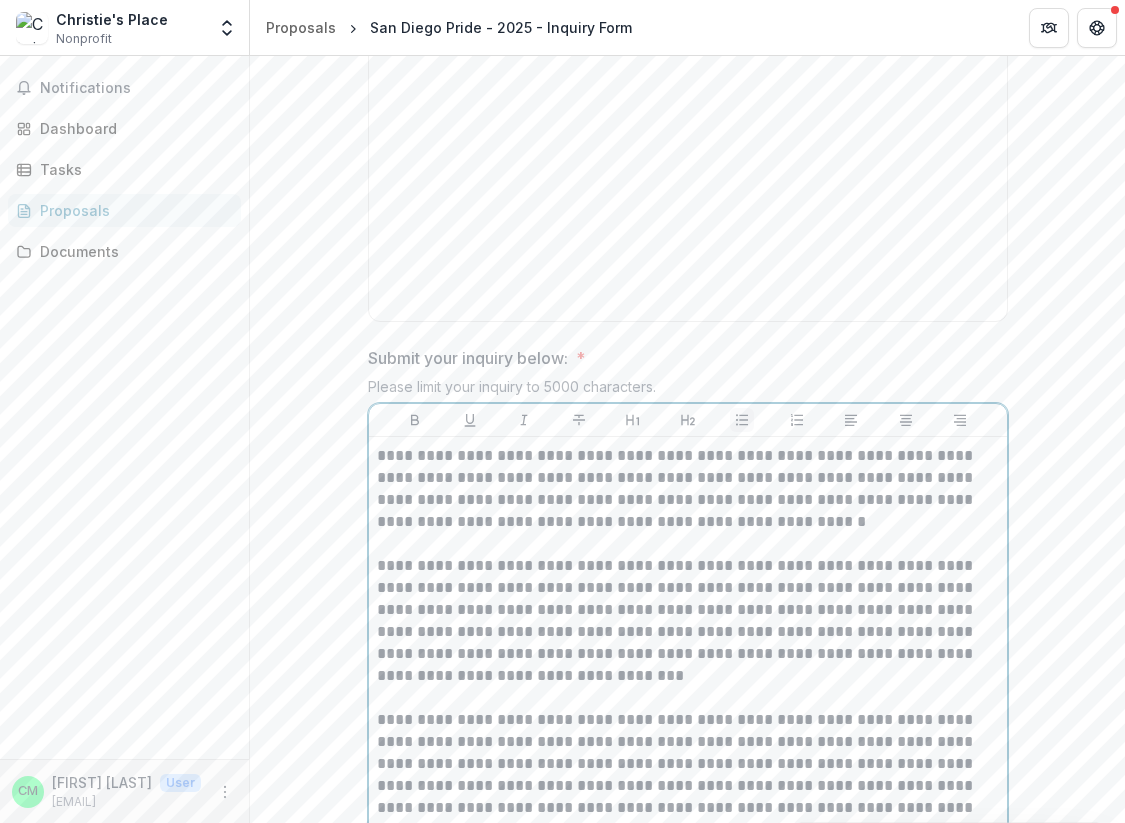 scroll, scrollTop: 861, scrollLeft: 0, axis: vertical 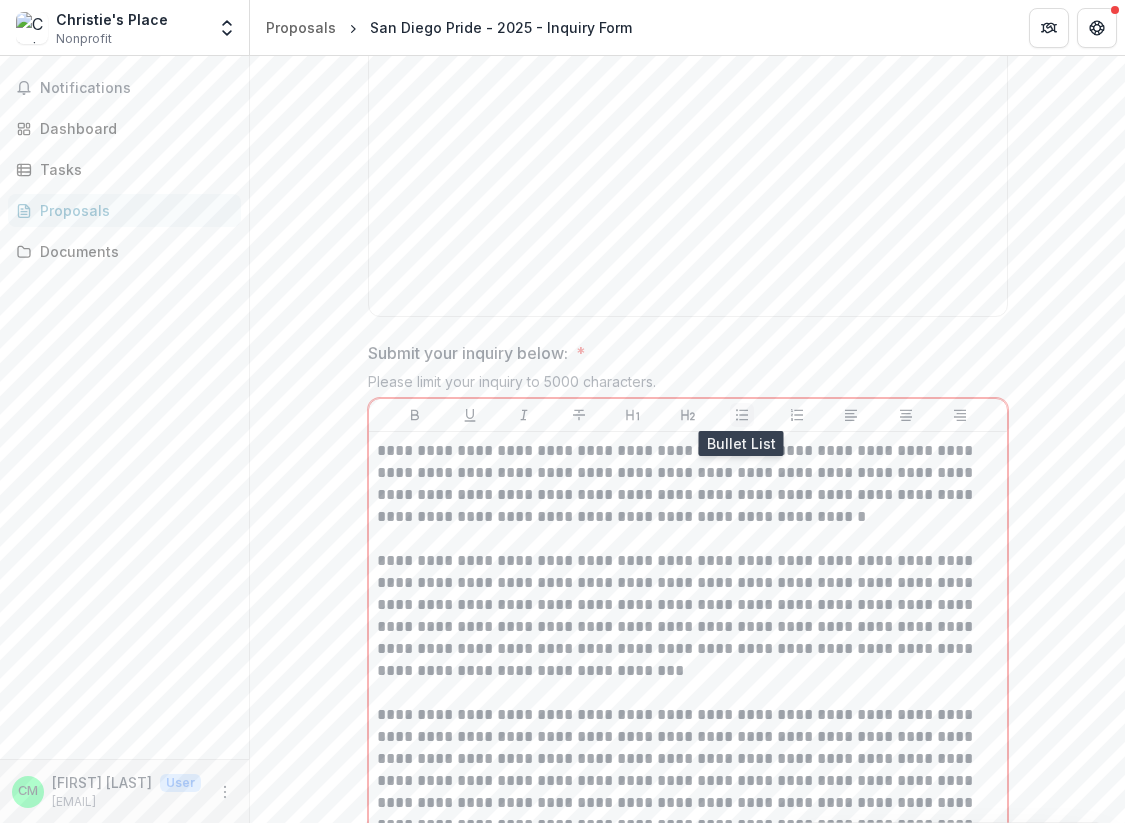 click 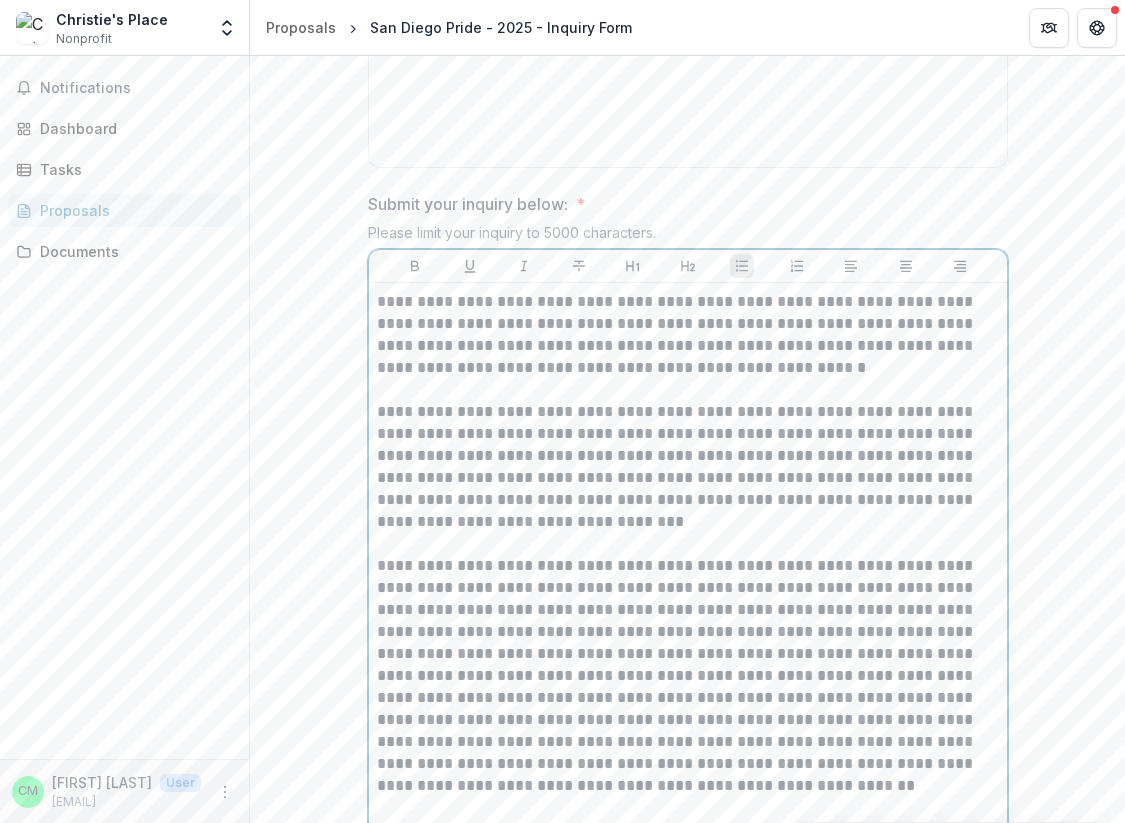 scroll, scrollTop: 933, scrollLeft: 0, axis: vertical 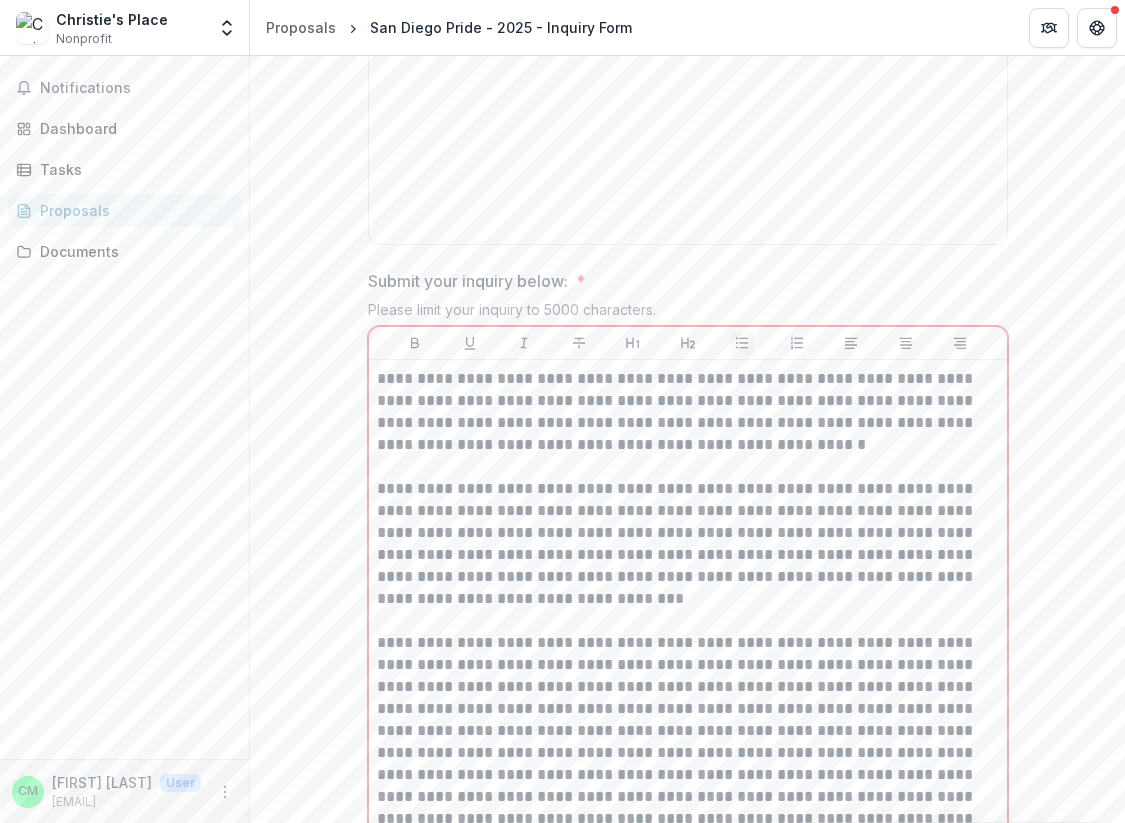 click 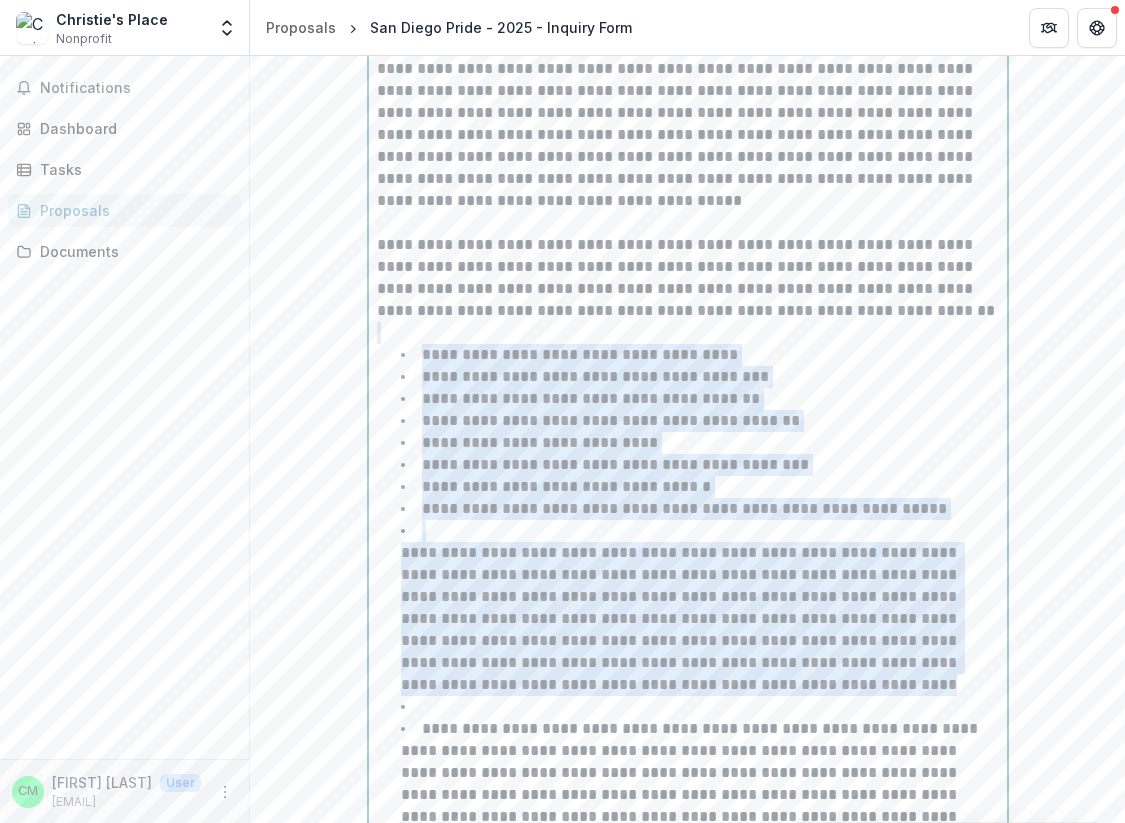 scroll, scrollTop: 1874, scrollLeft: 0, axis: vertical 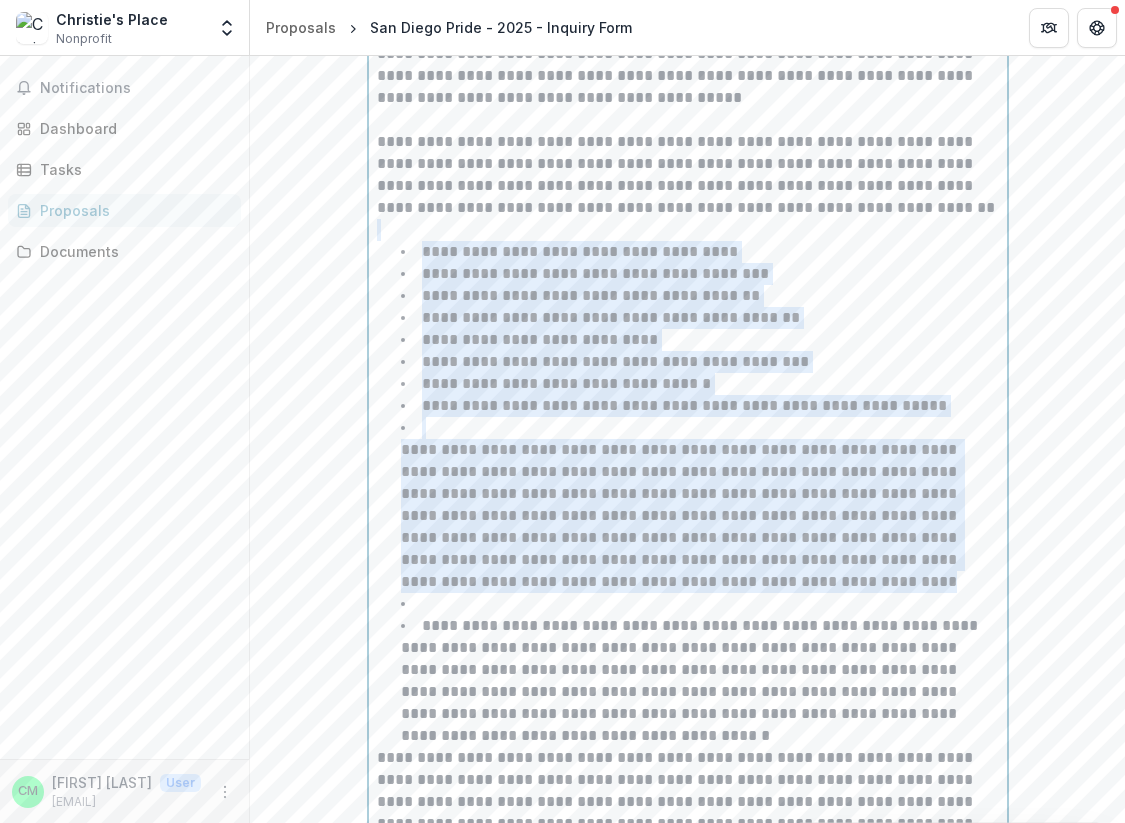 click on "**********" at bounding box center (700, 505) 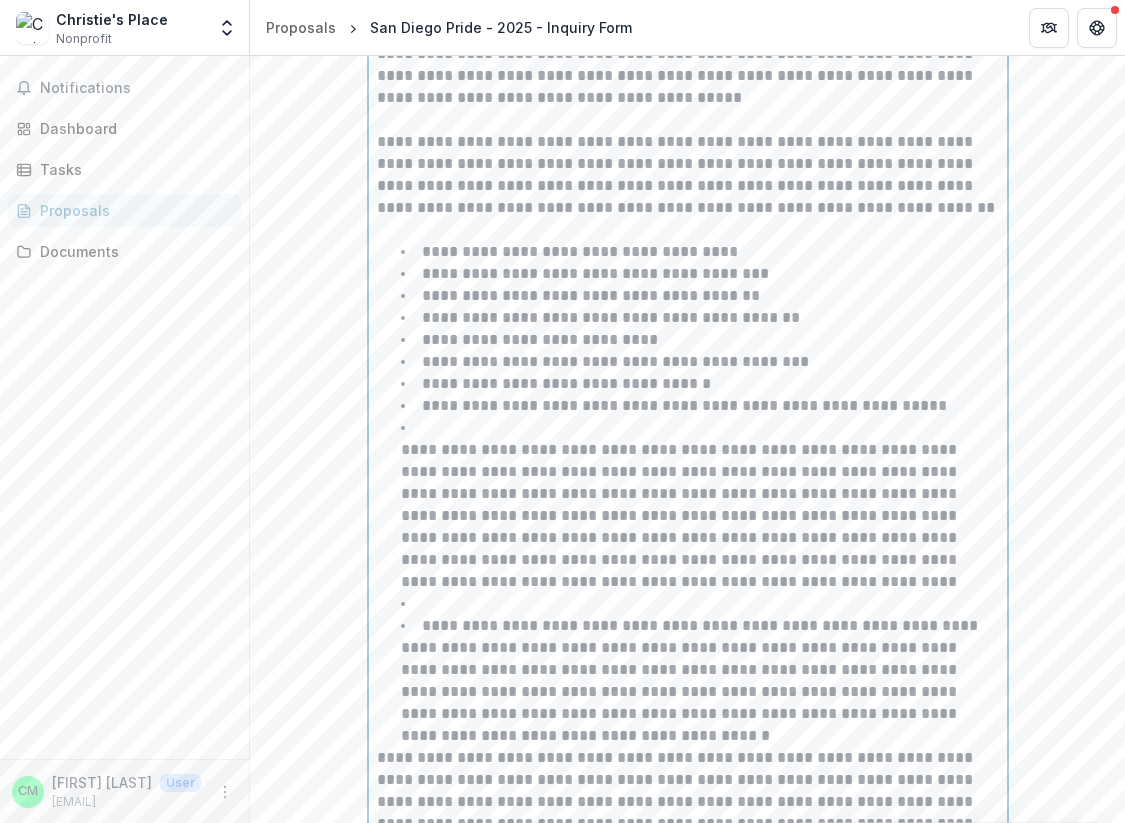 click at bounding box center (700, 604) 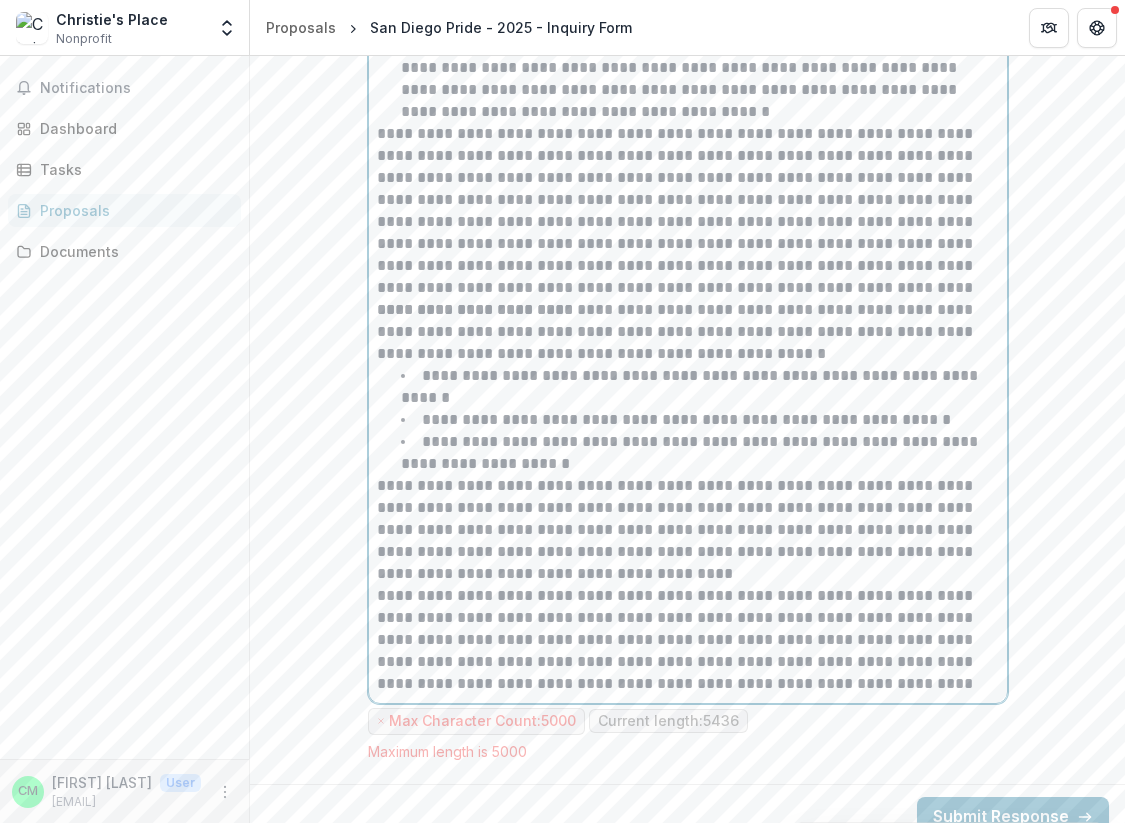 scroll, scrollTop: 2497, scrollLeft: 0, axis: vertical 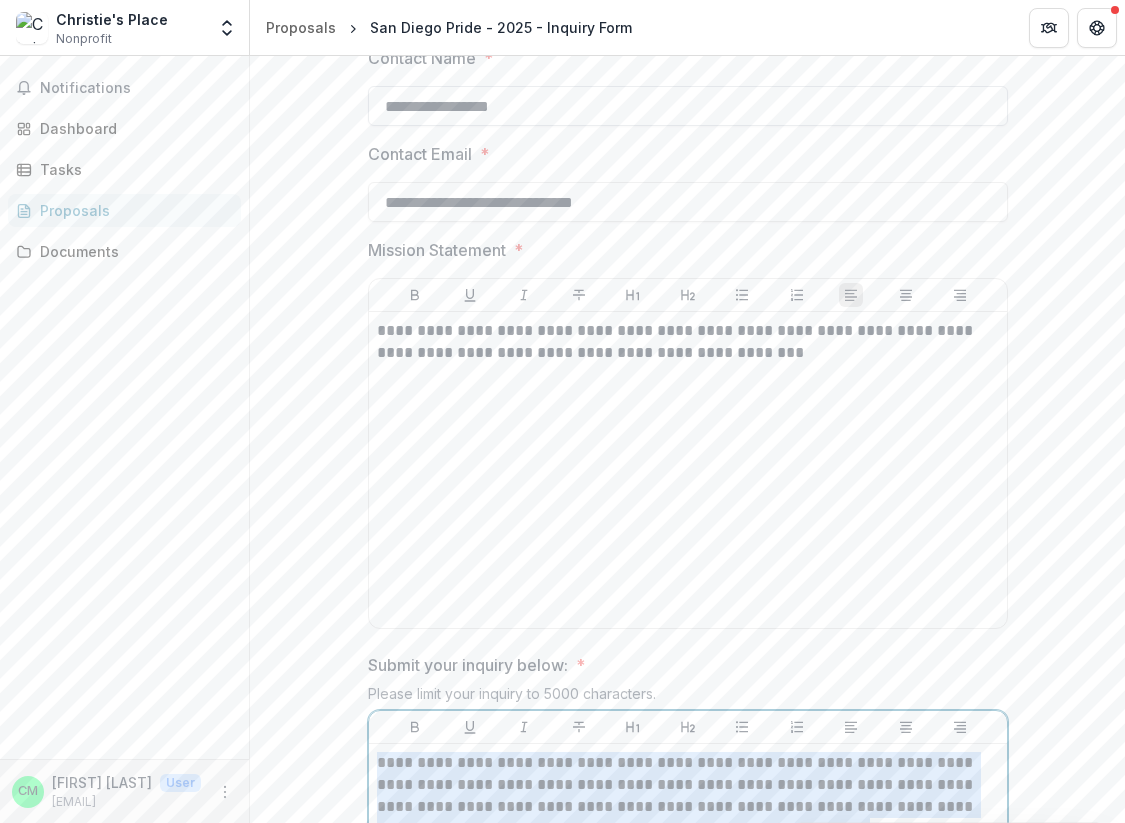 drag, startPoint x: 949, startPoint y: 663, endPoint x: 444, endPoint y: 120, distance: 741.5349 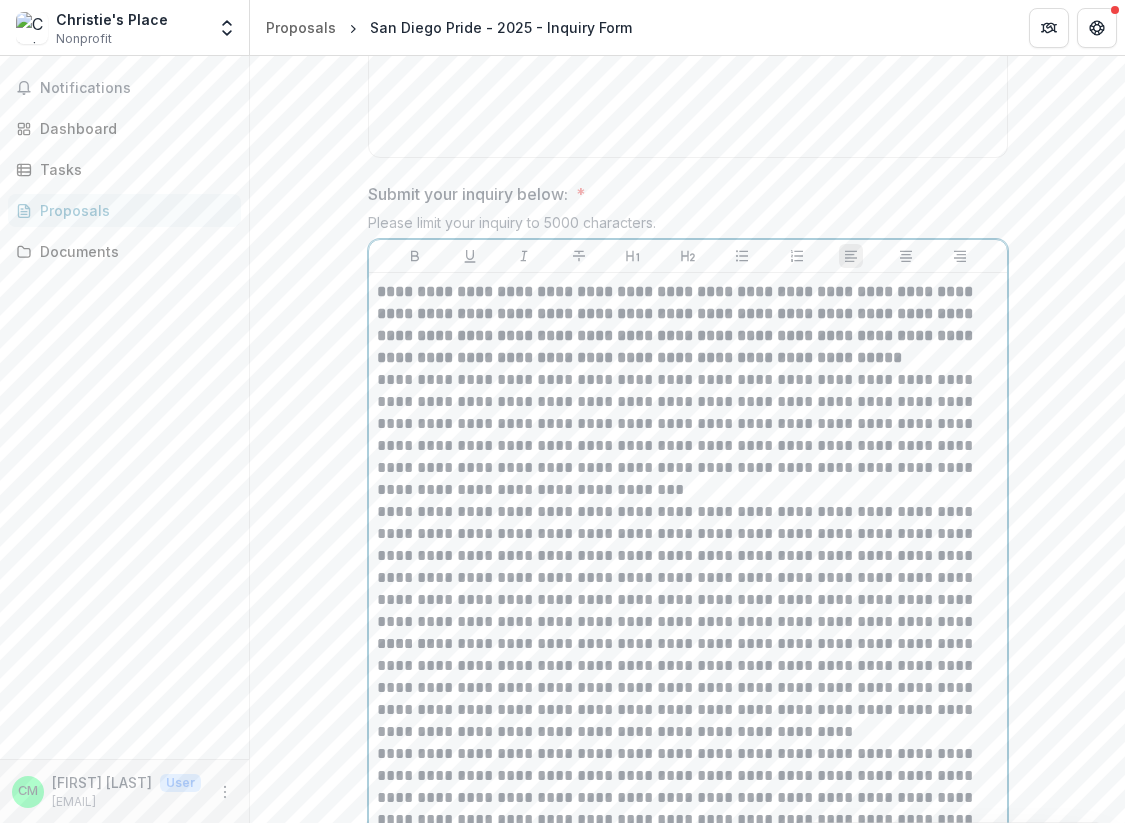 scroll, scrollTop: 1021, scrollLeft: 0, axis: vertical 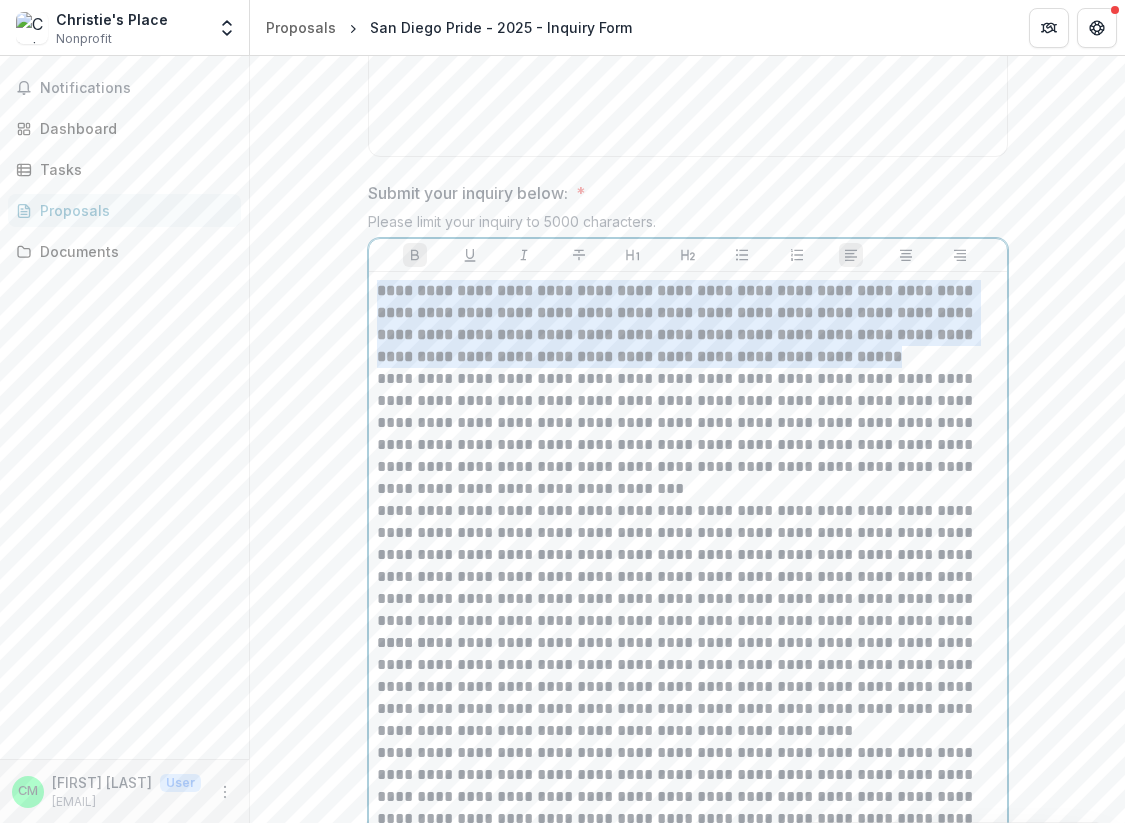 drag, startPoint x: 406, startPoint y: 289, endPoint x: 933, endPoint y: 363, distance: 532.1701 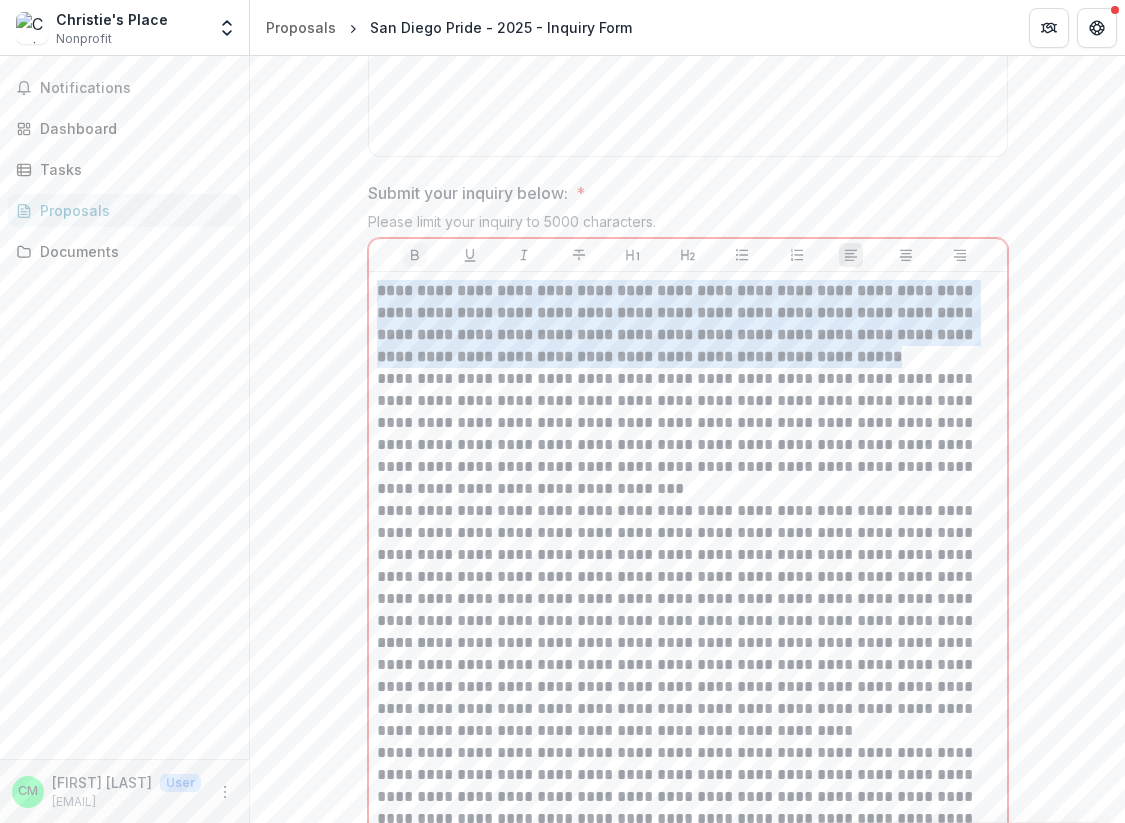 click 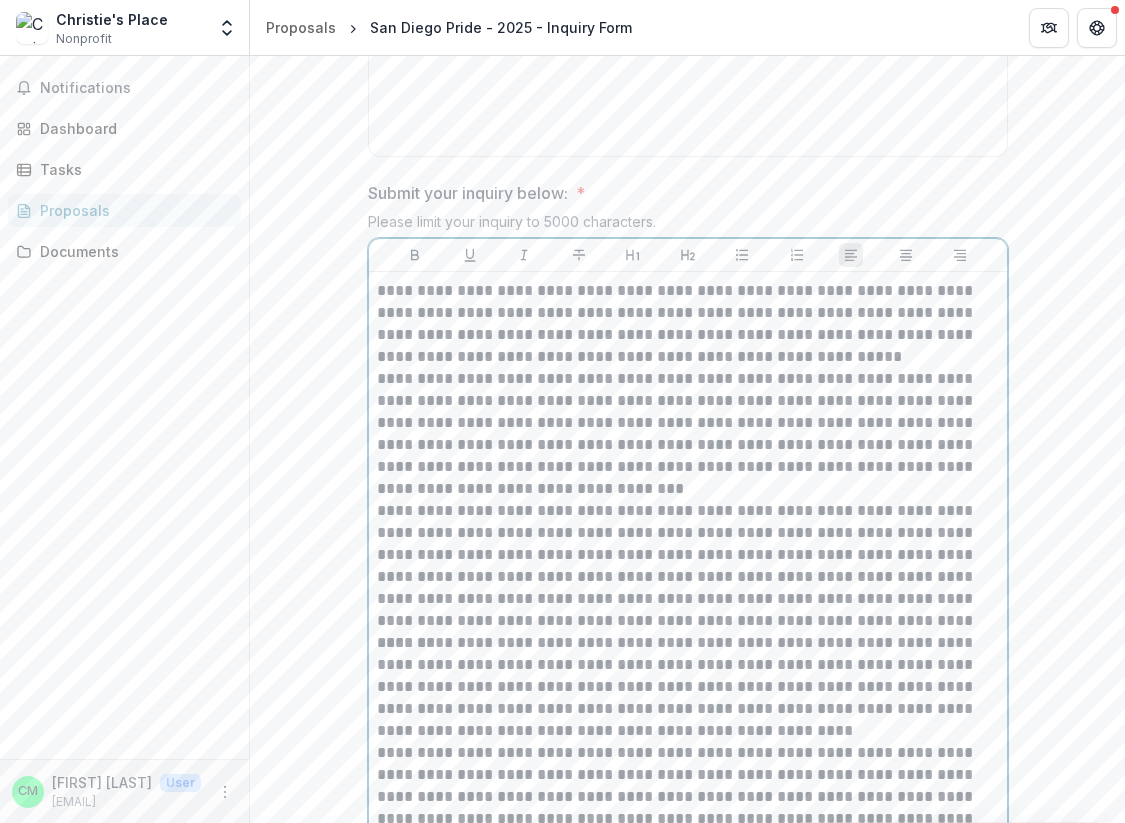 click on "**********" at bounding box center [688, 434] 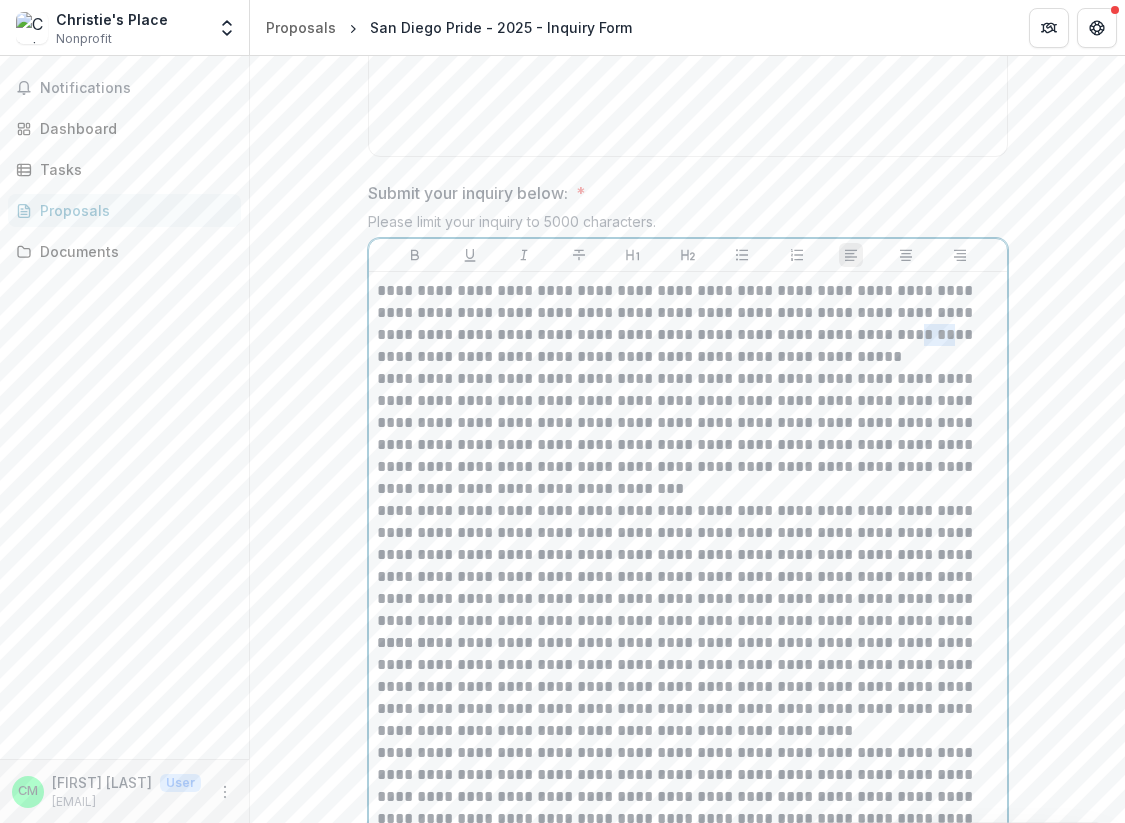 drag, startPoint x: 843, startPoint y: 331, endPoint x: 871, endPoint y: 333, distance: 28.071337 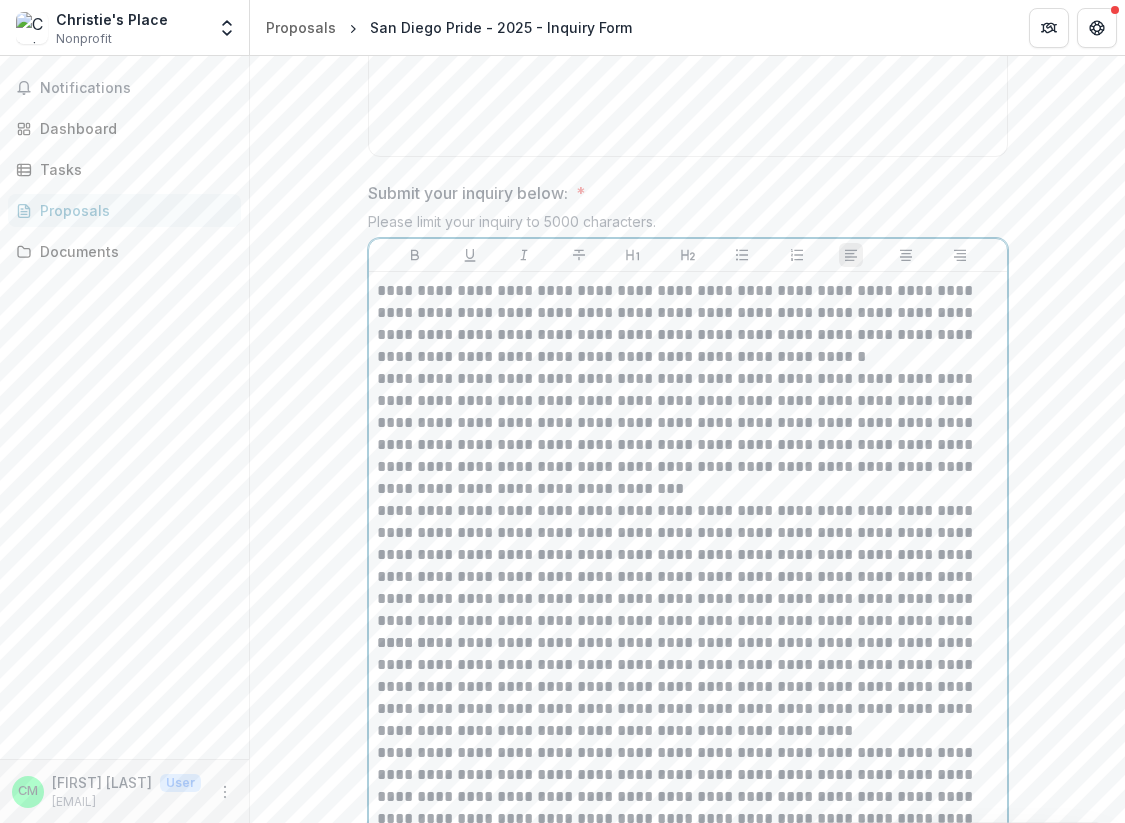 click on "**********" at bounding box center (688, 324) 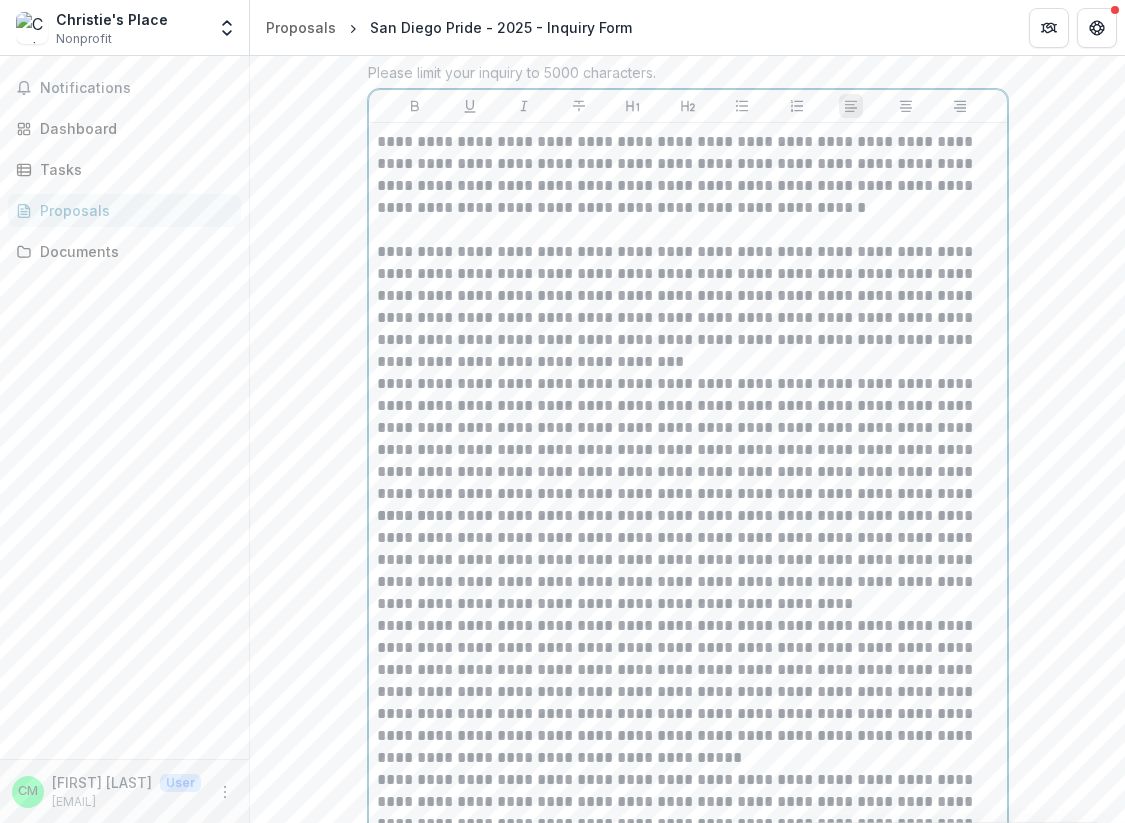 scroll, scrollTop: 1171, scrollLeft: 0, axis: vertical 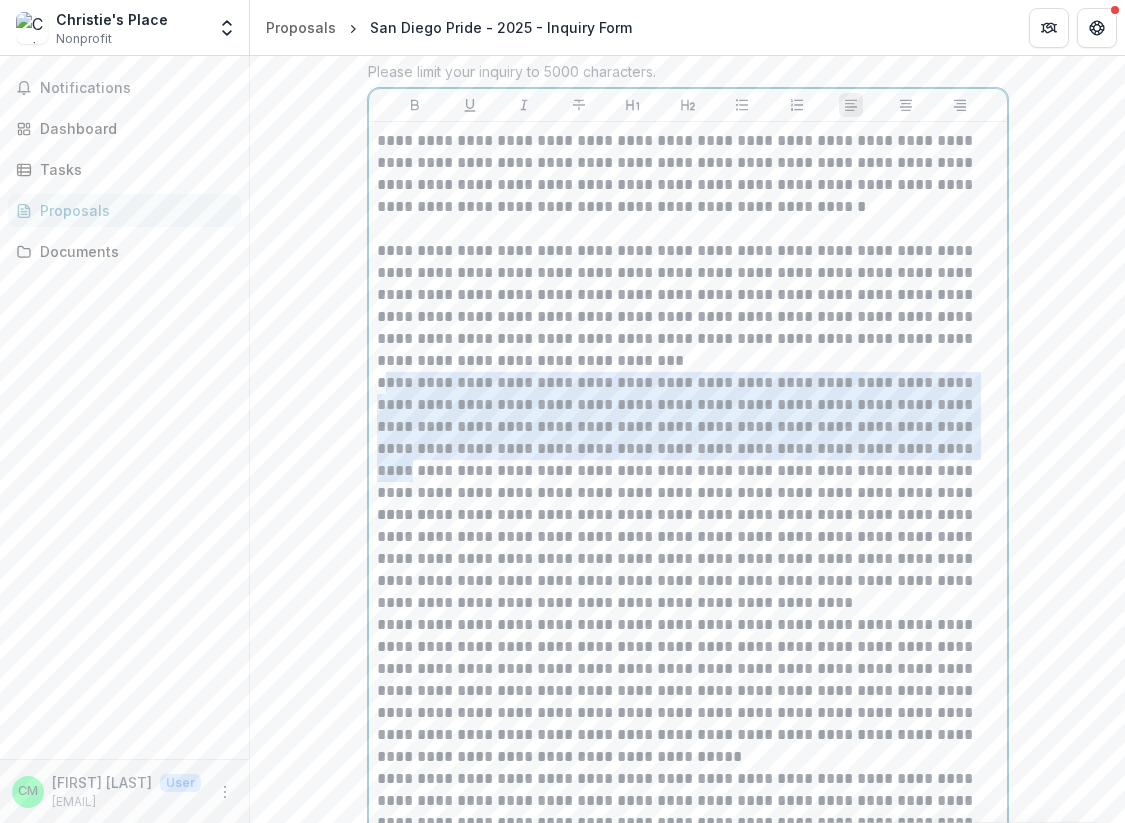 drag, startPoint x: 381, startPoint y: 379, endPoint x: 897, endPoint y: 446, distance: 520.3316 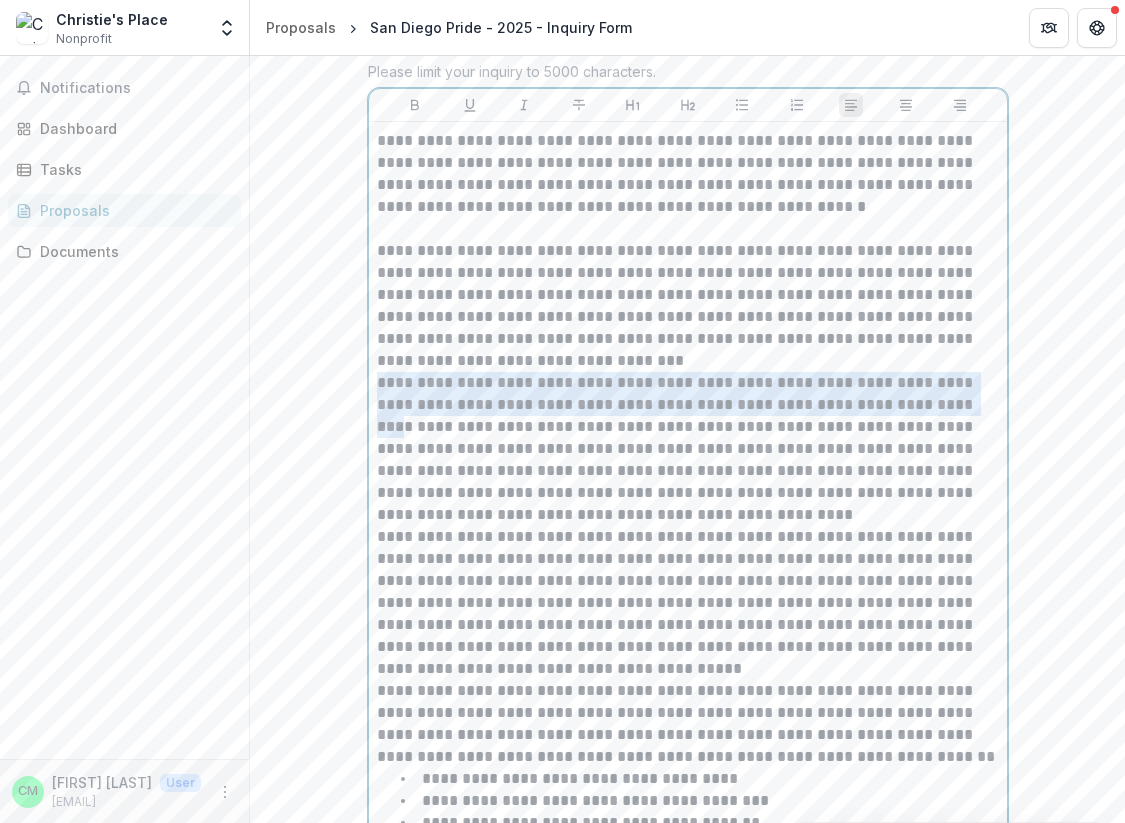 drag, startPoint x: 473, startPoint y: 382, endPoint x: 992, endPoint y: 402, distance: 519.3852 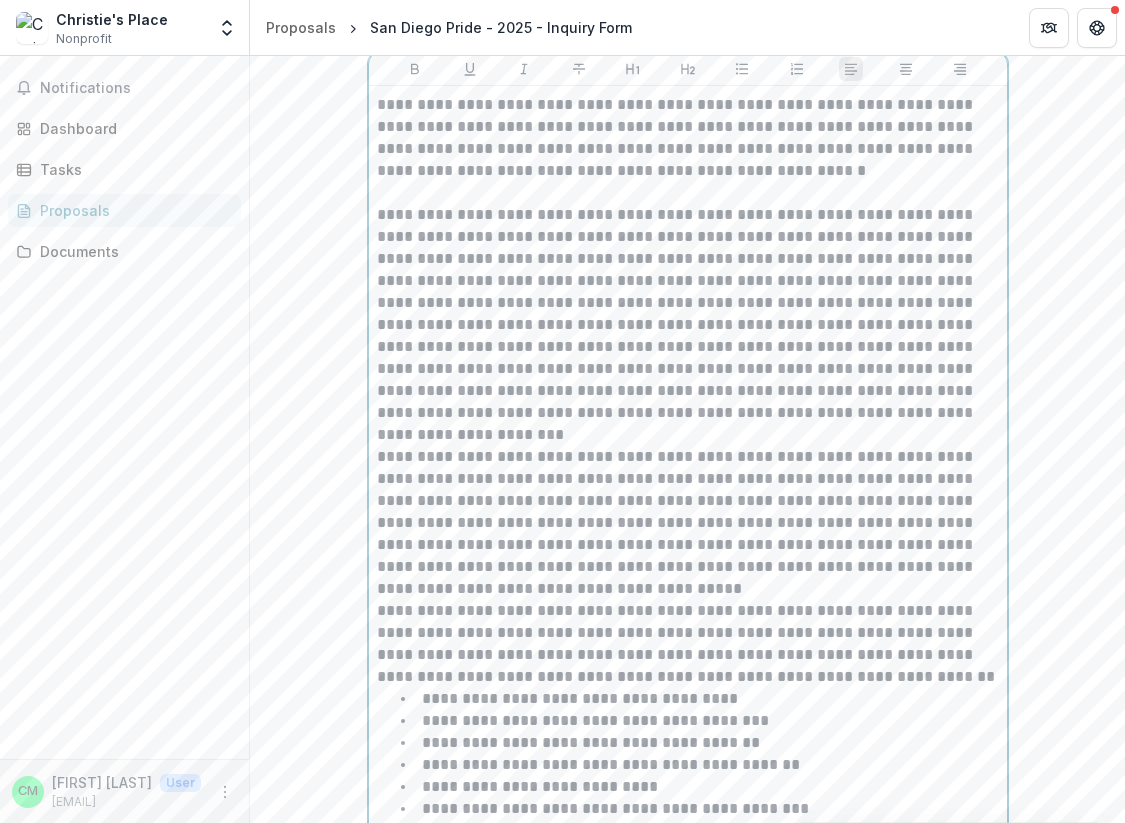 scroll, scrollTop: 1240, scrollLeft: 0, axis: vertical 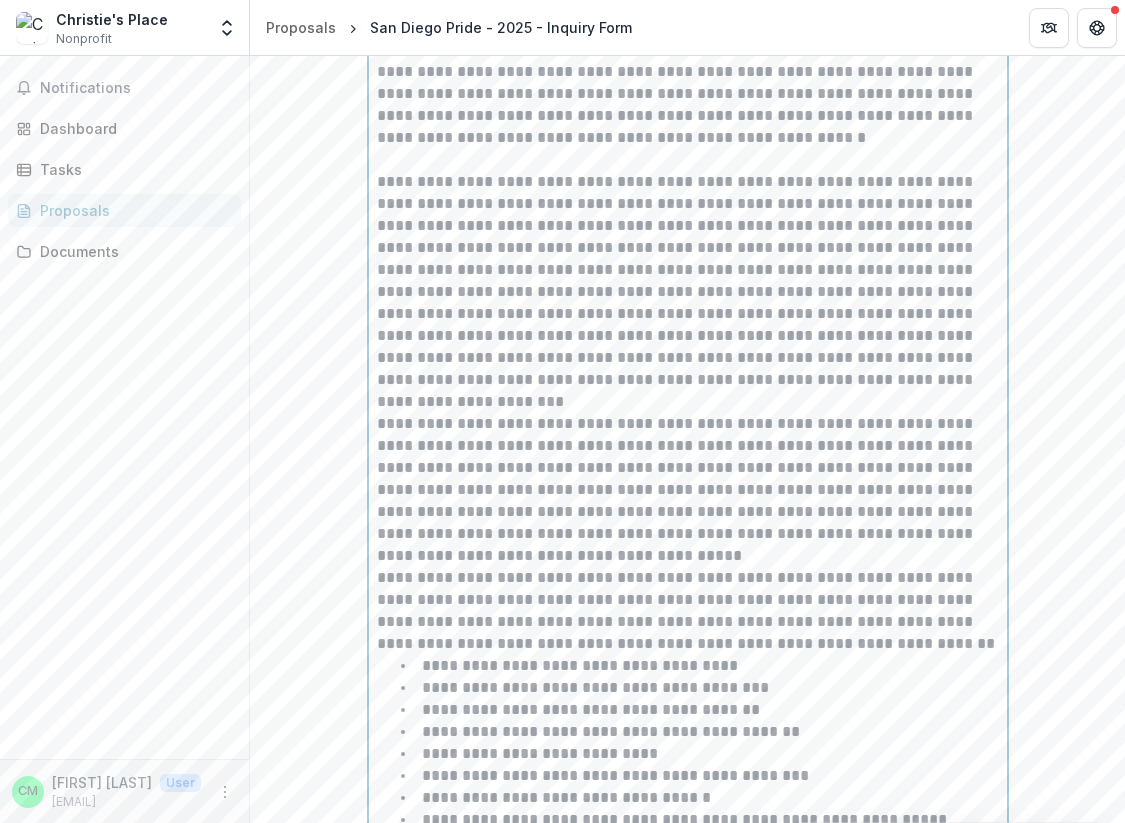 click on "**********" at bounding box center [688, 292] 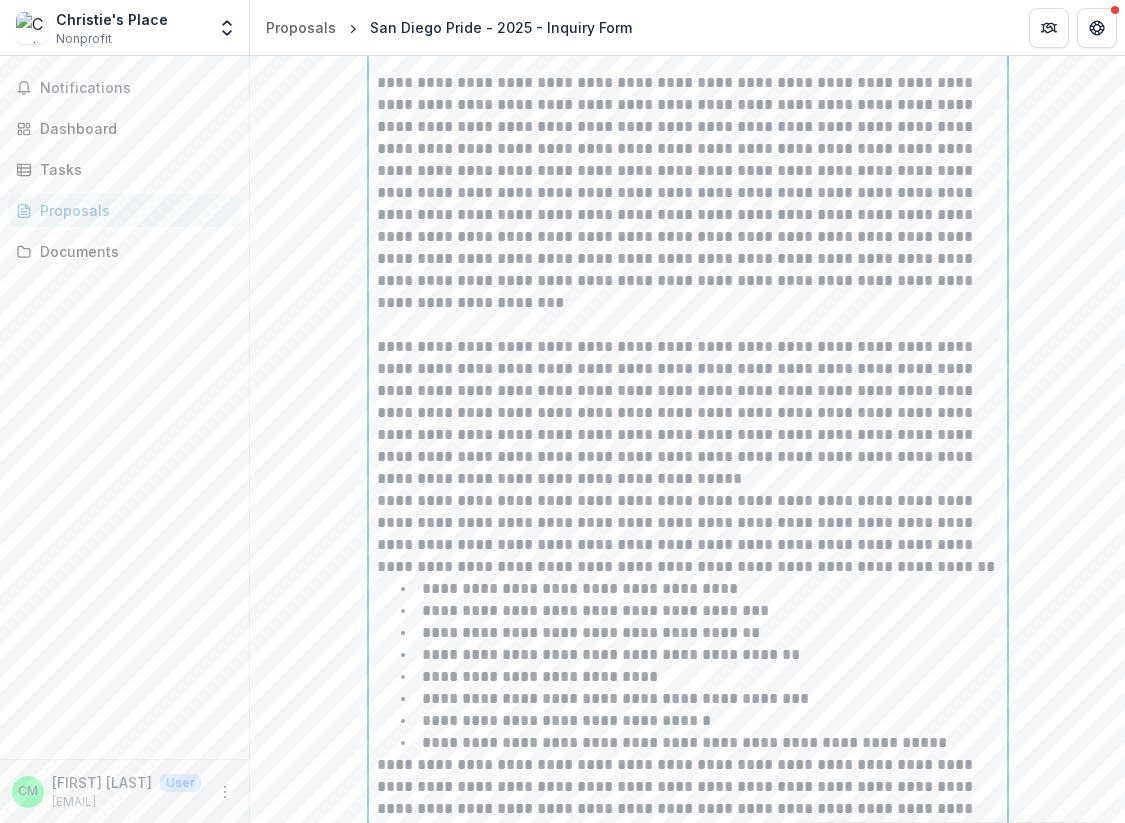 scroll, scrollTop: 1346, scrollLeft: 0, axis: vertical 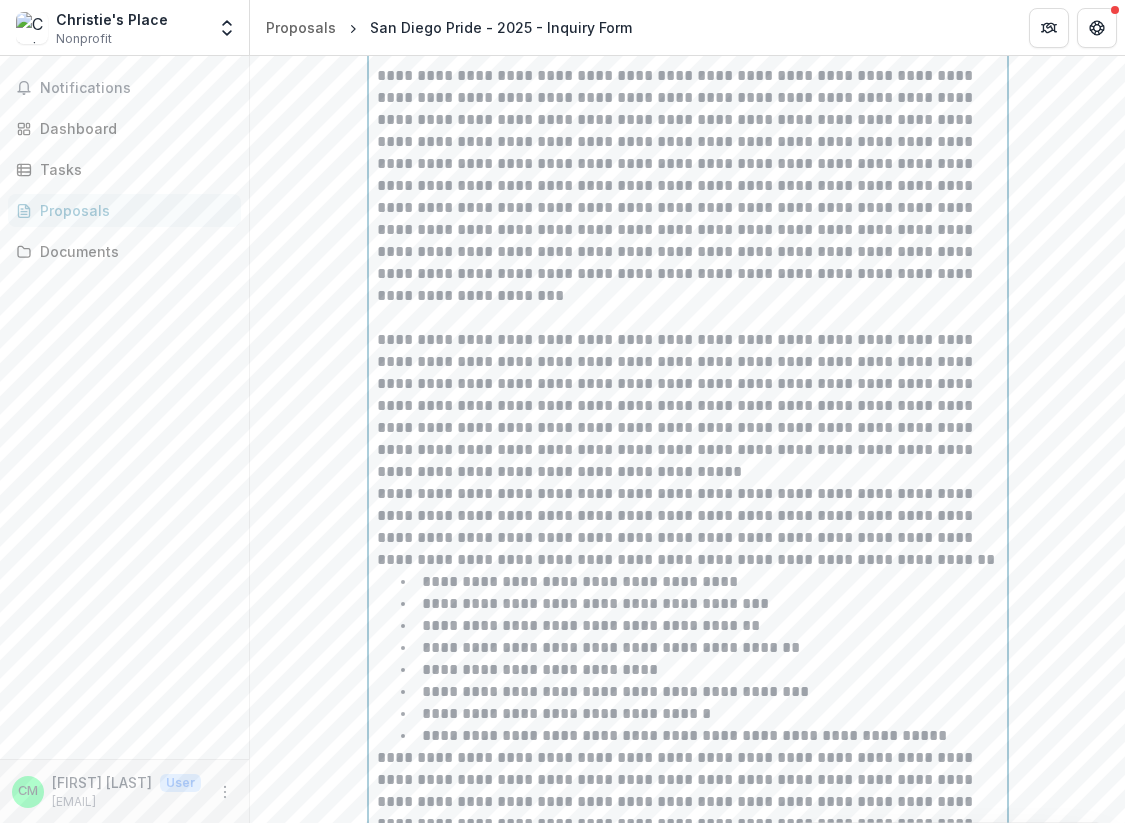 click on "**********" at bounding box center (688, 406) 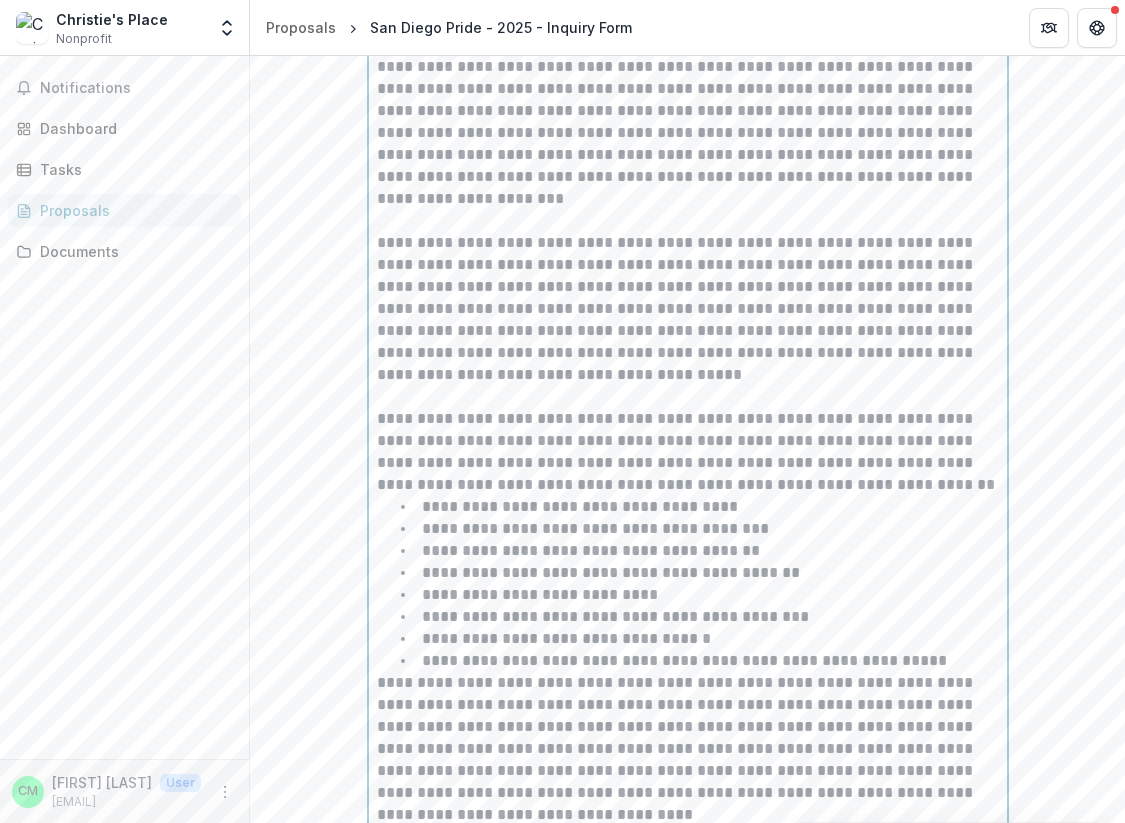 scroll, scrollTop: 1455, scrollLeft: 0, axis: vertical 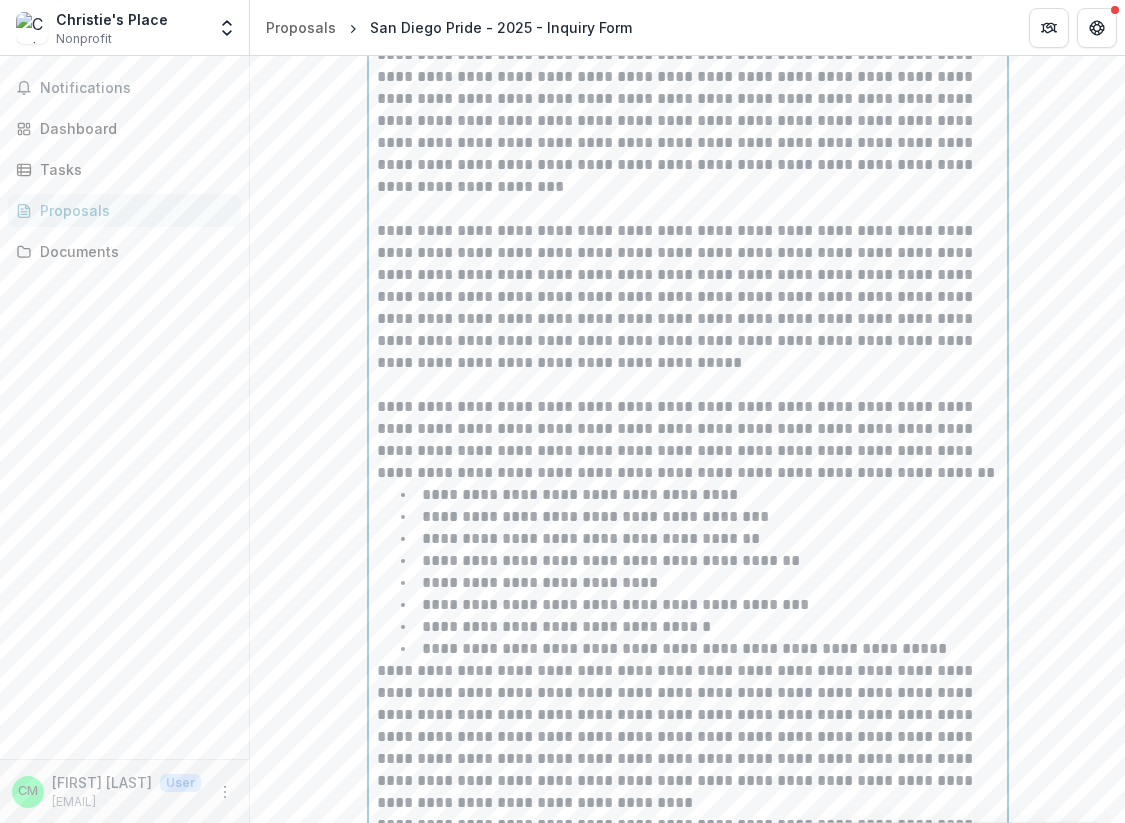 click on "**********" at bounding box center [688, 440] 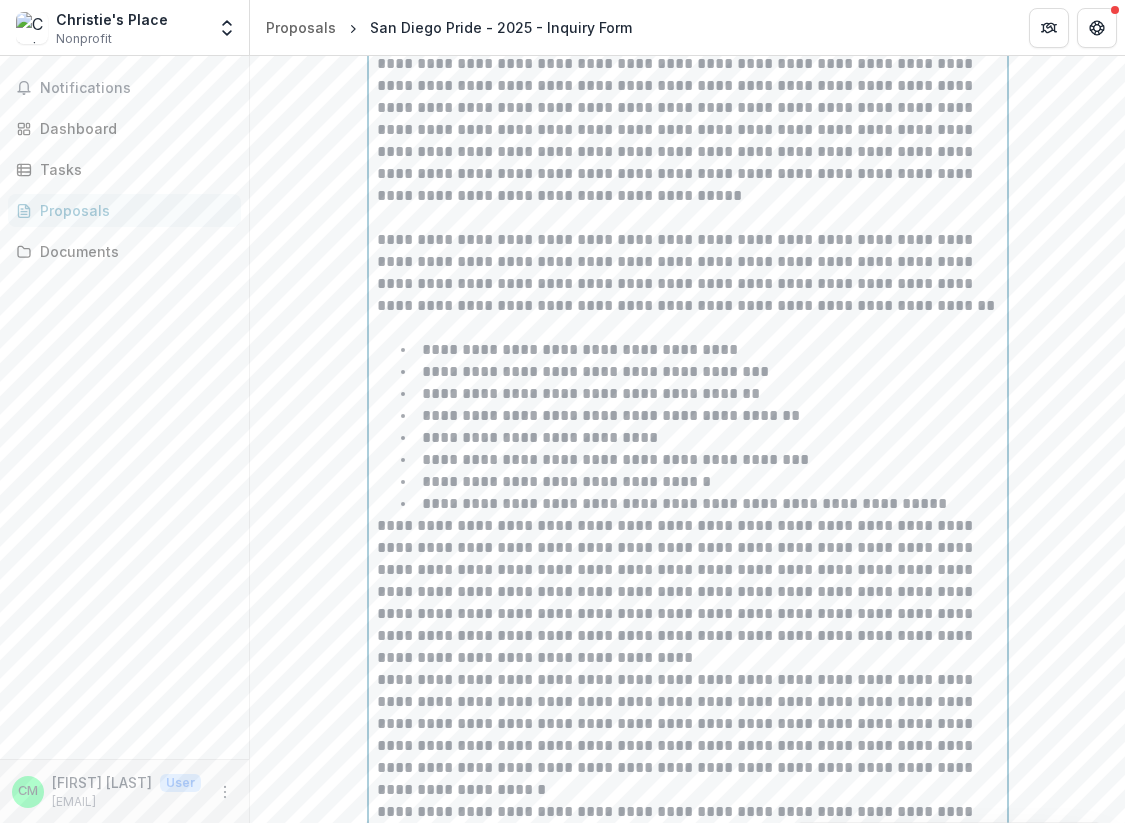 scroll, scrollTop: 1632, scrollLeft: 0, axis: vertical 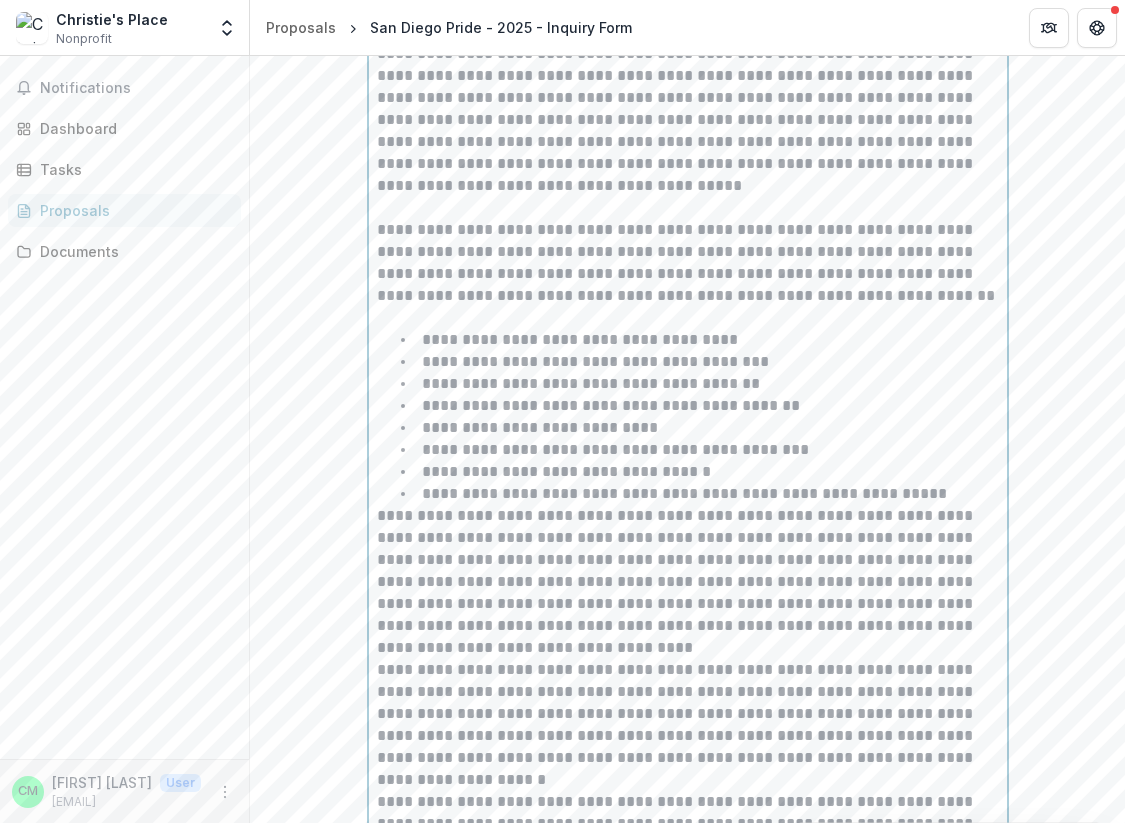 click on "**********" at bounding box center [688, 582] 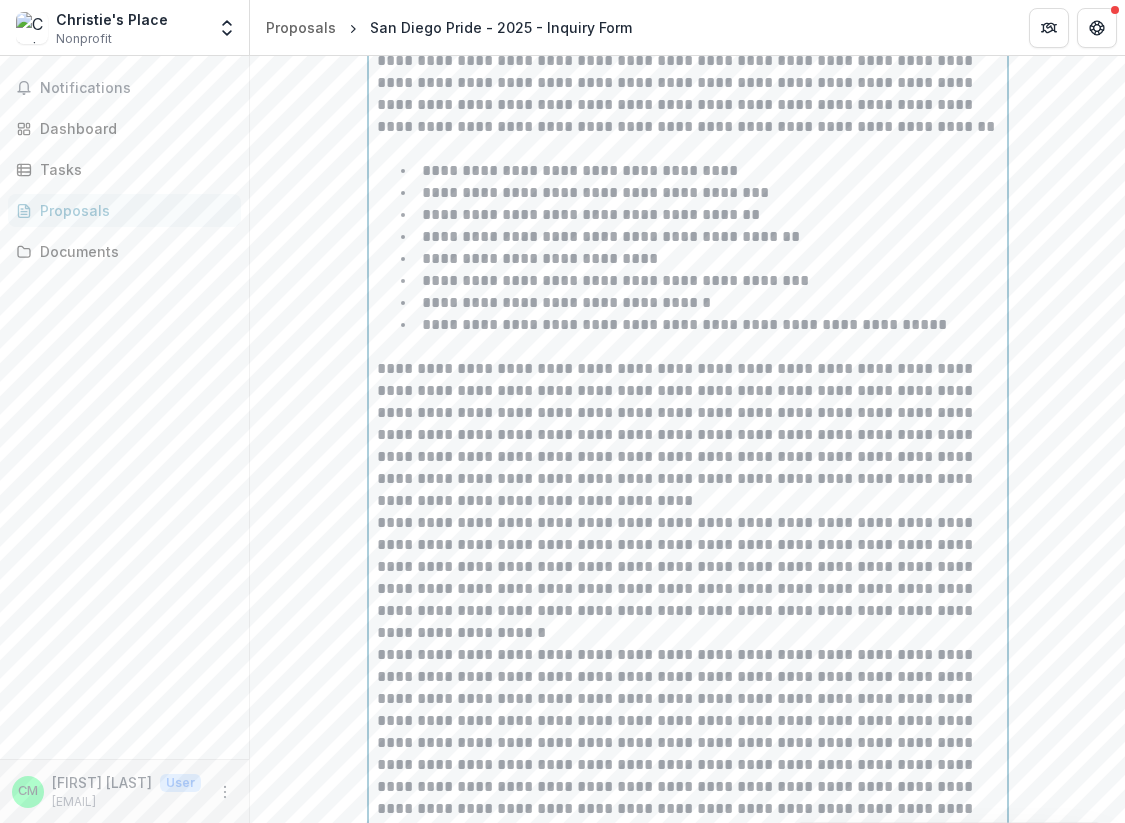 scroll, scrollTop: 1808, scrollLeft: 0, axis: vertical 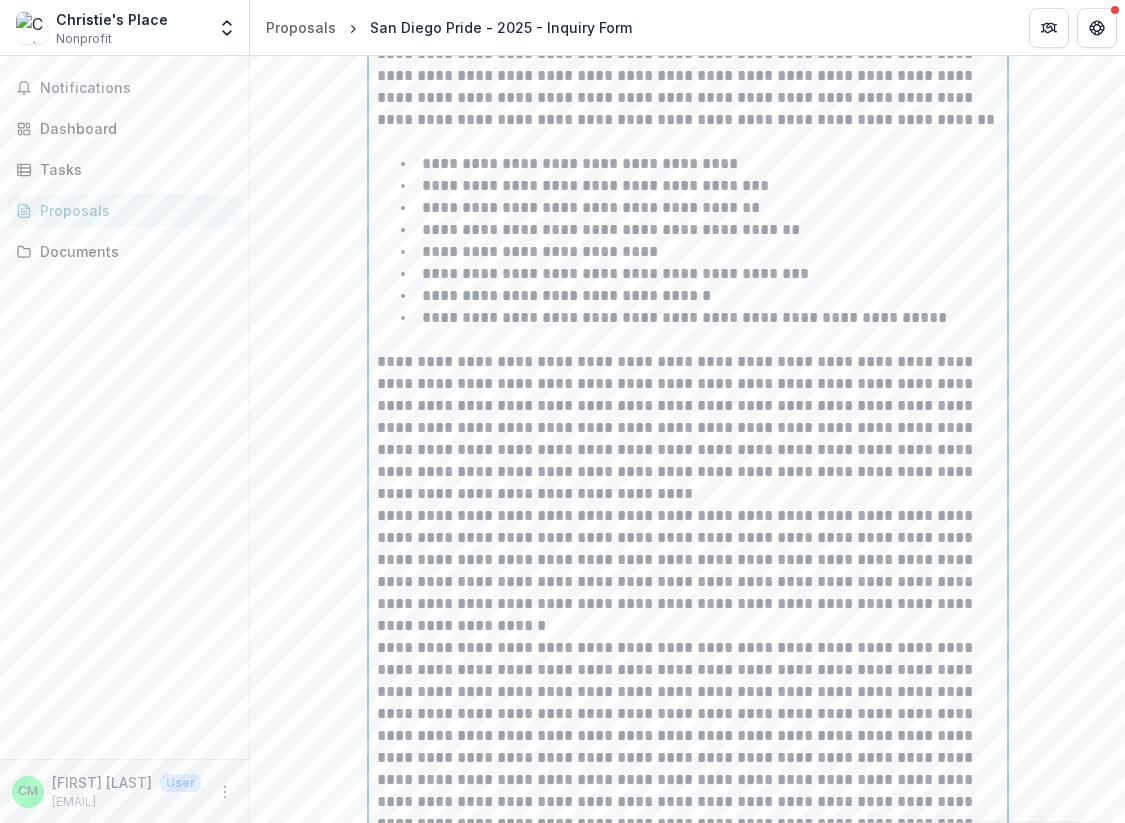 click on "**********" at bounding box center [688, 428] 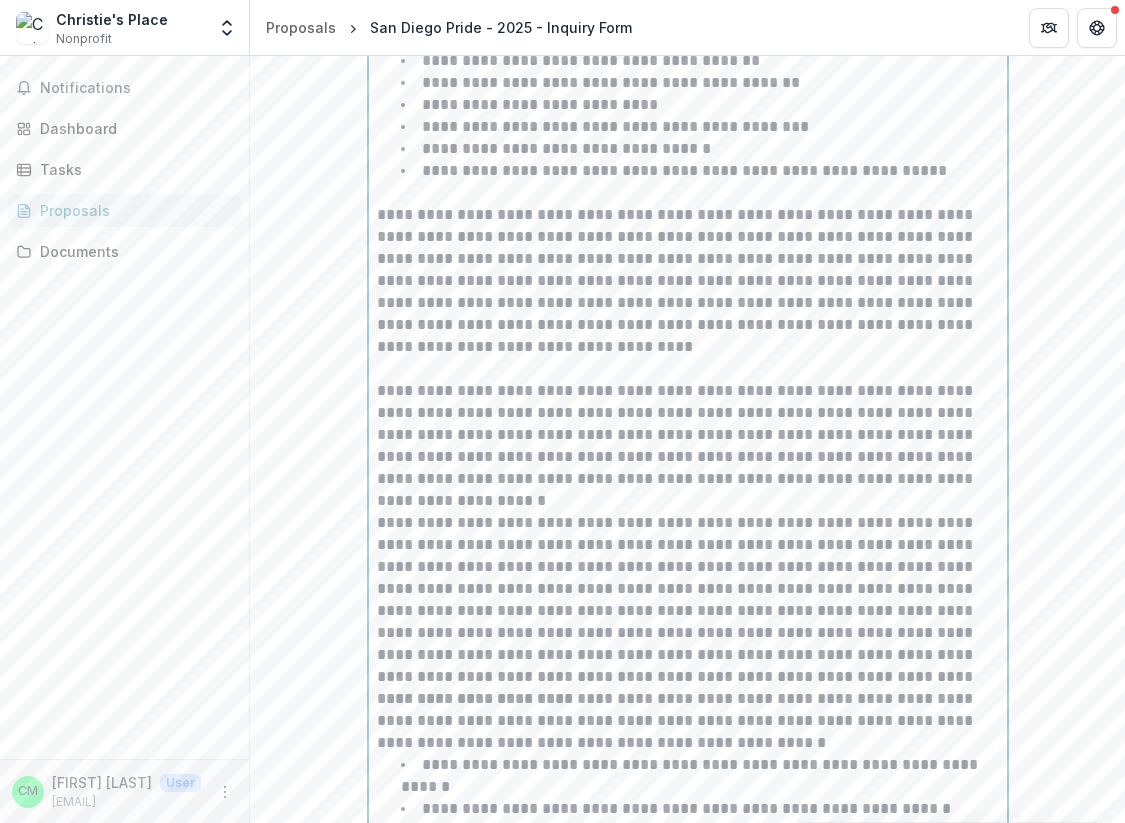 scroll, scrollTop: 1964, scrollLeft: 0, axis: vertical 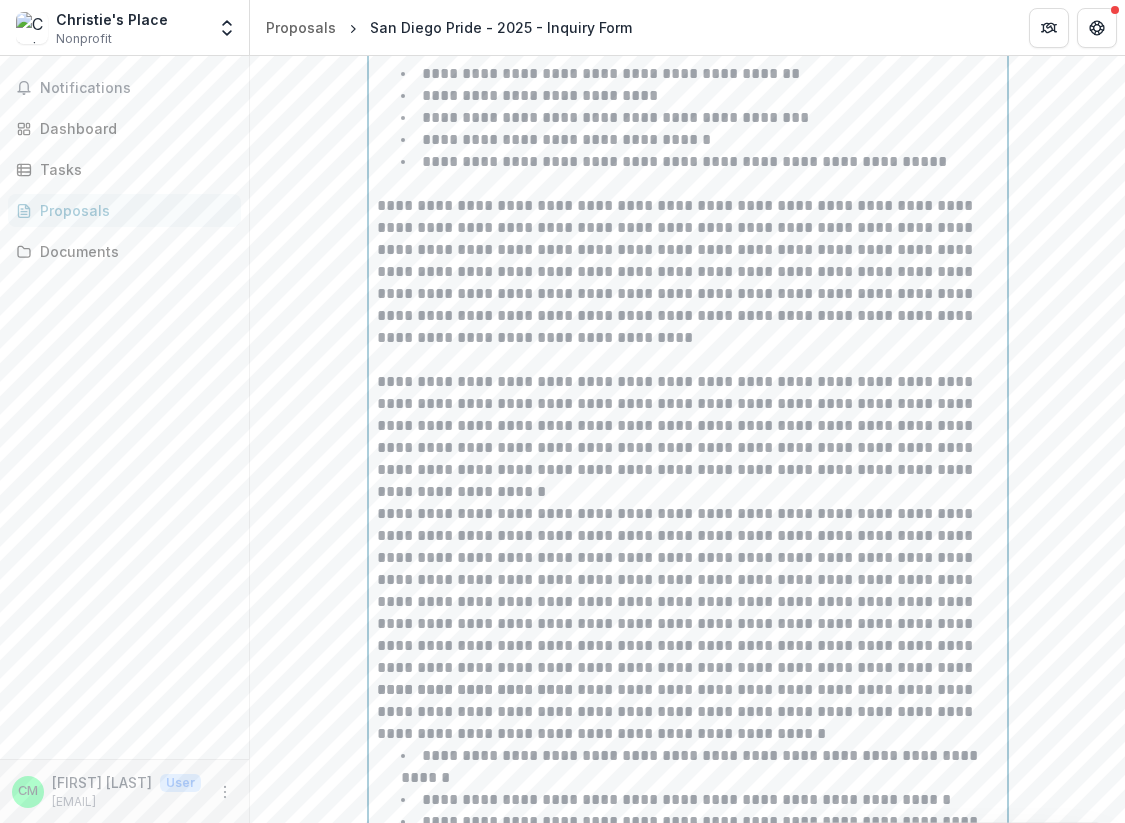 click on "**********" at bounding box center (688, 437) 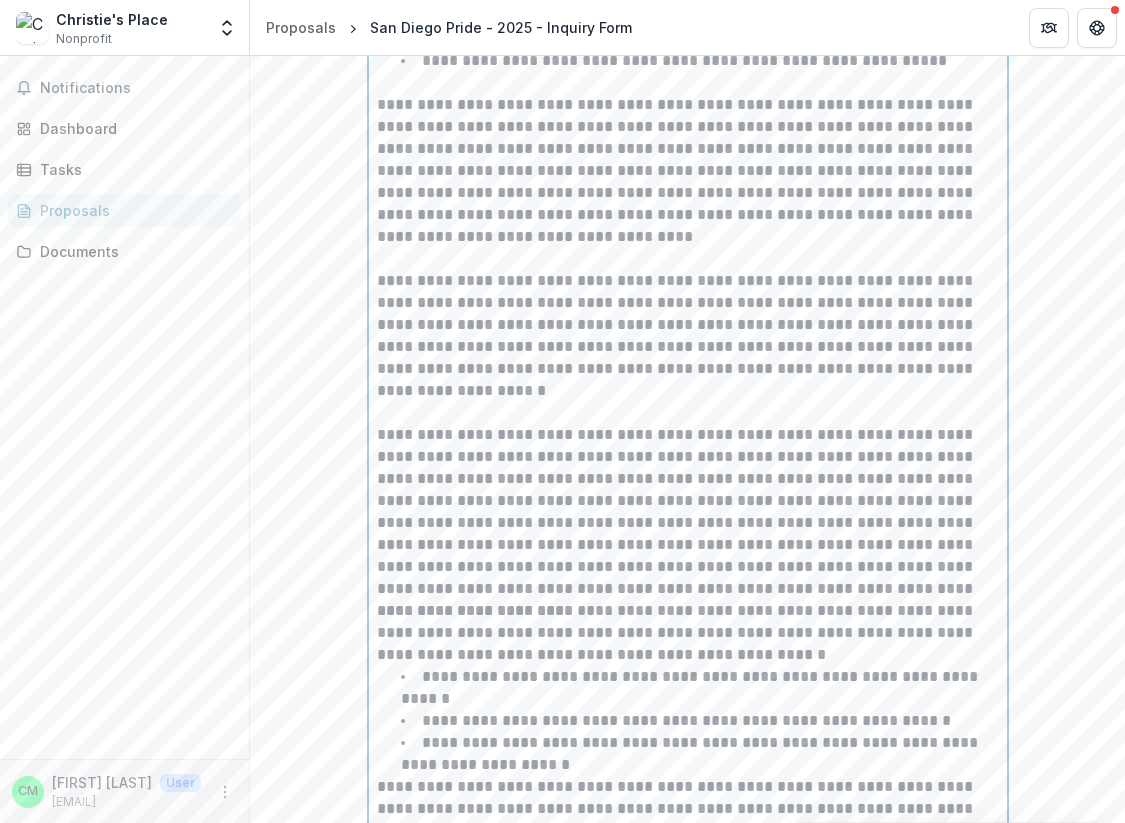 scroll, scrollTop: 2151, scrollLeft: 0, axis: vertical 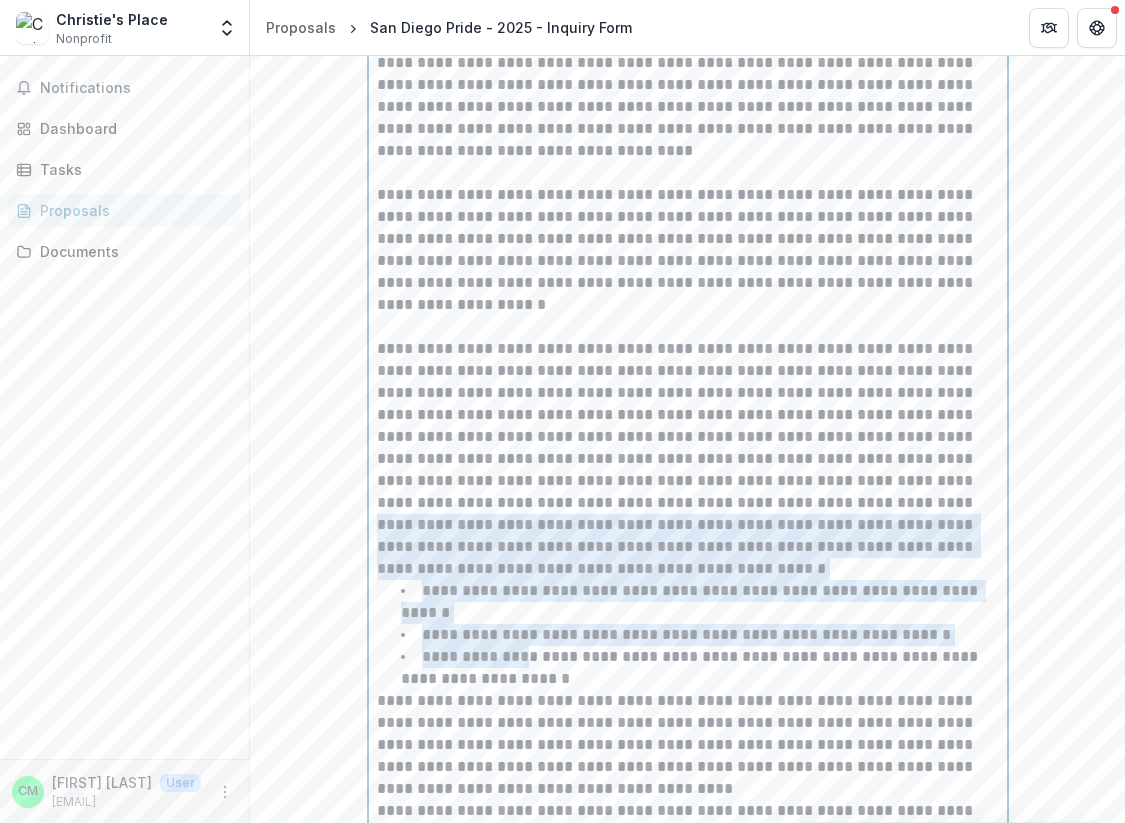 drag, startPoint x: 379, startPoint y: 522, endPoint x: 514, endPoint y: 623, distance: 168.60011 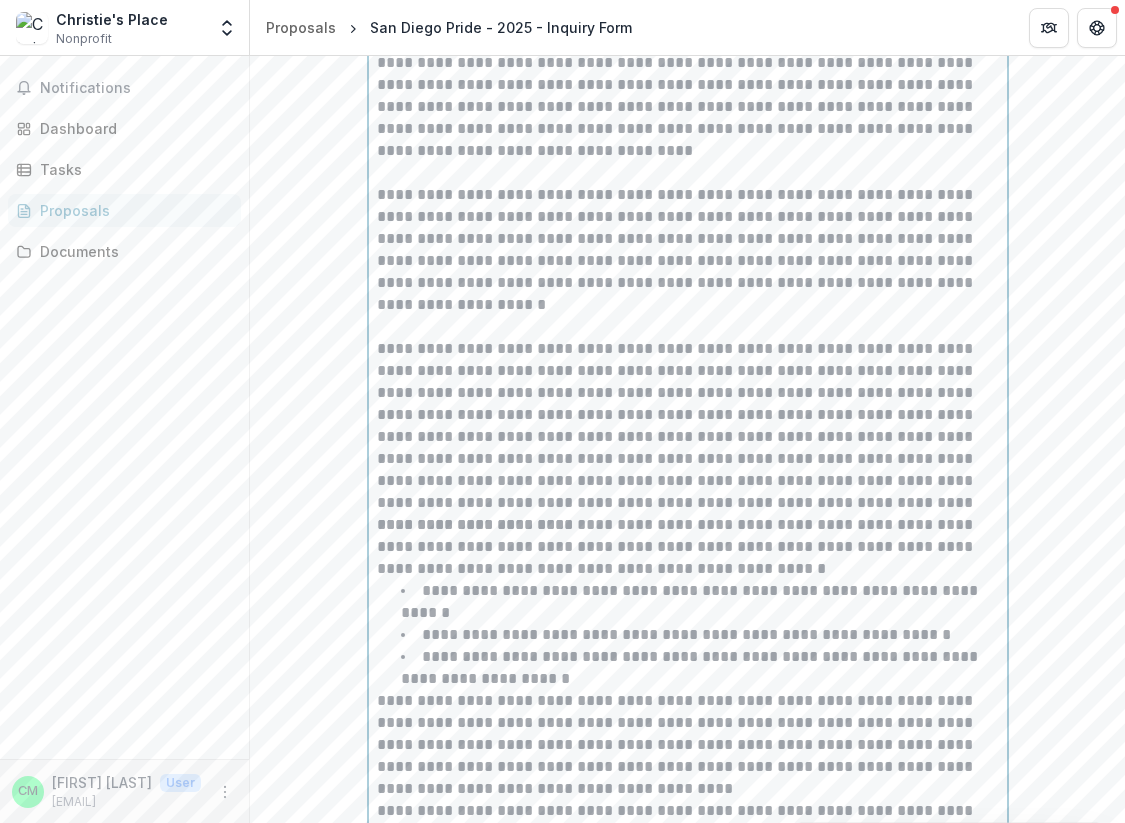 scroll, scrollTop: 2194, scrollLeft: 0, axis: vertical 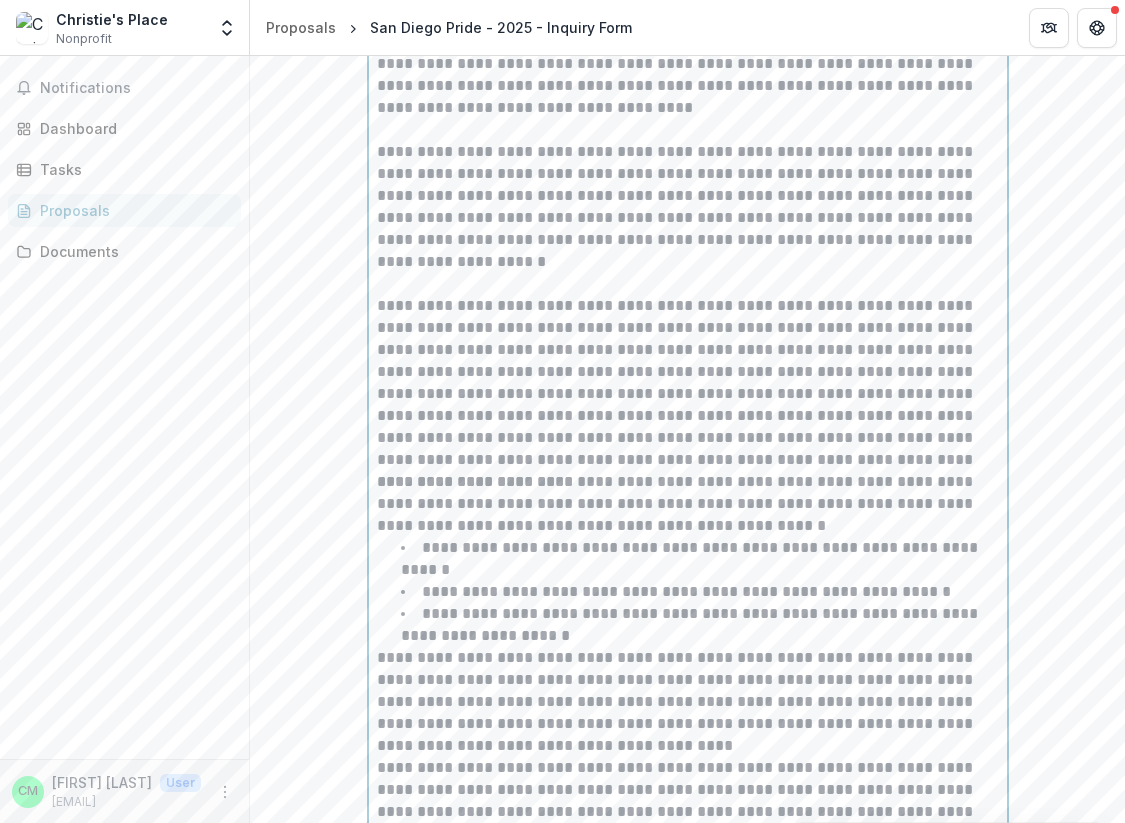 click on "**********" at bounding box center [688, 504] 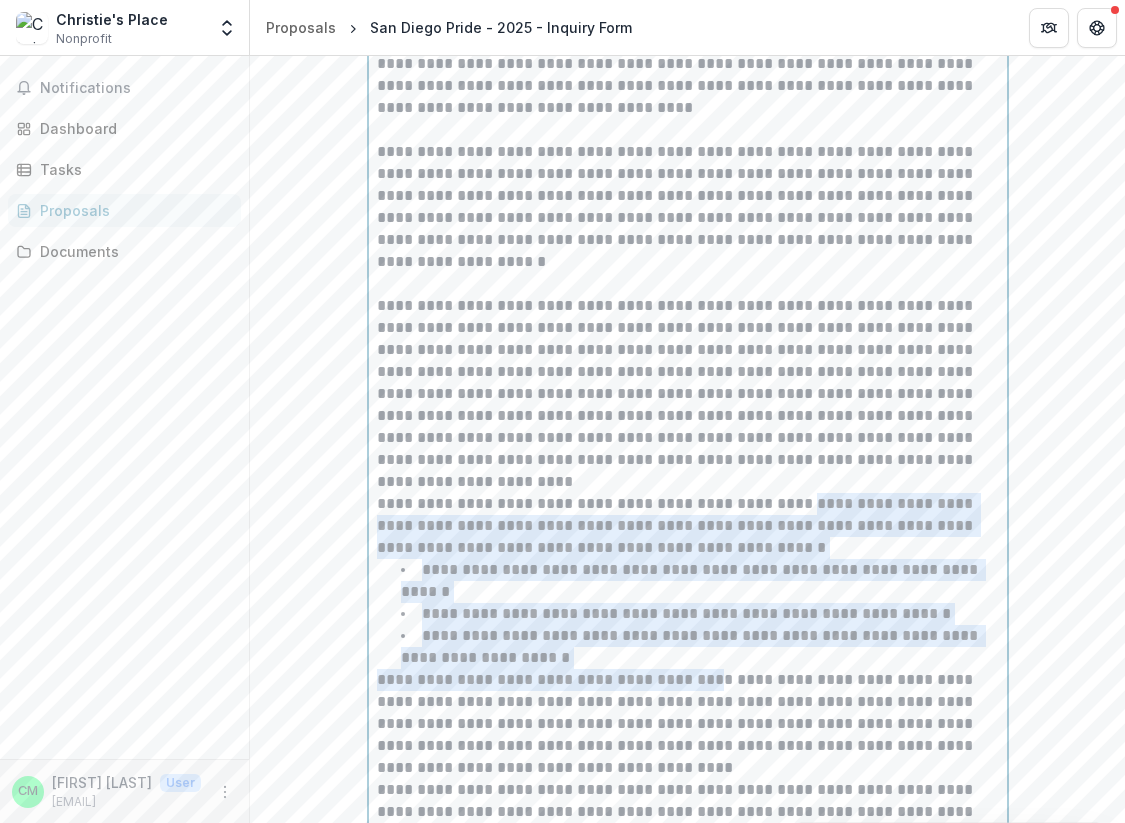 drag, startPoint x: 794, startPoint y: 501, endPoint x: 685, endPoint y: 655, distance: 188.67168 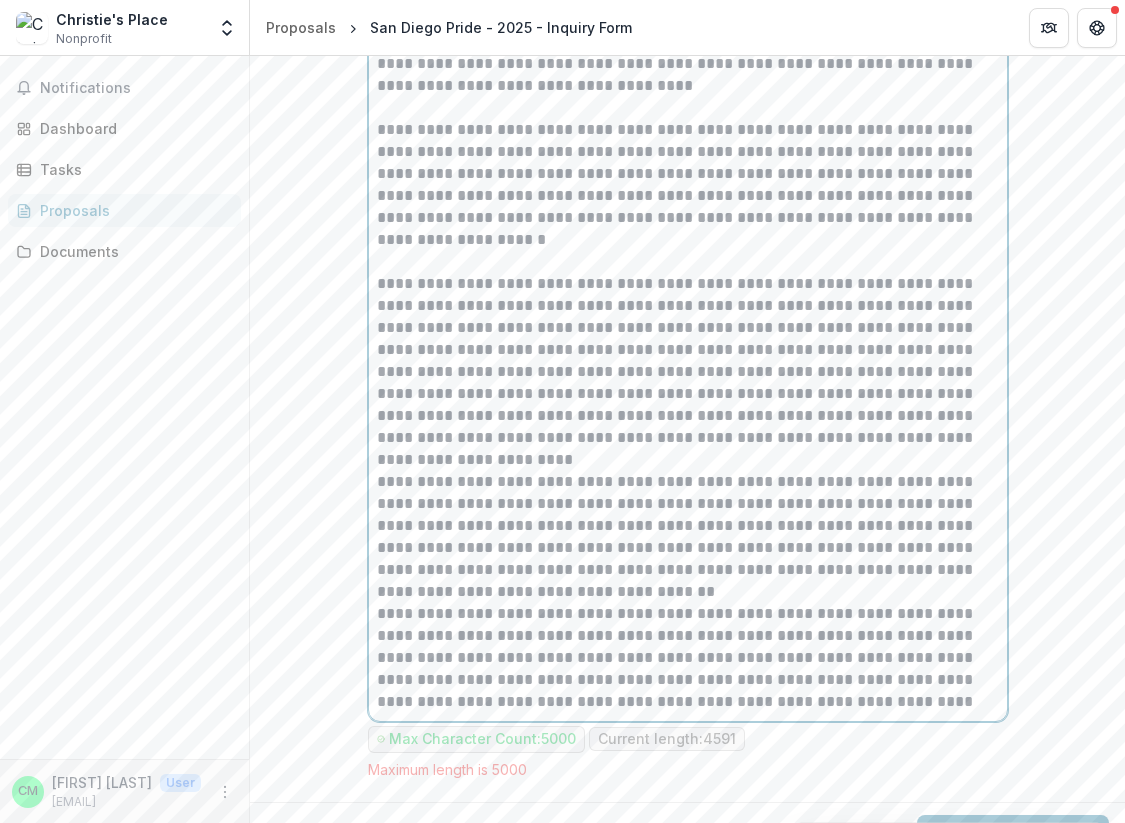 scroll, scrollTop: 2246, scrollLeft: 0, axis: vertical 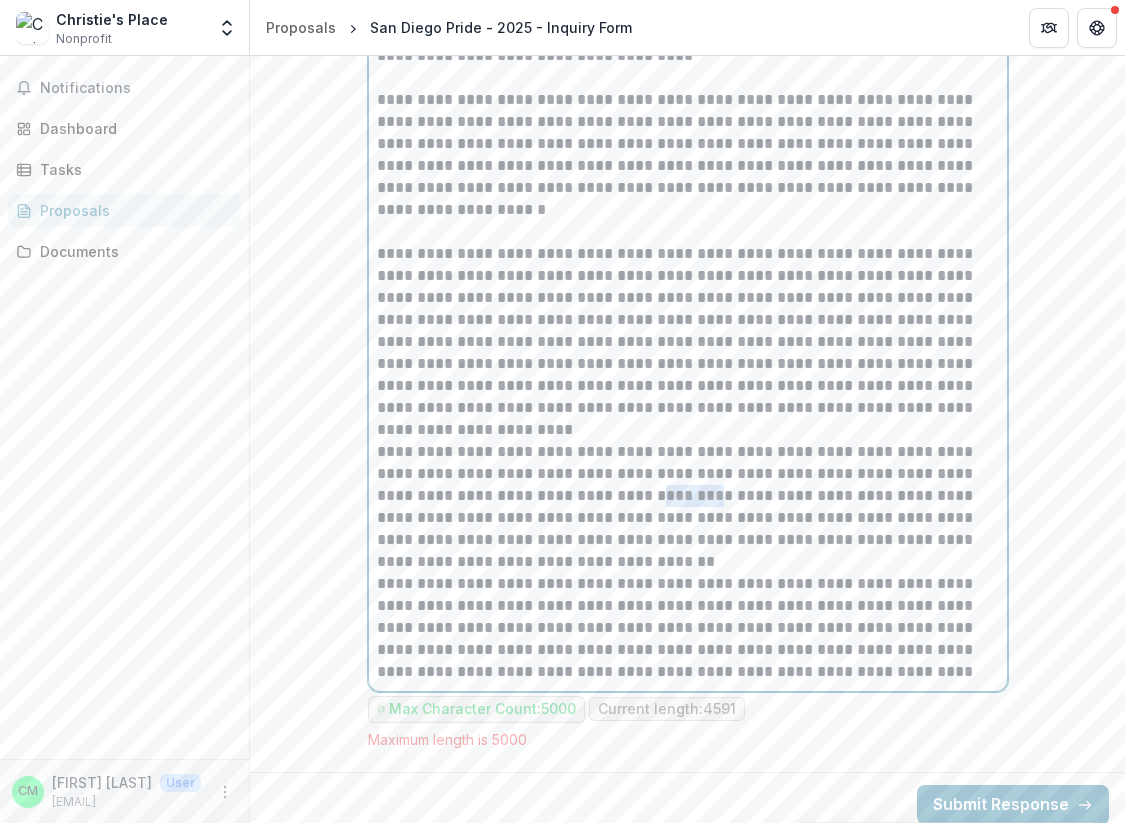drag, startPoint x: 704, startPoint y: 493, endPoint x: 738, endPoint y: 495, distance: 34.058773 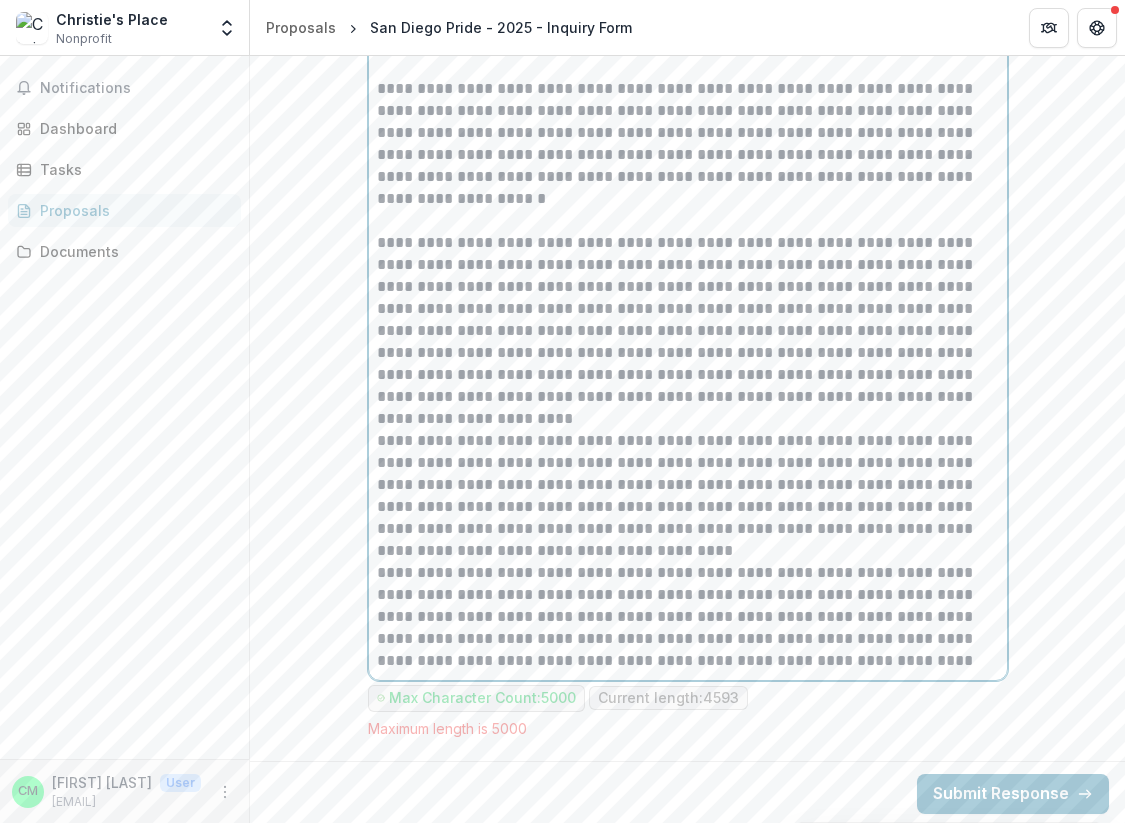 scroll, scrollTop: 2255, scrollLeft: 0, axis: vertical 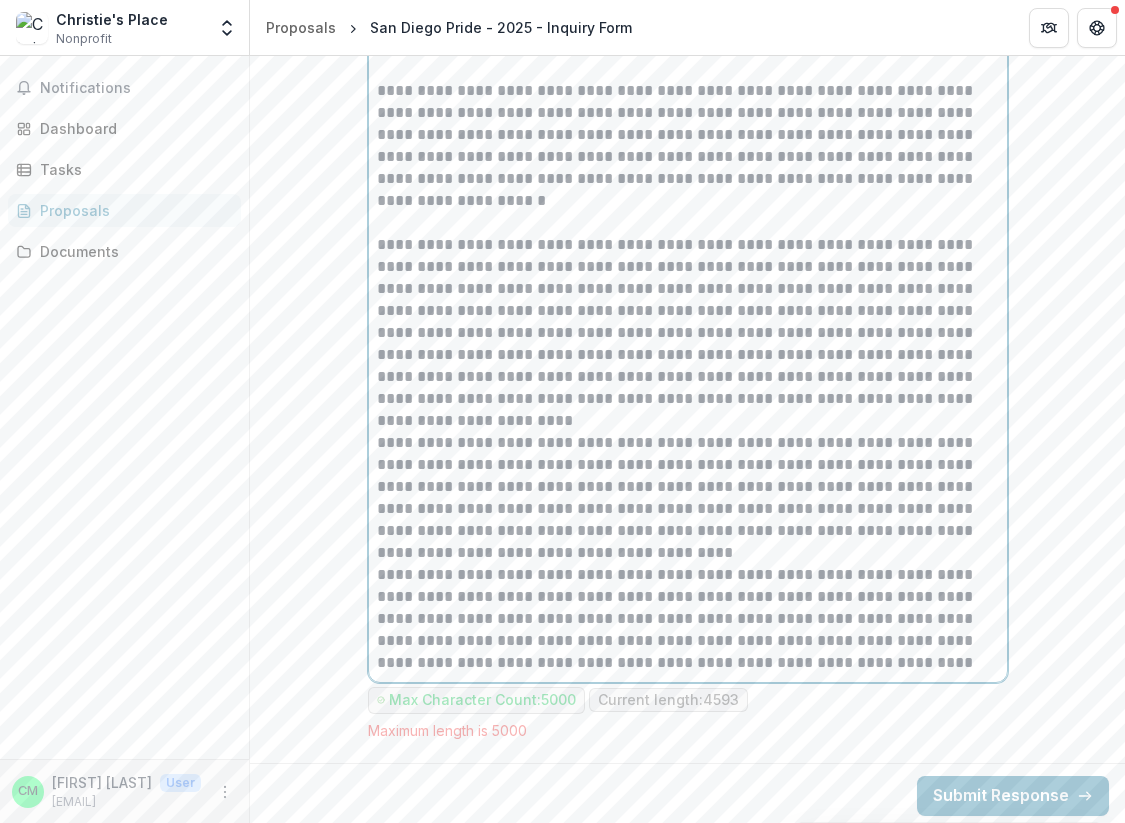 click on "**********" at bounding box center [688, 498] 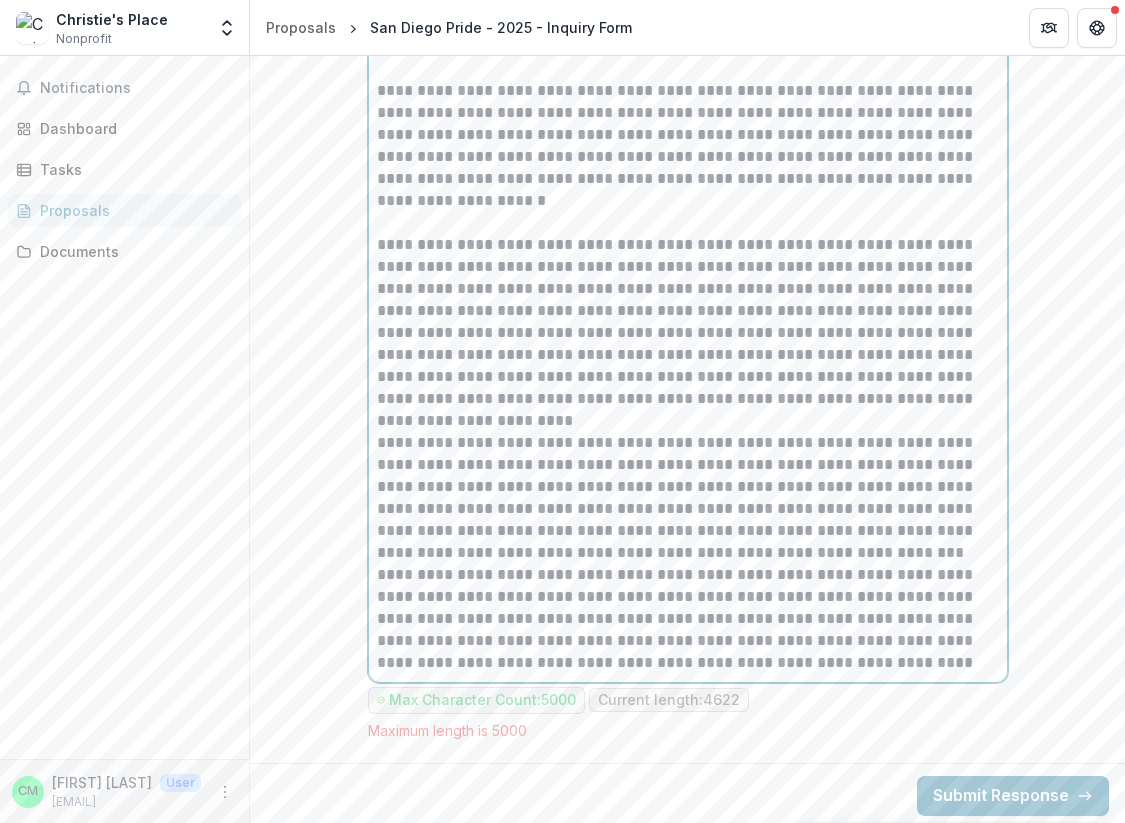 click on "**********" at bounding box center (688, 498) 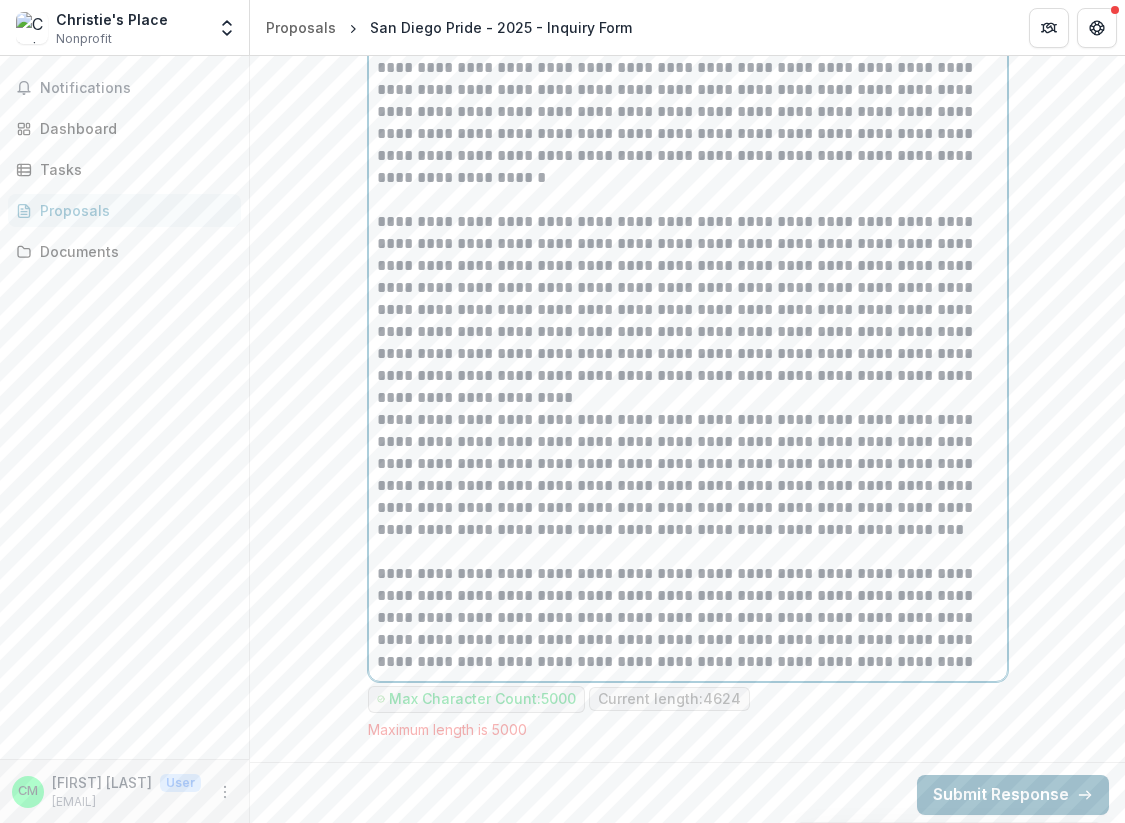 scroll, scrollTop: 2277, scrollLeft: 0, axis: vertical 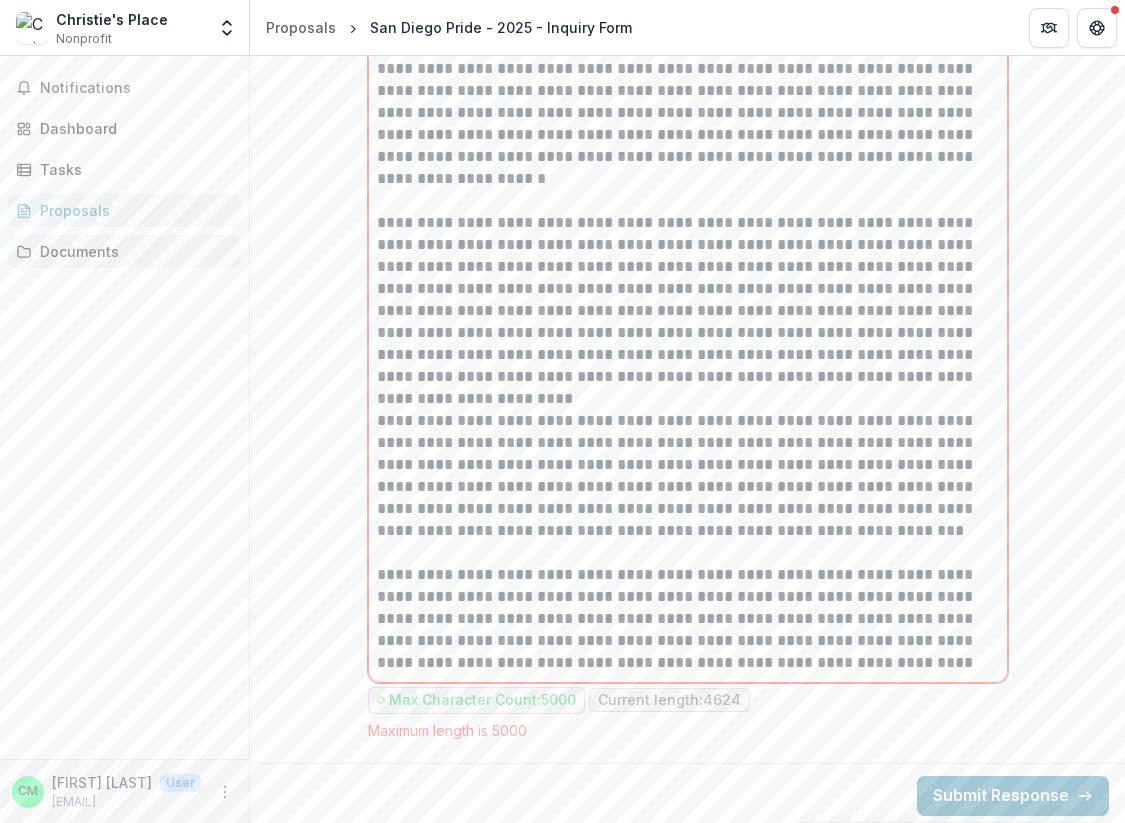 click on "Documents" at bounding box center (132, 251) 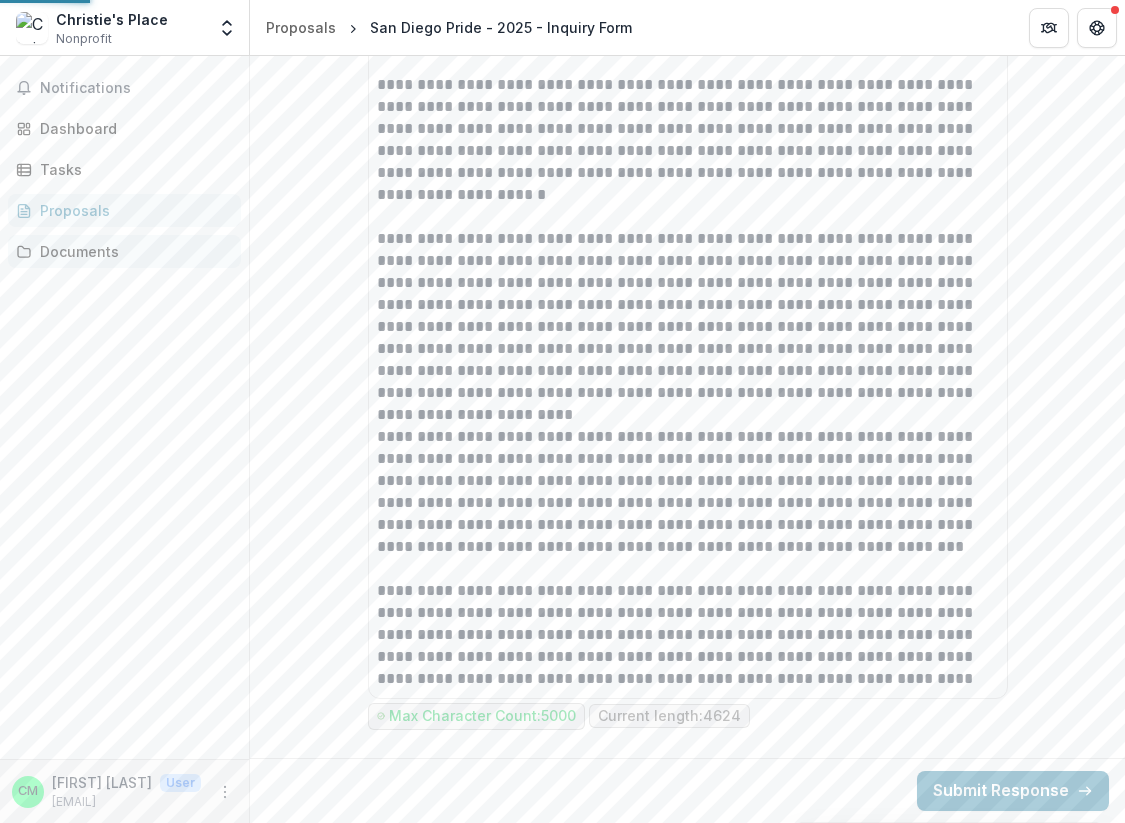 scroll, scrollTop: 0, scrollLeft: 0, axis: both 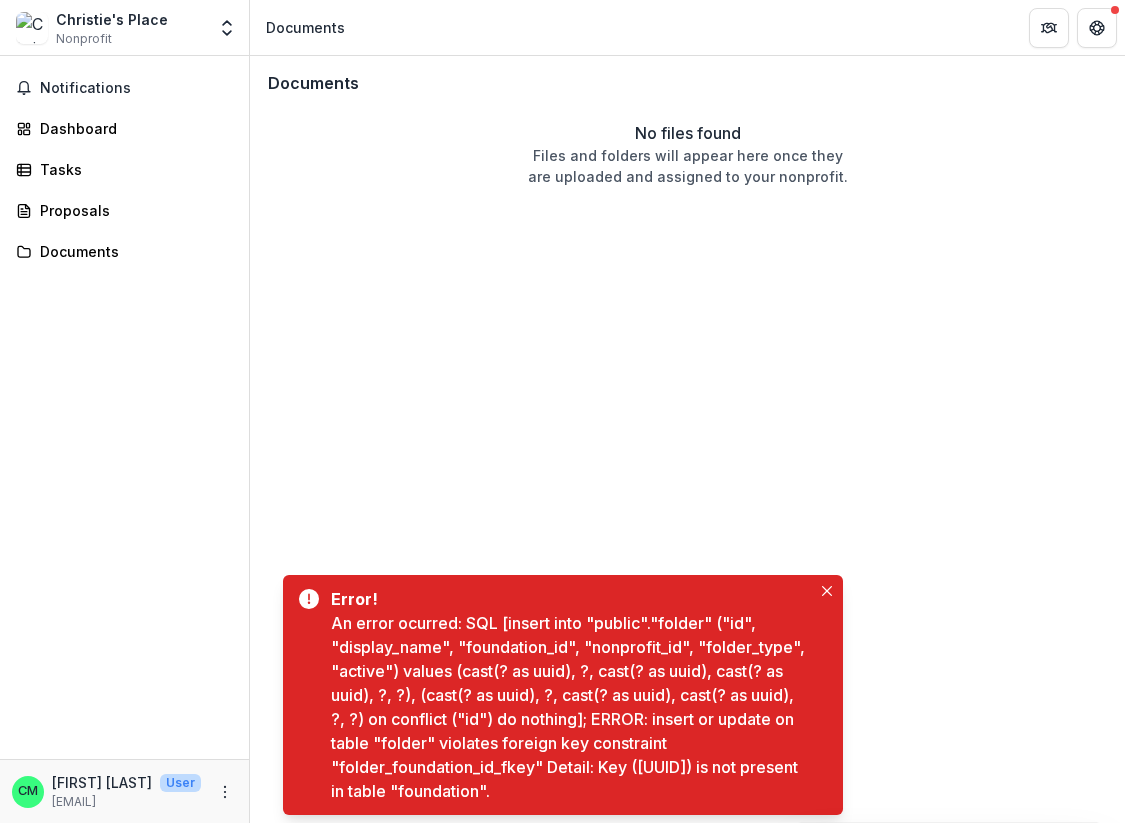 drag, startPoint x: 72, startPoint y: 212, endPoint x: 469, endPoint y: 337, distance: 416.2139 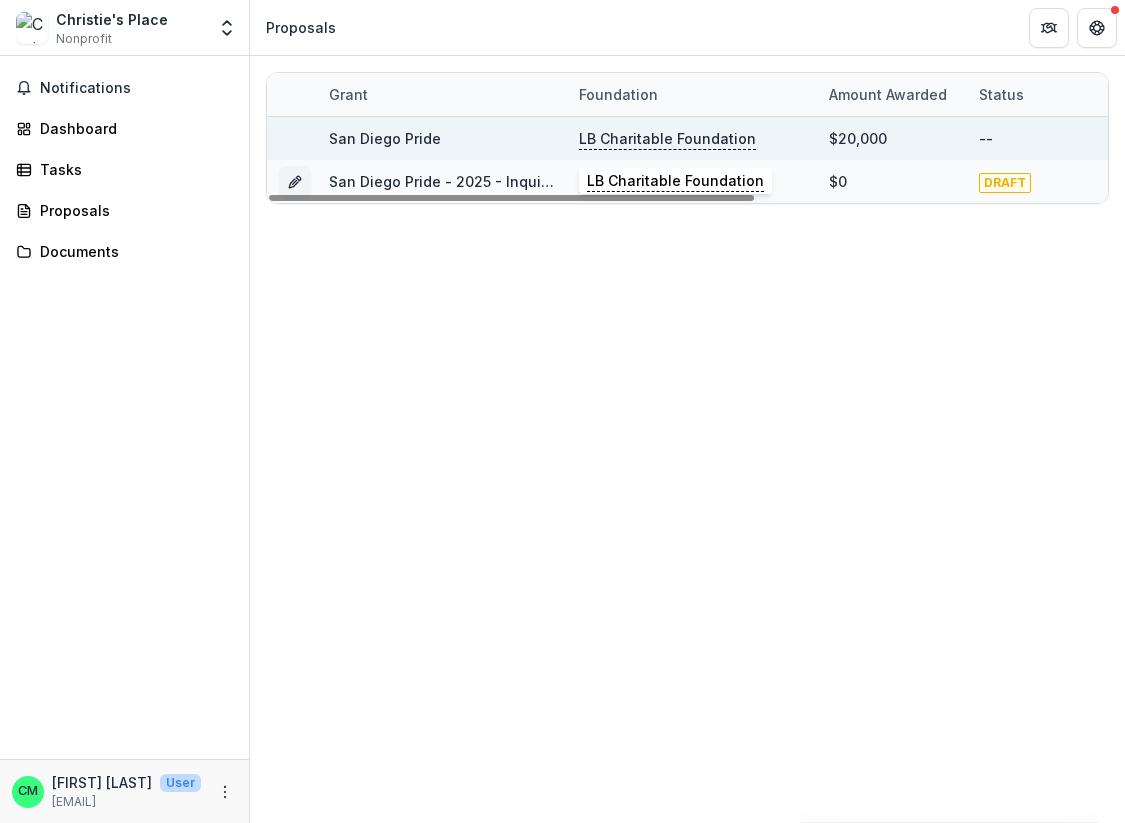 click on "LB Charitable Foundation" at bounding box center [667, 139] 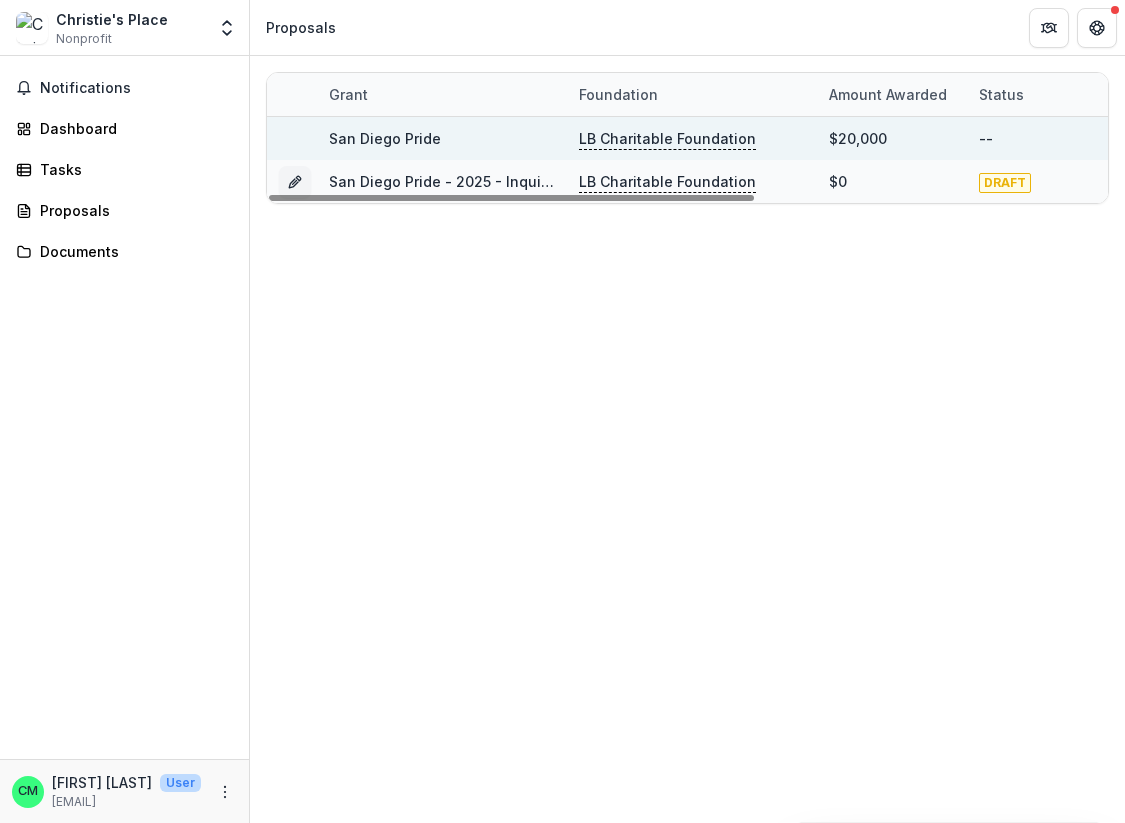 click on "San Diego Pride" at bounding box center (385, 138) 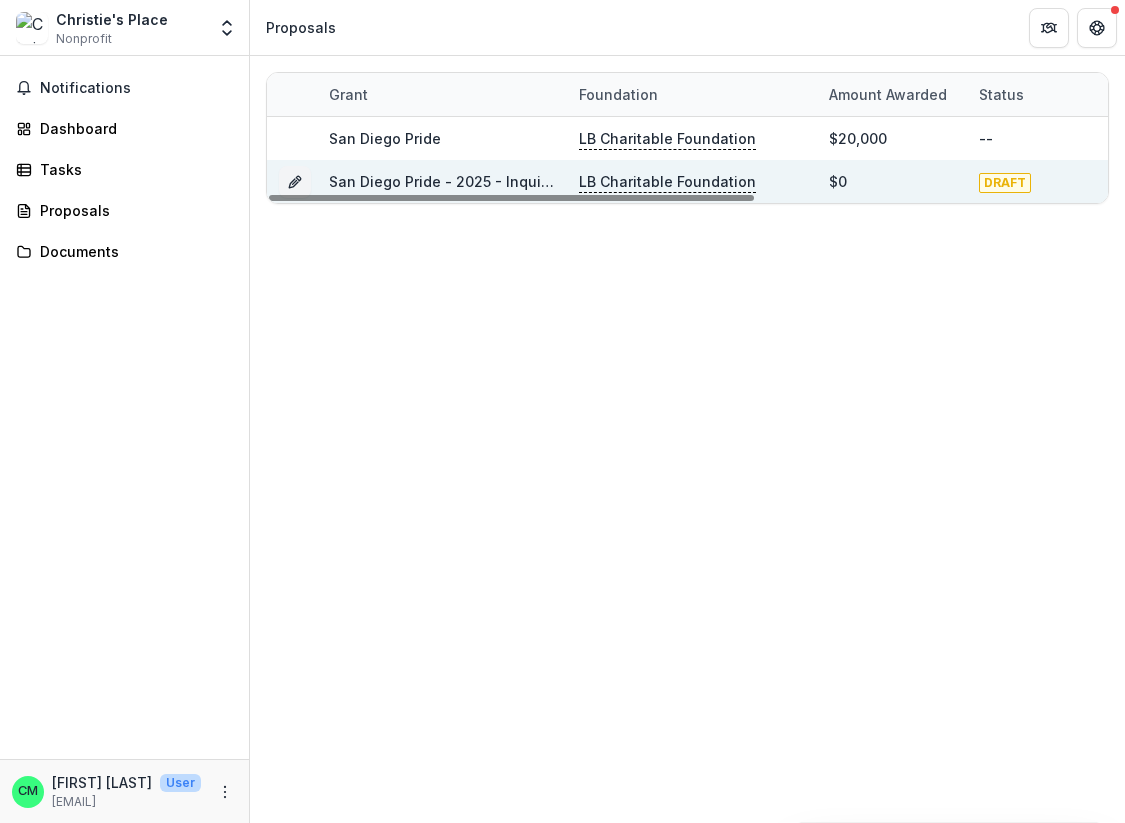 click on "San Diego Pride - 2025 - Inquiry Form" at bounding box center (460, 181) 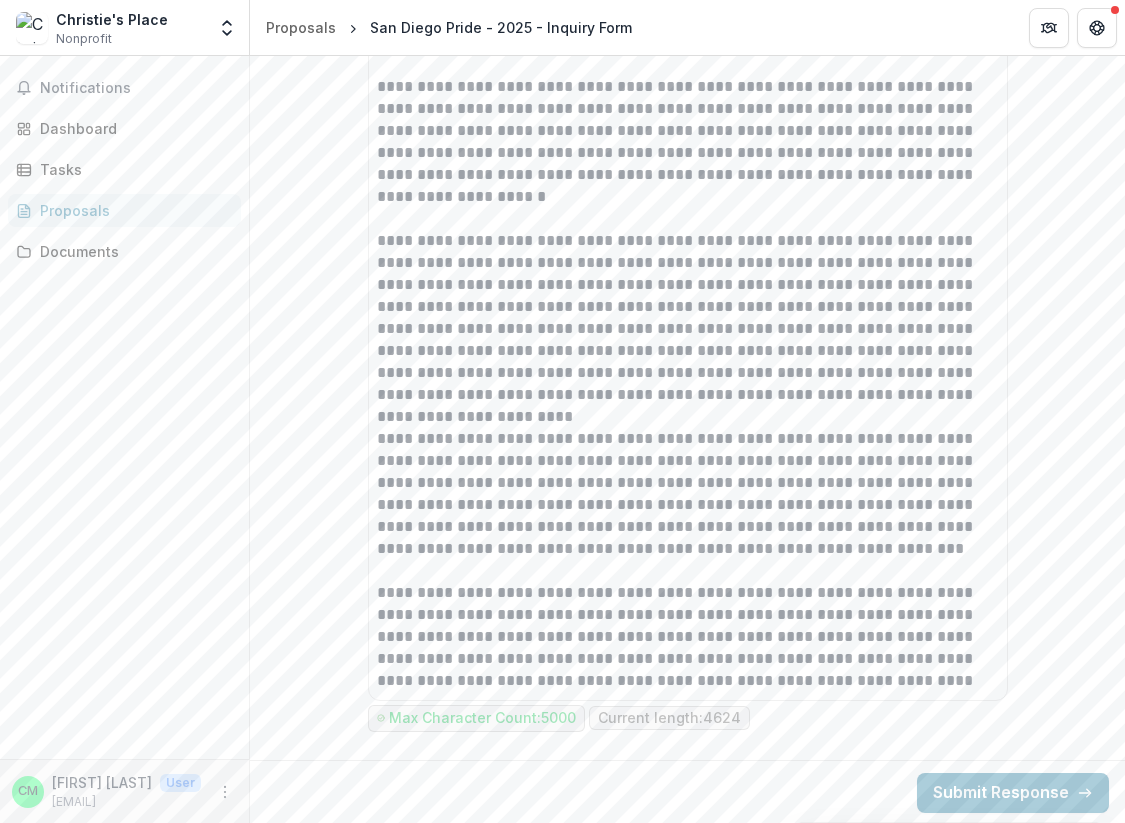 scroll, scrollTop: 2256, scrollLeft: 0, axis: vertical 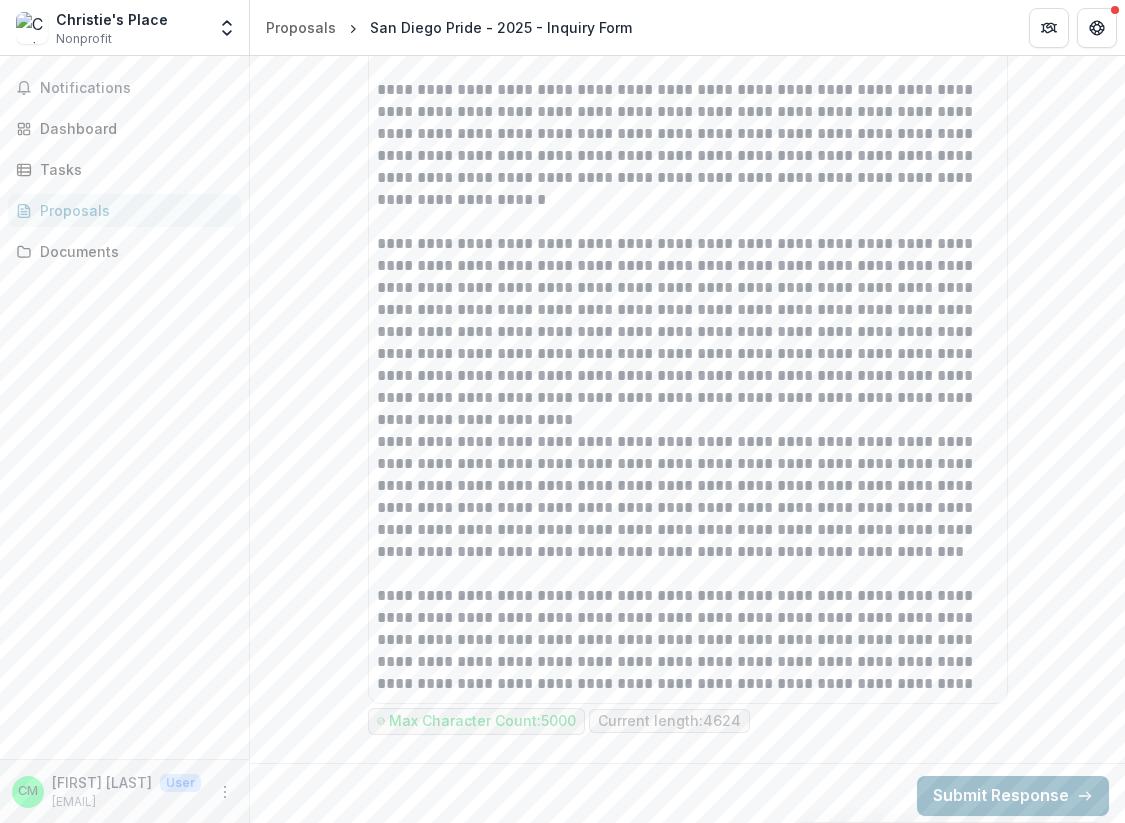 click on "Submit Response" at bounding box center [1013, 796] 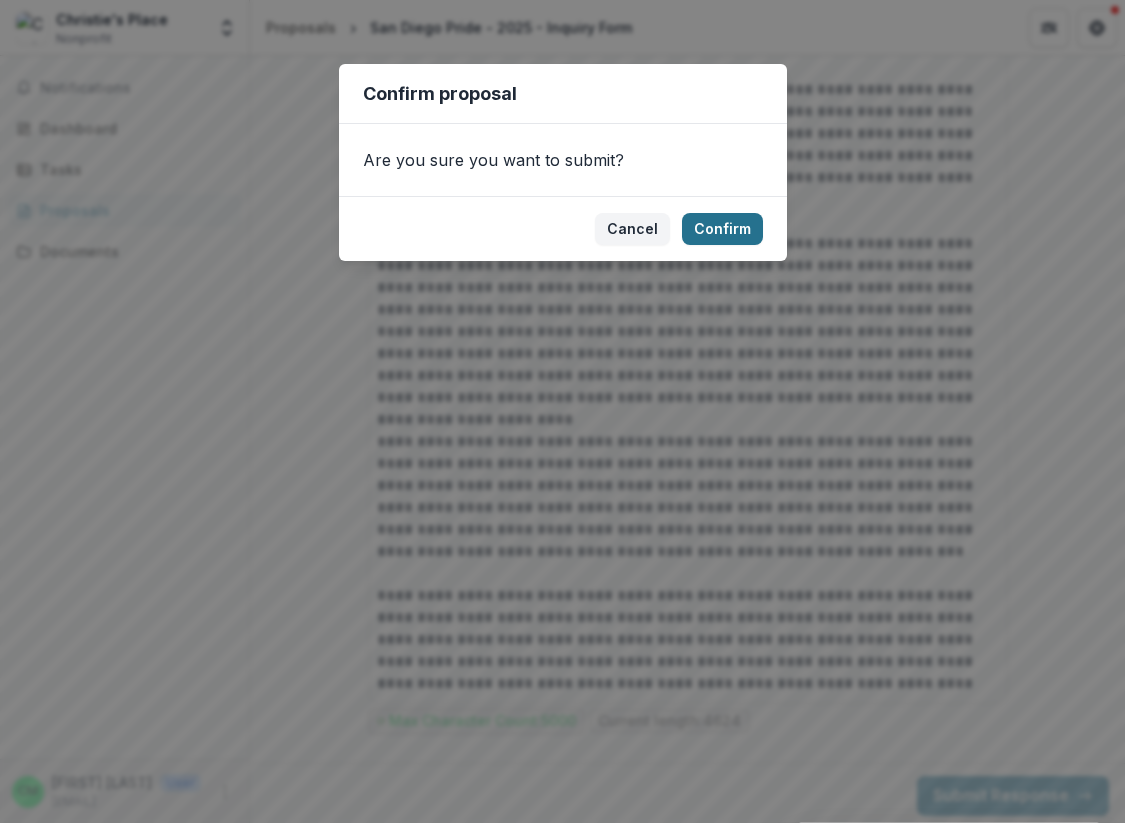click on "Confirm" at bounding box center (722, 229) 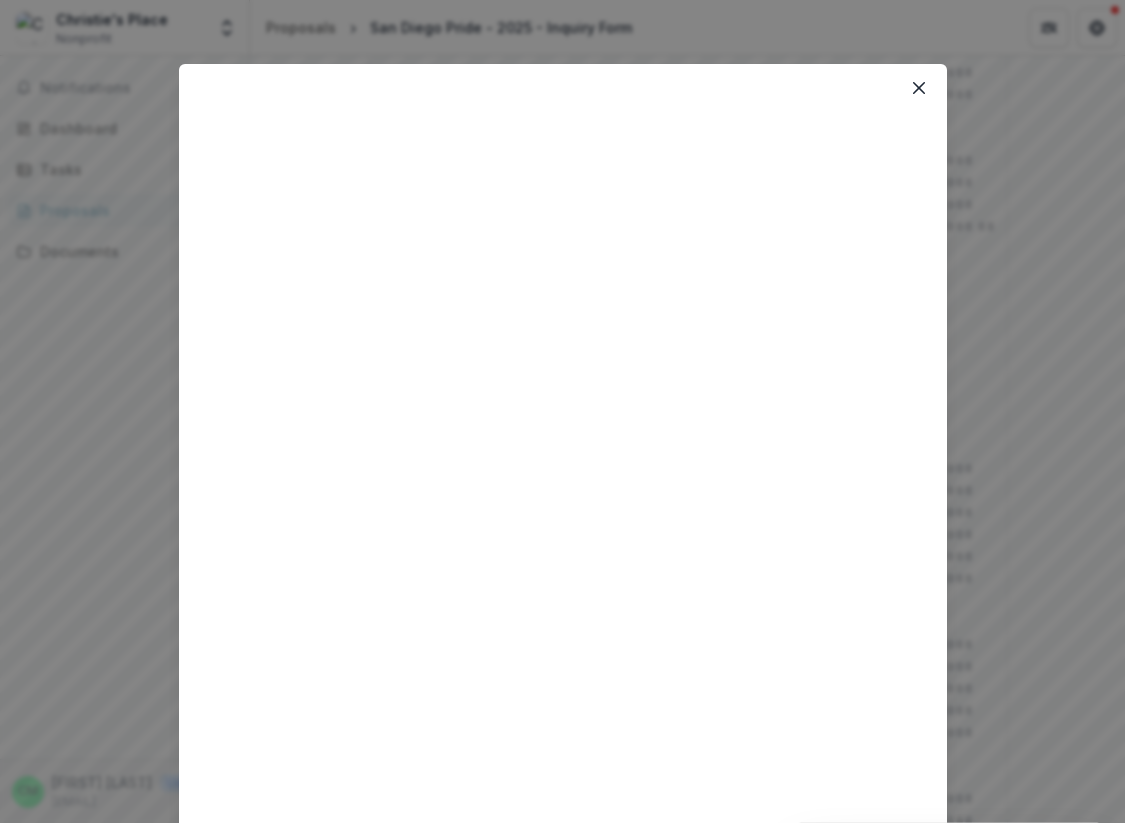 scroll, scrollTop: 1761, scrollLeft: 0, axis: vertical 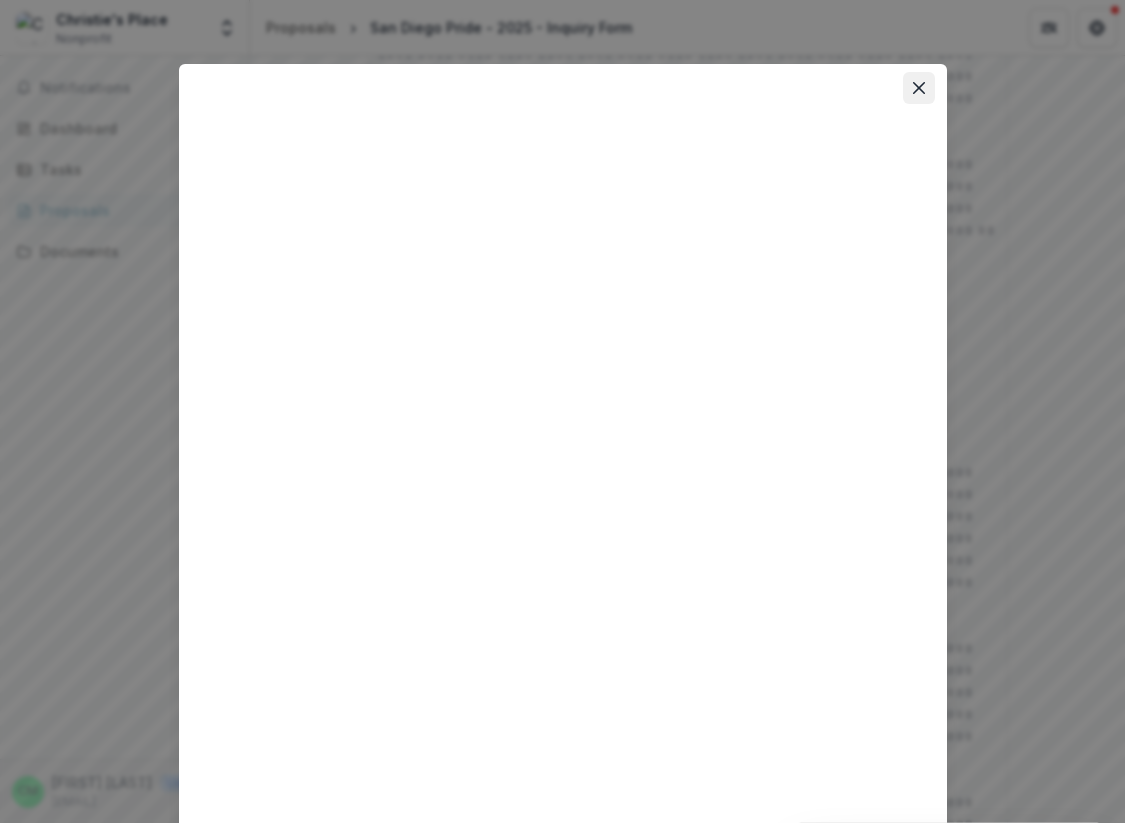 click 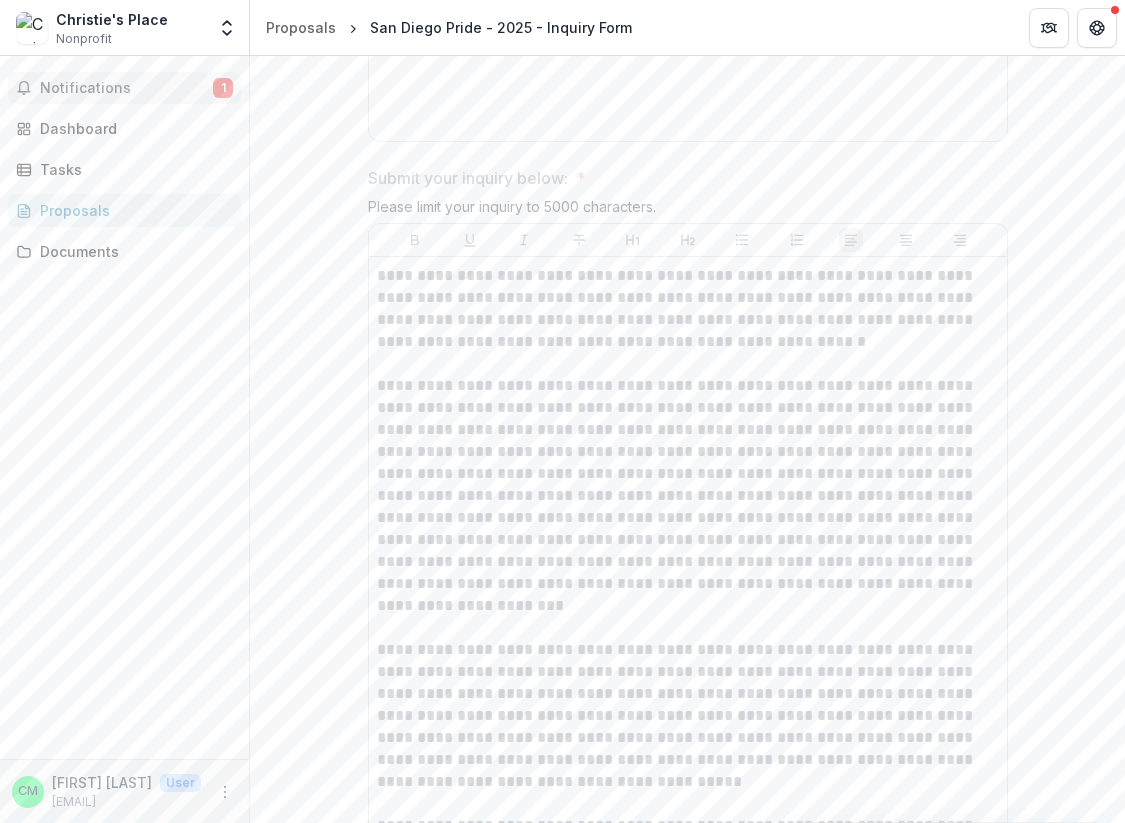 scroll, scrollTop: 1082, scrollLeft: 0, axis: vertical 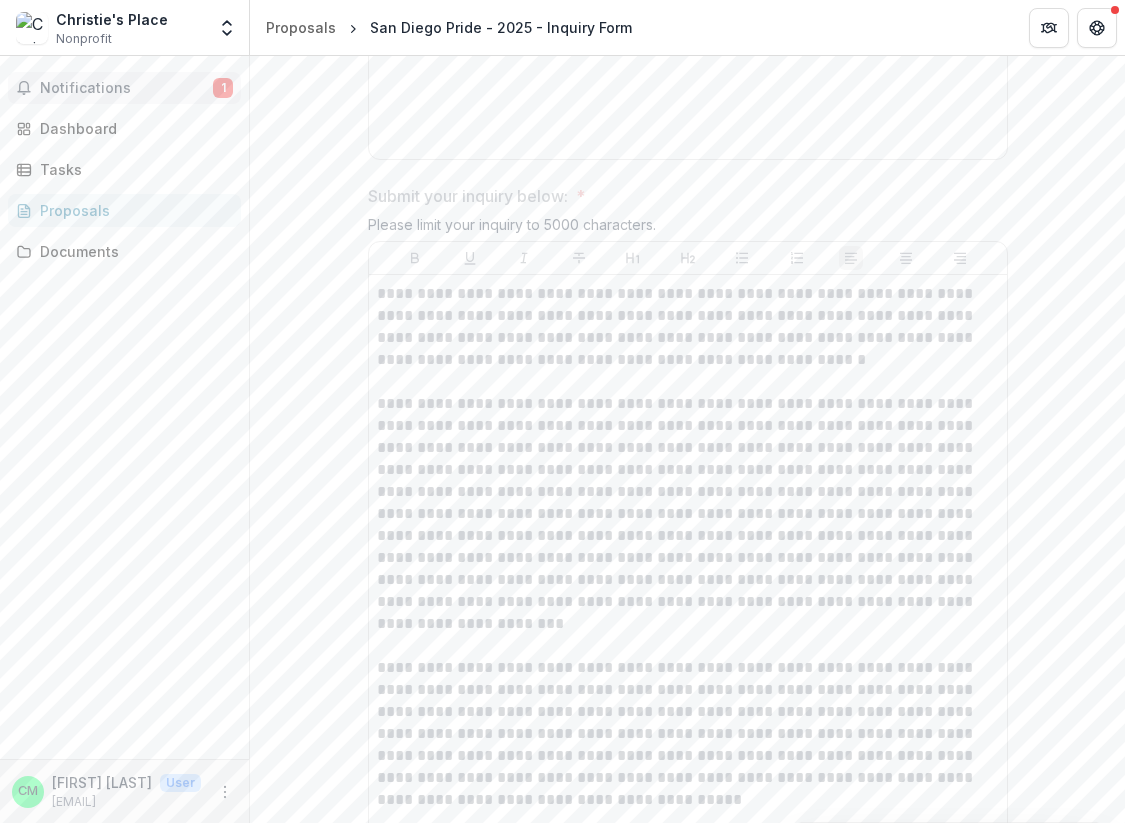 click on "Notifications" at bounding box center (126, 88) 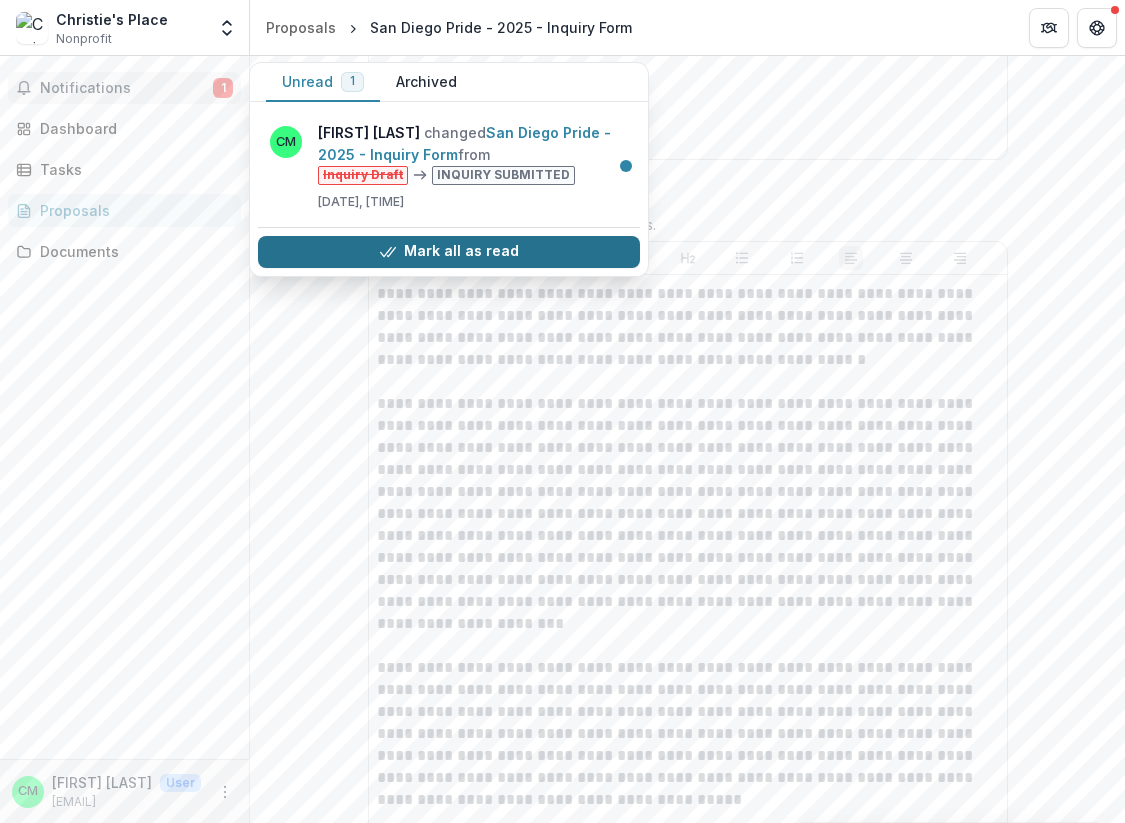 click on "Mark all as read" at bounding box center [449, 252] 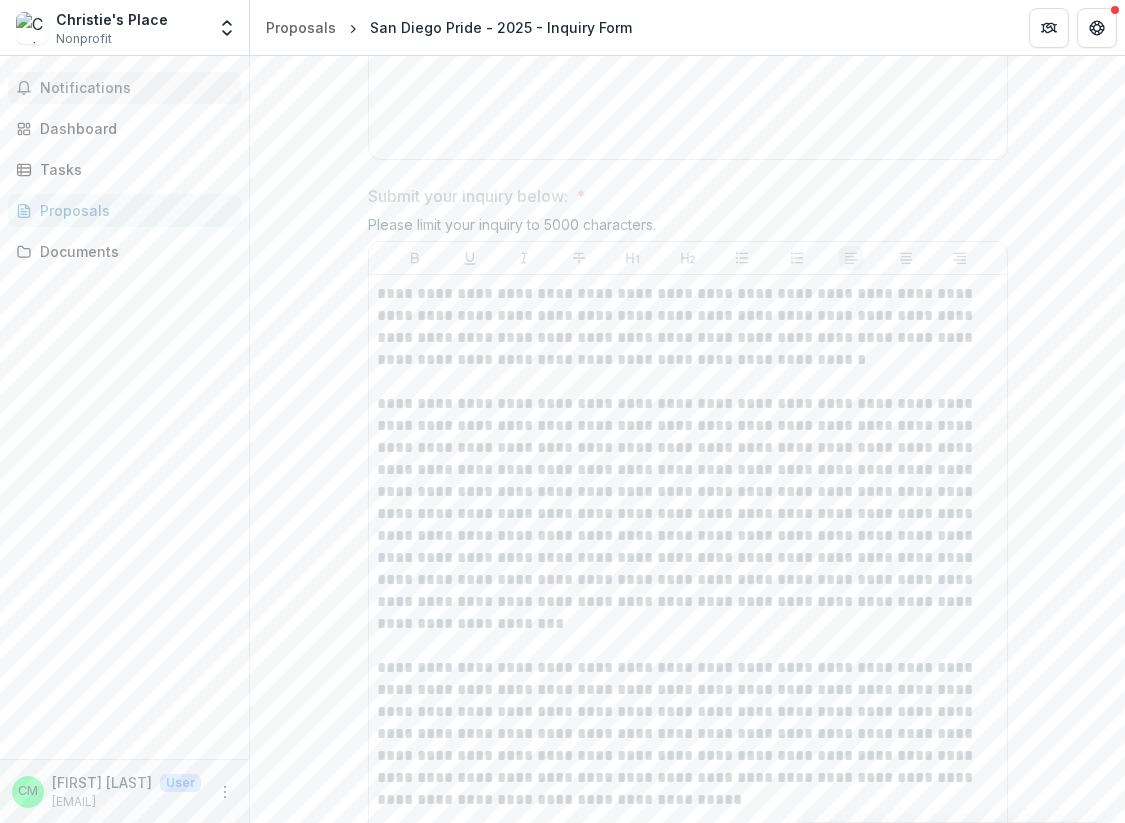 click on "Submit your inquiry below: *" at bounding box center (682, 196) 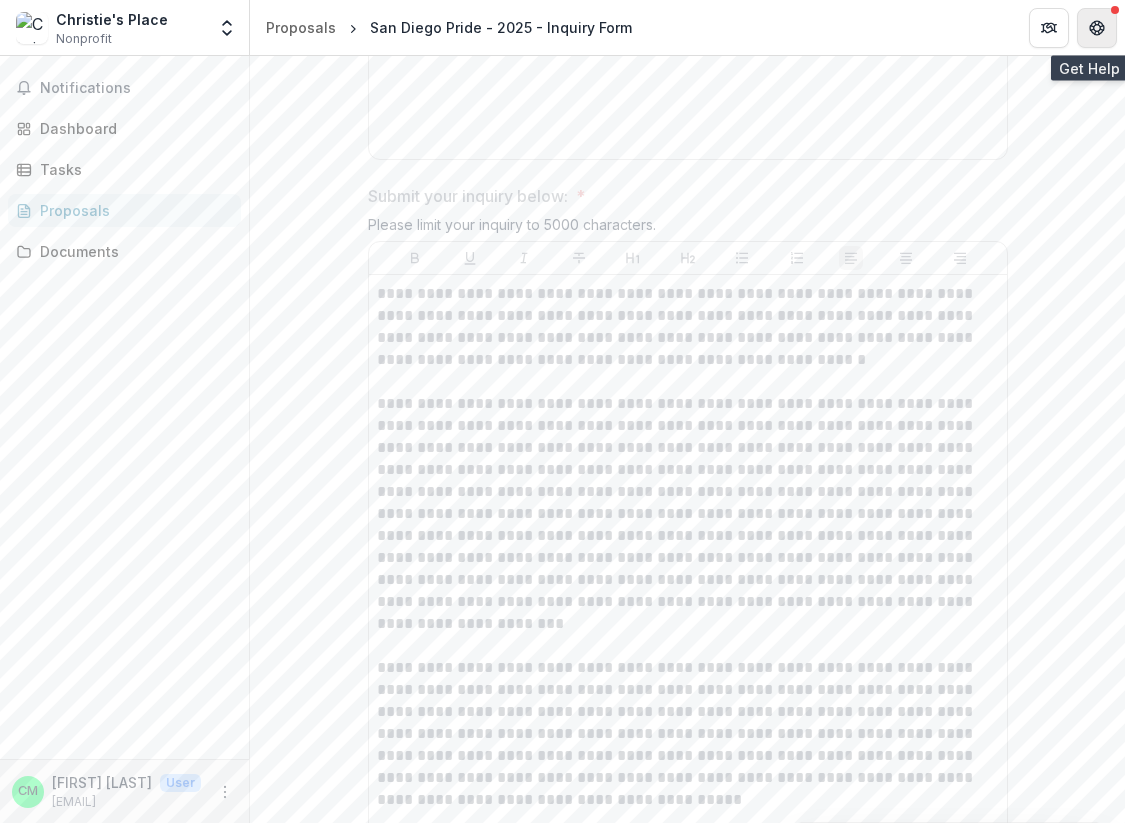 click 